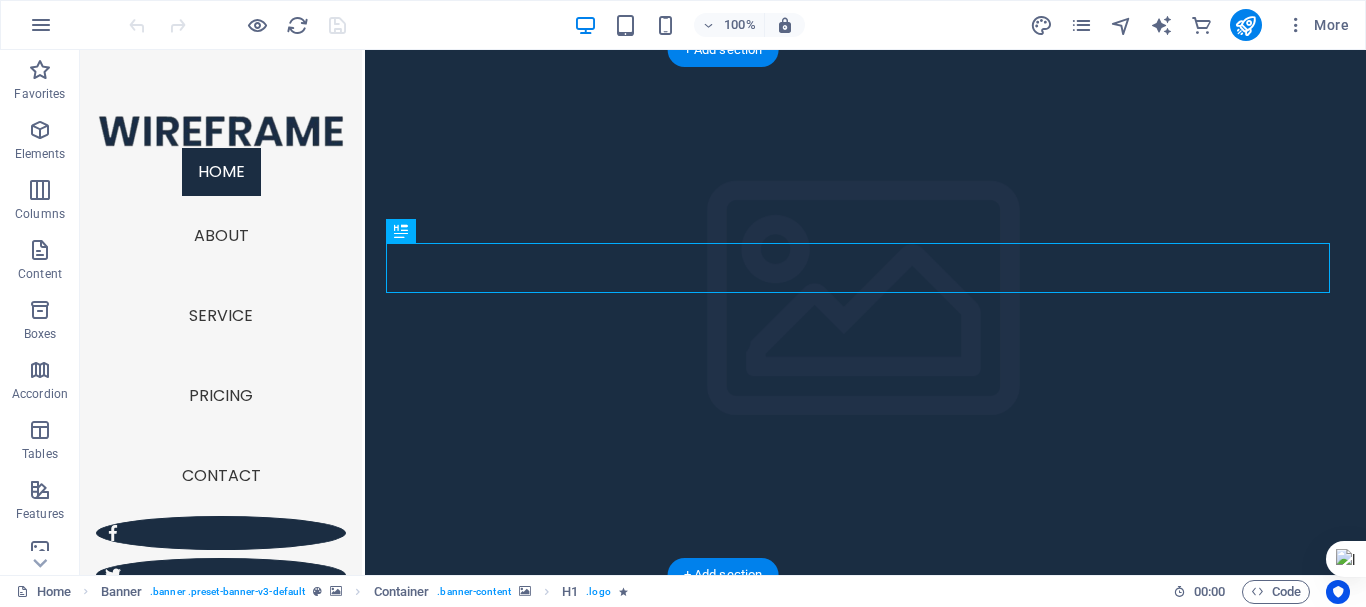 scroll, scrollTop: 0, scrollLeft: 0, axis: both 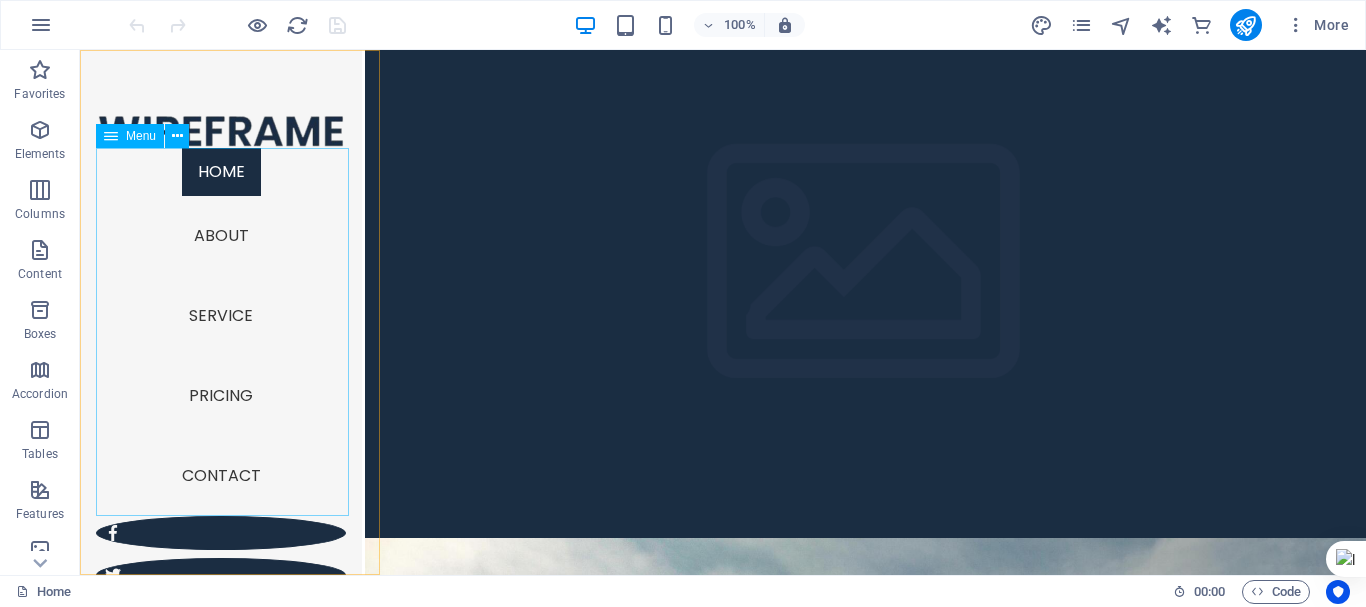 click on "Home About Service Pricing Contact" at bounding box center (221, 332) 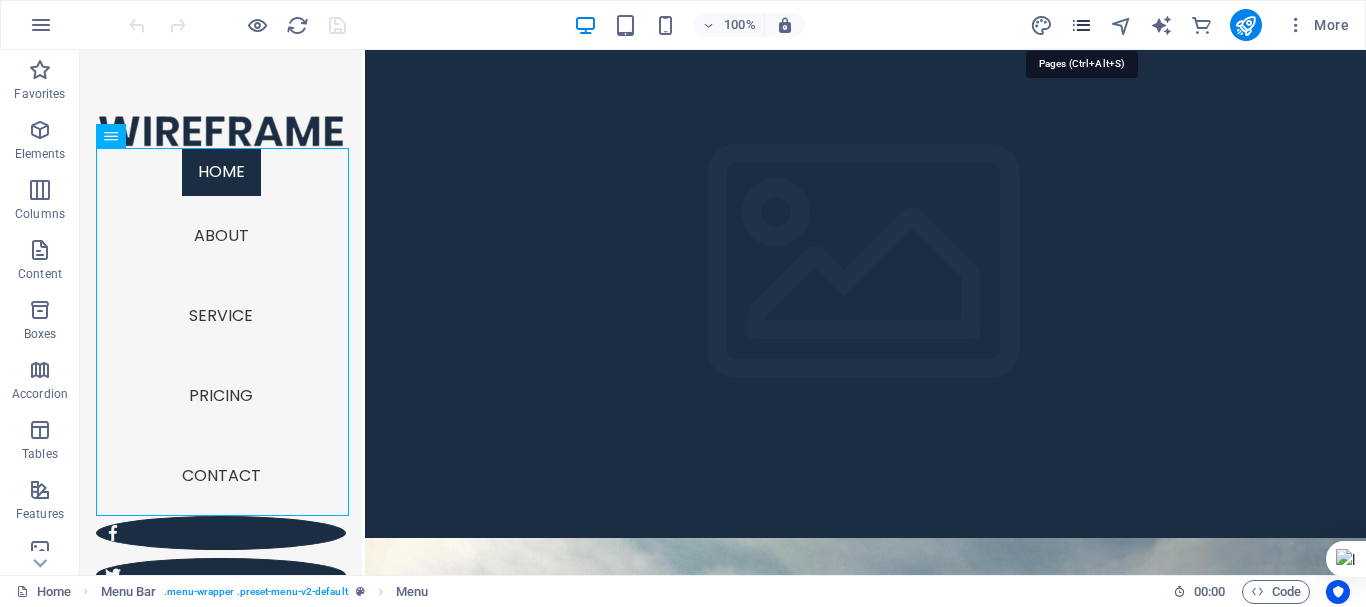 click at bounding box center [1081, 25] 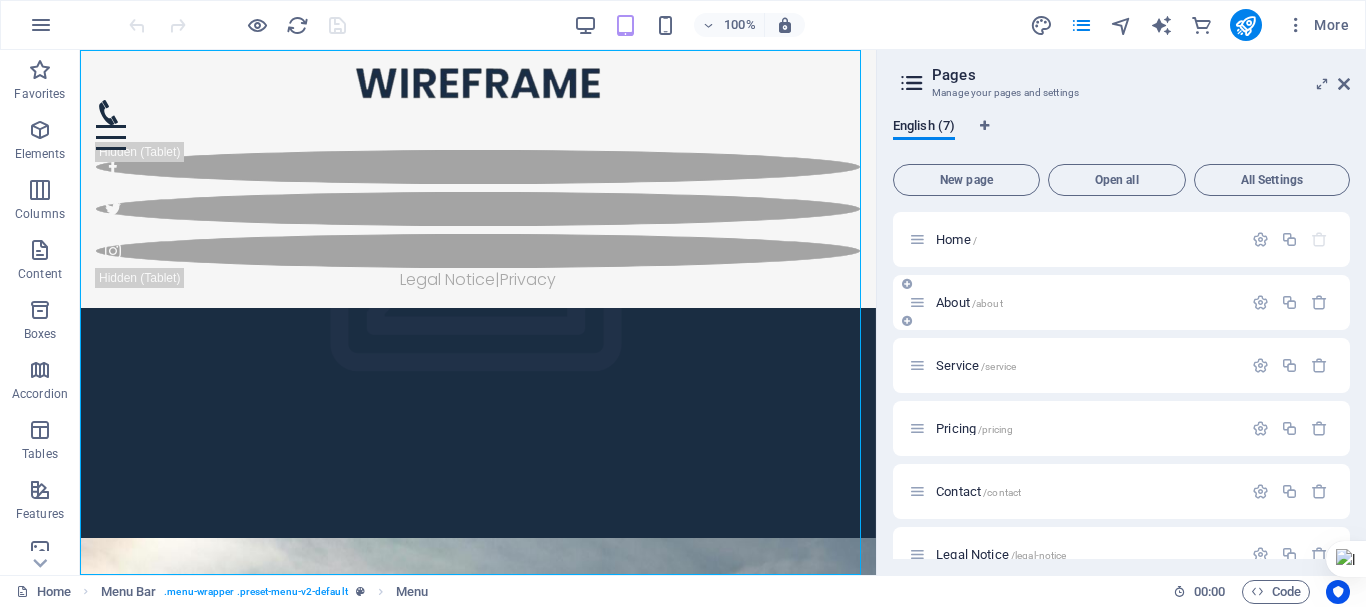 click on "About /about" at bounding box center [1075, 302] 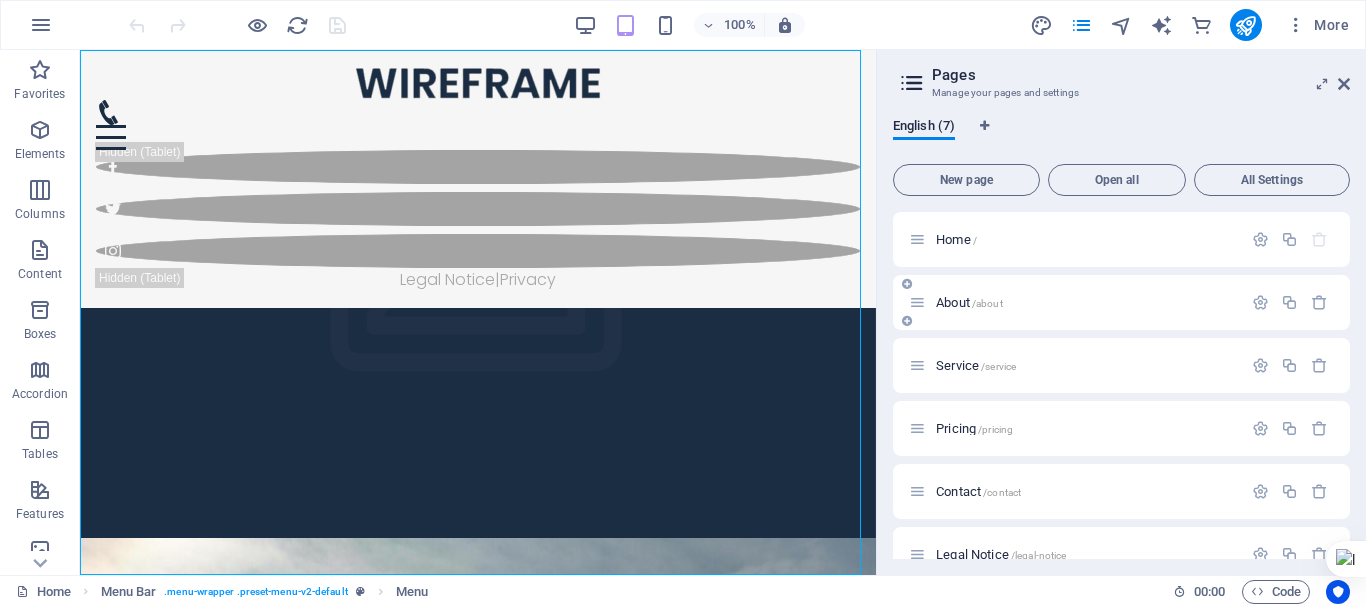 click on "About /about" at bounding box center [1075, 302] 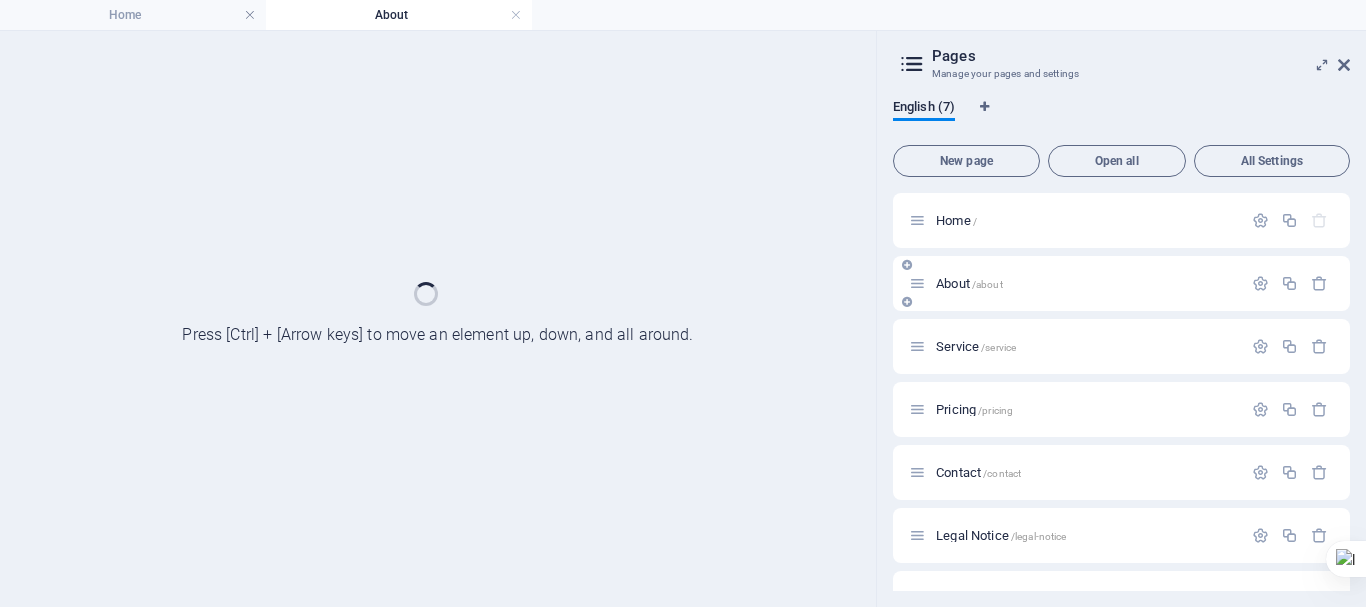 scroll, scrollTop: 0, scrollLeft: 0, axis: both 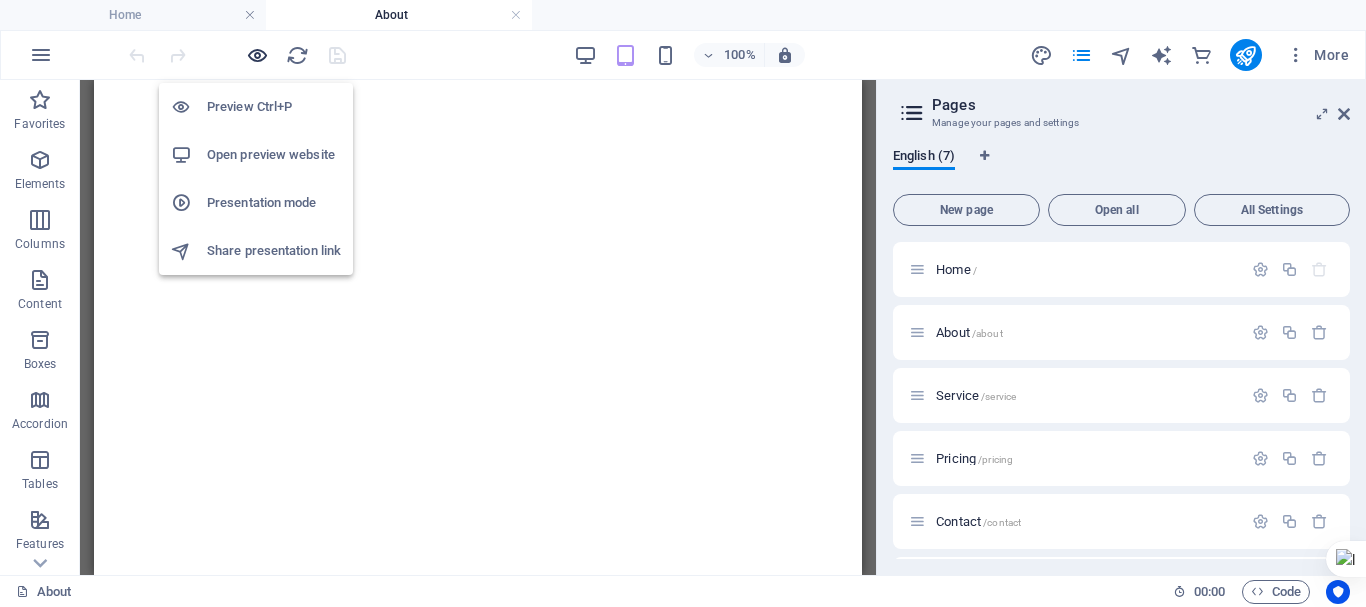 click at bounding box center [257, 55] 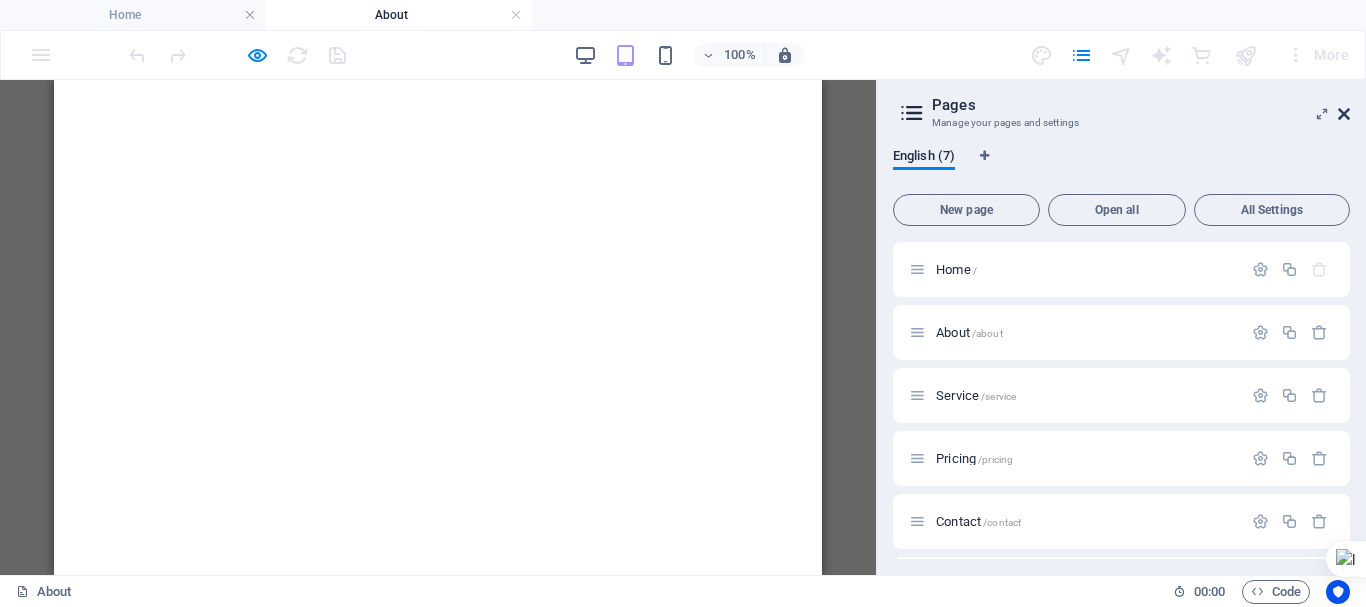 click at bounding box center (1344, 114) 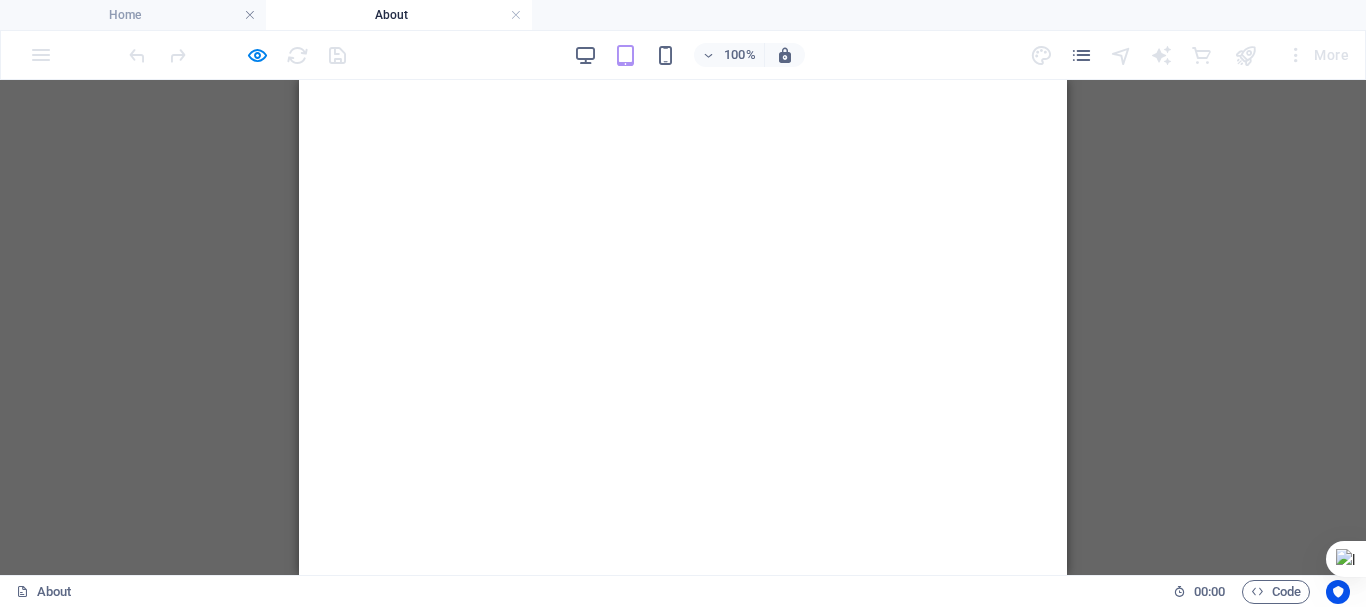 click on "100% More" at bounding box center [683, 55] 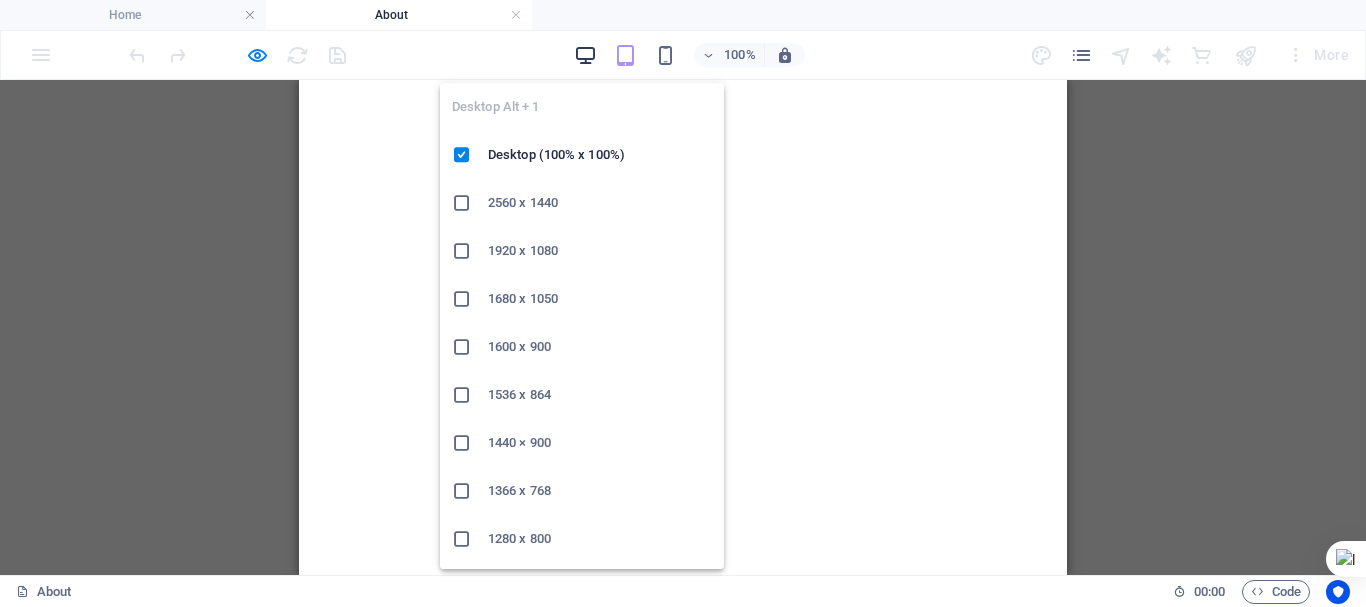 click at bounding box center [585, 55] 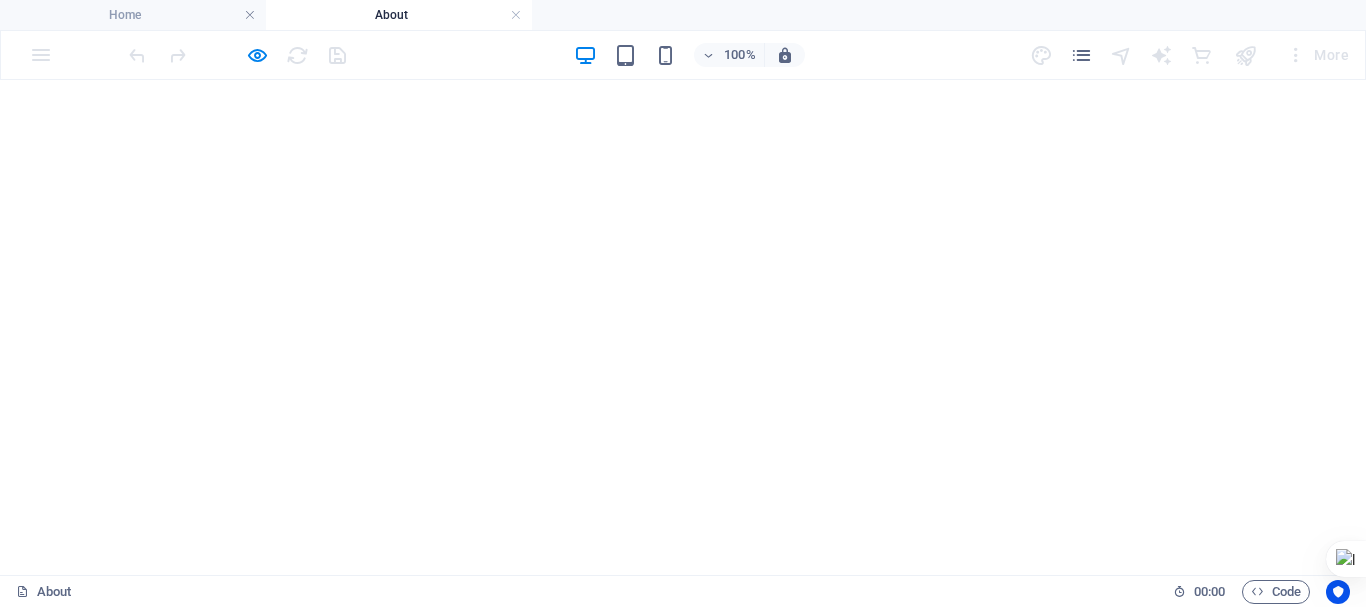 click on "</div>" at bounding box center [683, 394] 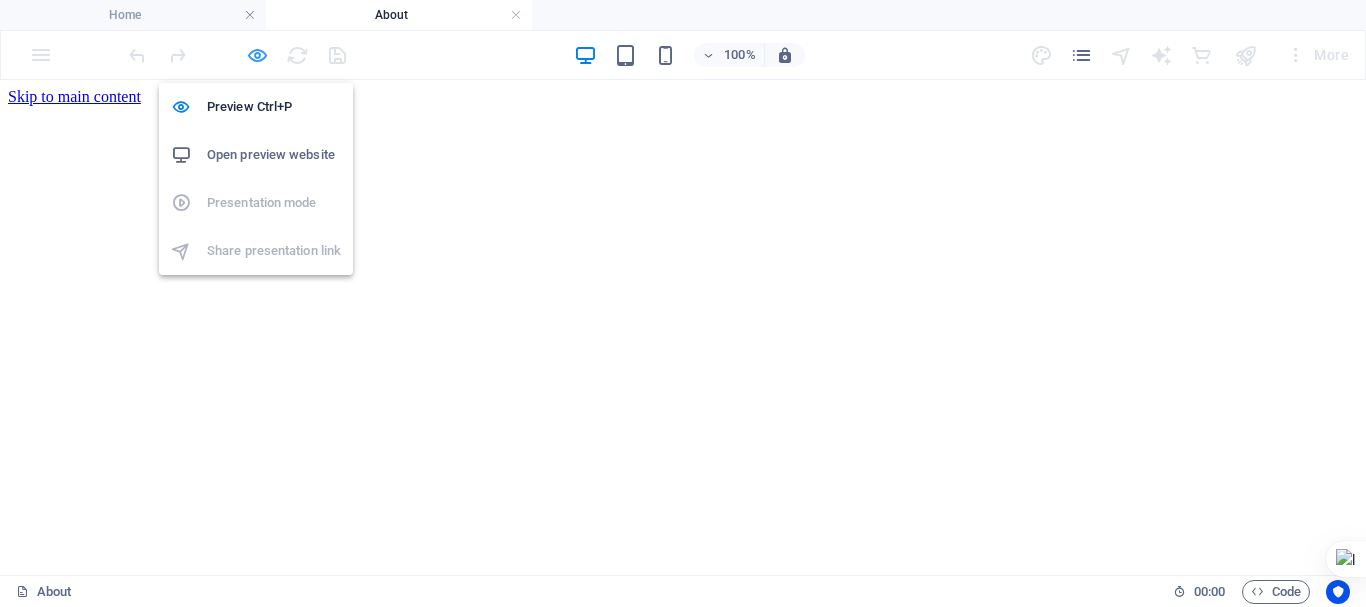 click at bounding box center [257, 55] 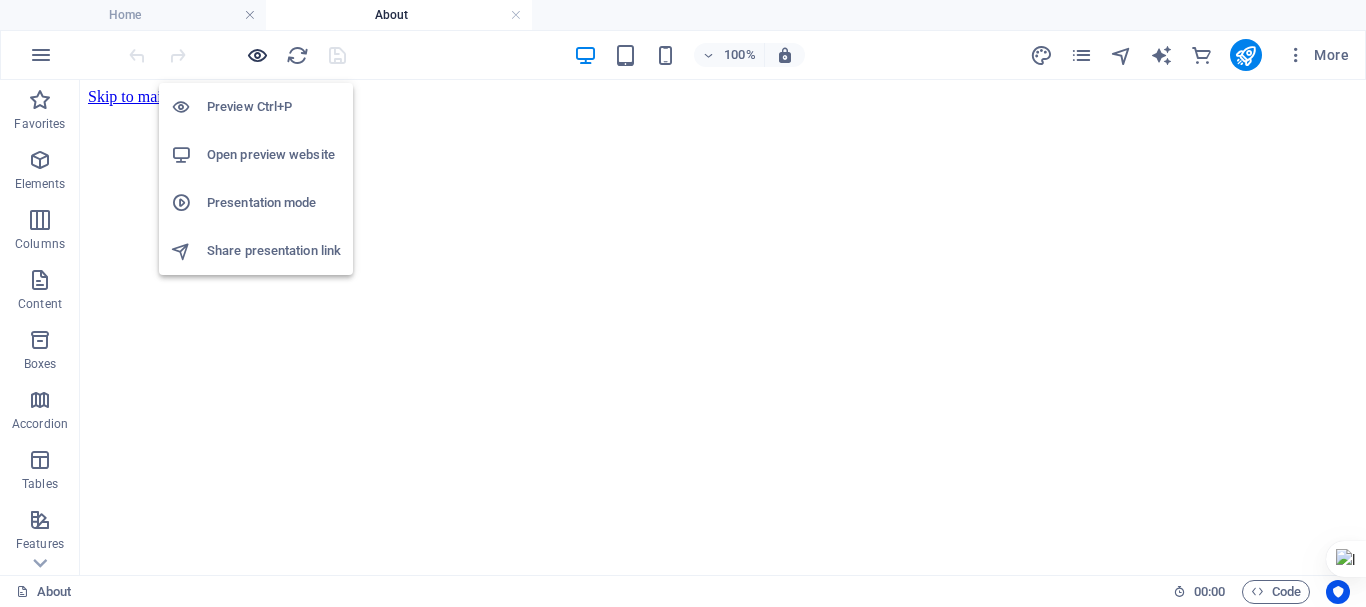 click at bounding box center (257, 55) 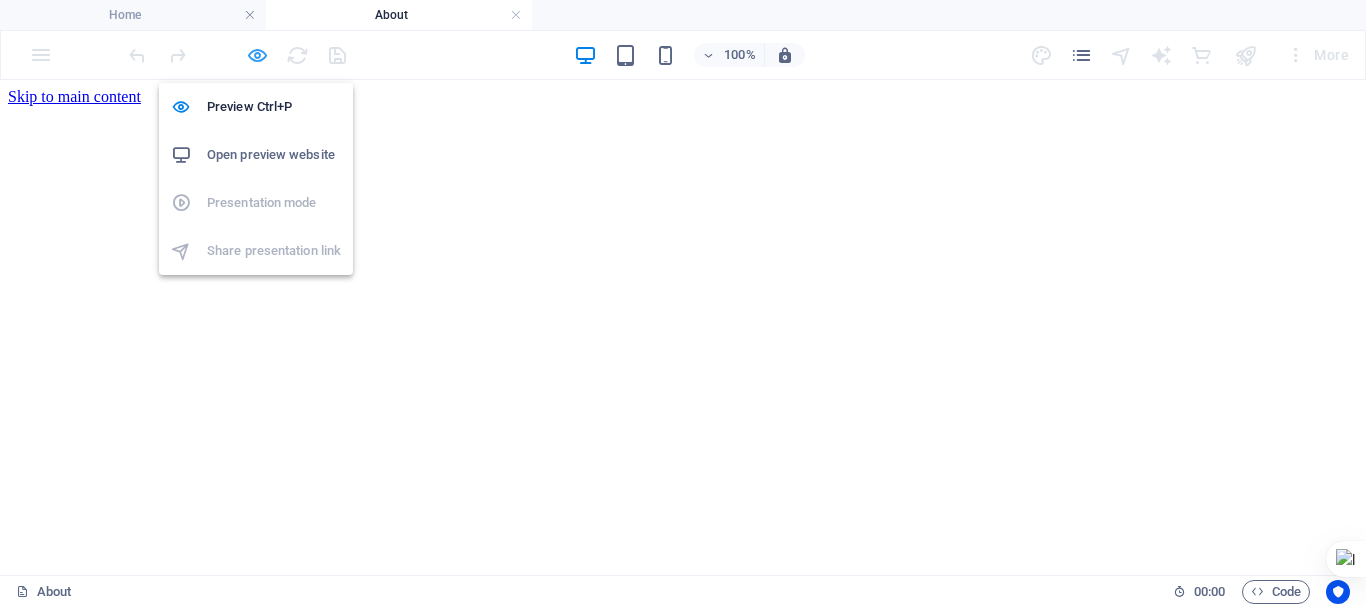click at bounding box center [257, 55] 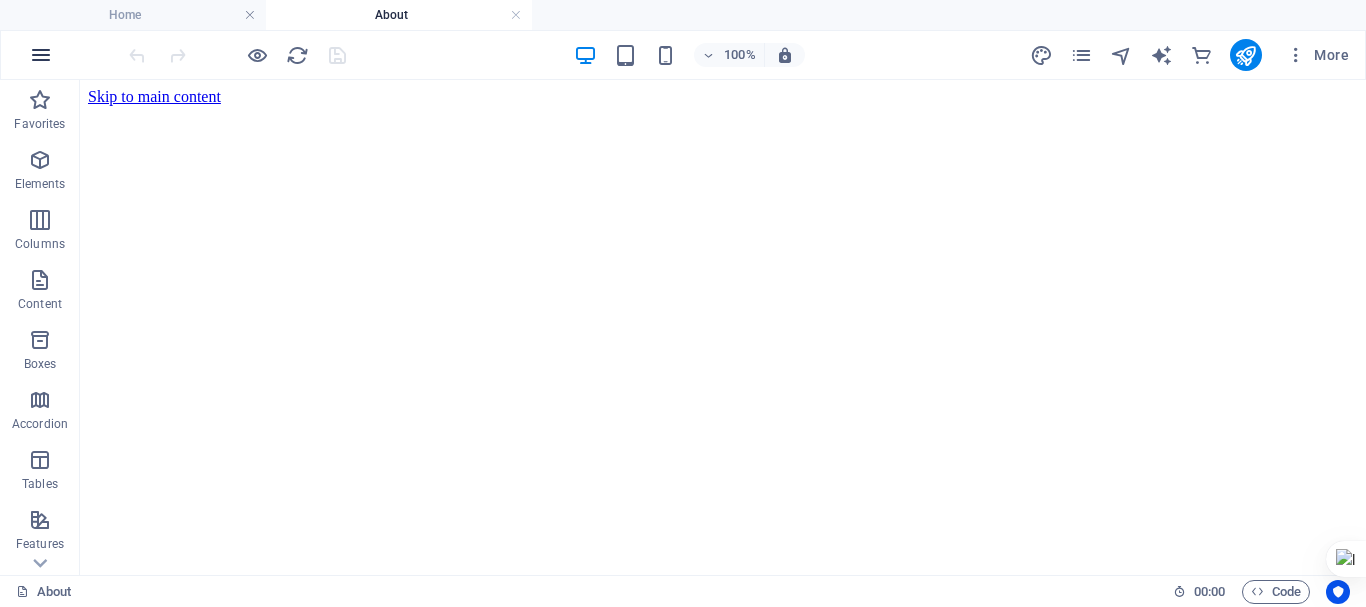 click at bounding box center [41, 55] 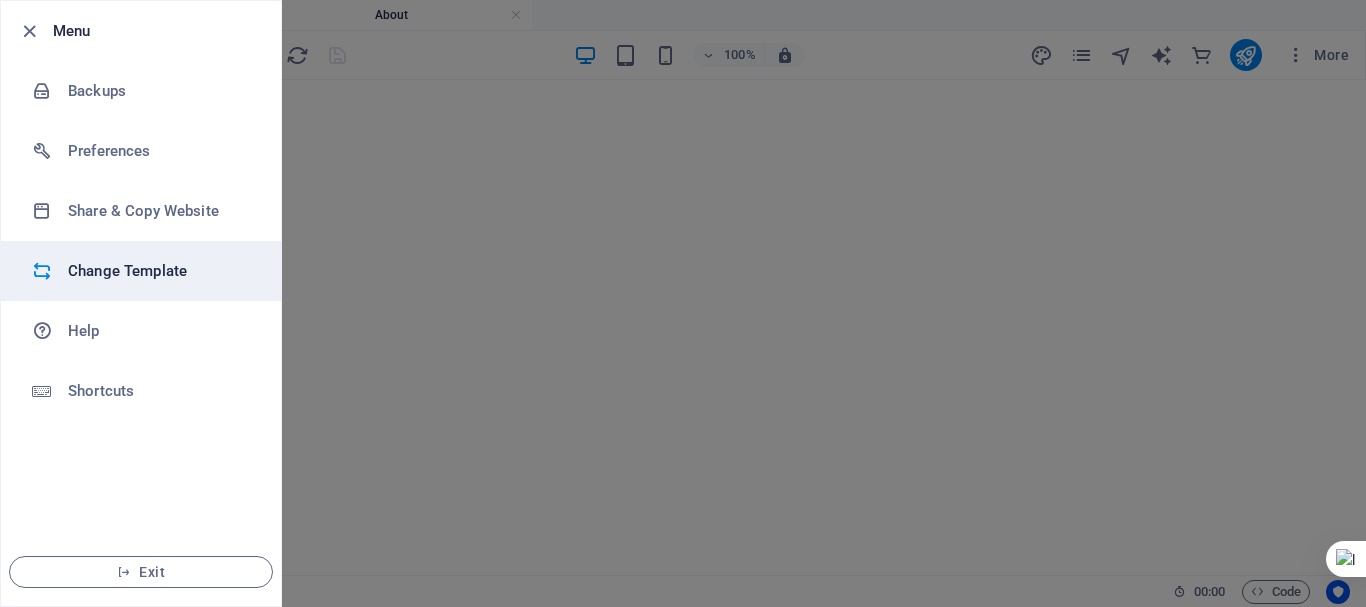 click on "Change Template" at bounding box center (160, 271) 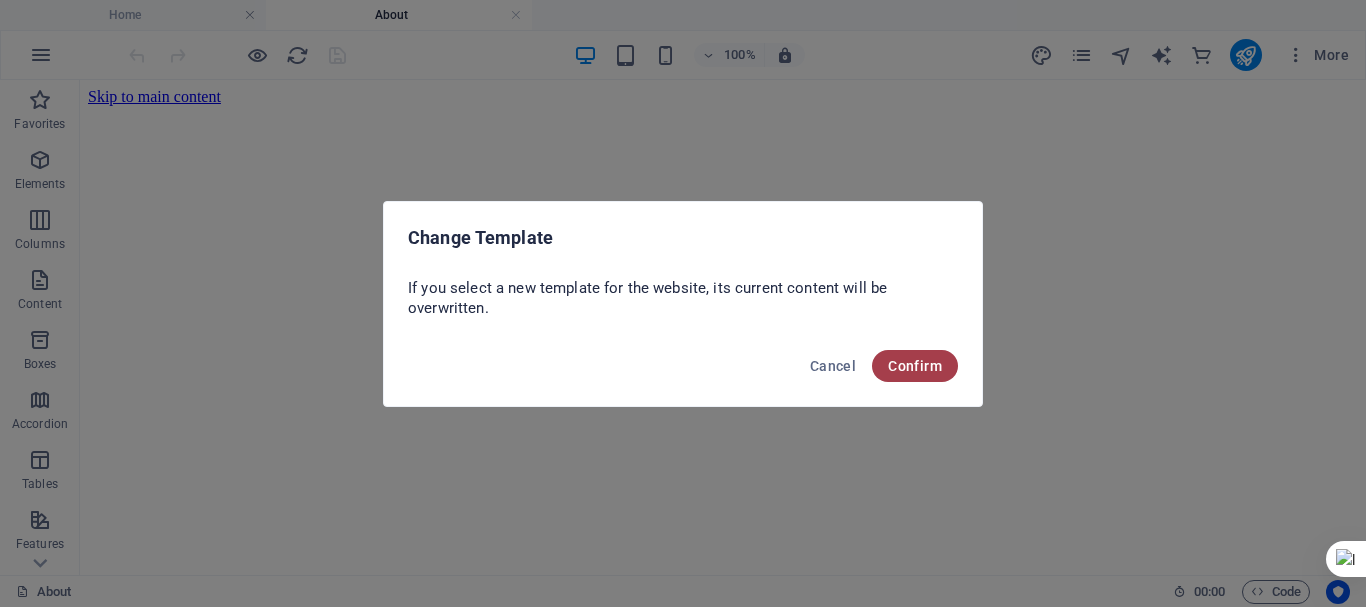 click on "Confirm" at bounding box center [915, 366] 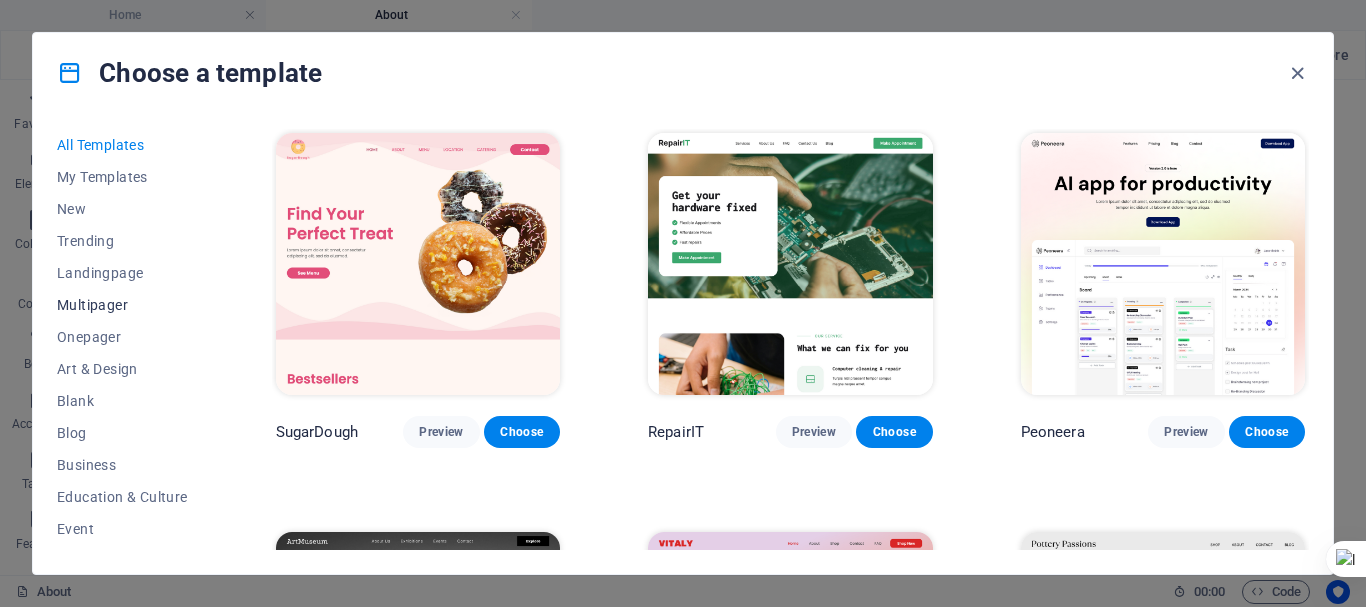 click on "Multipager" at bounding box center (122, 305) 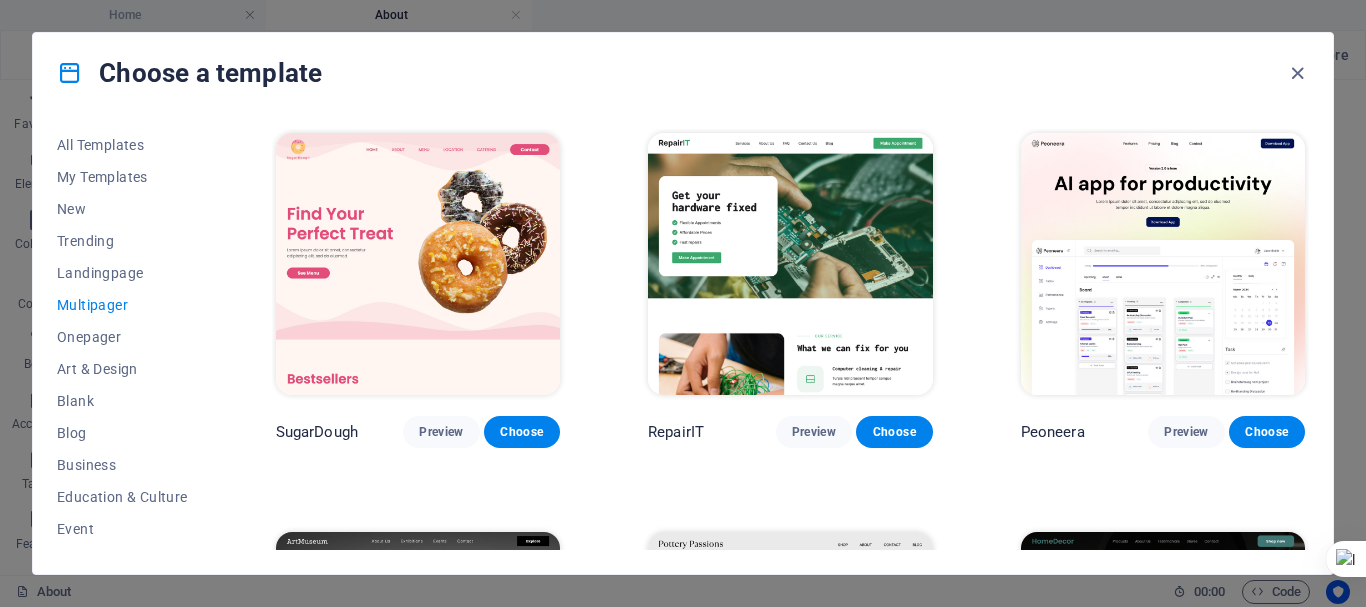 click on "Multipager" at bounding box center [122, 305] 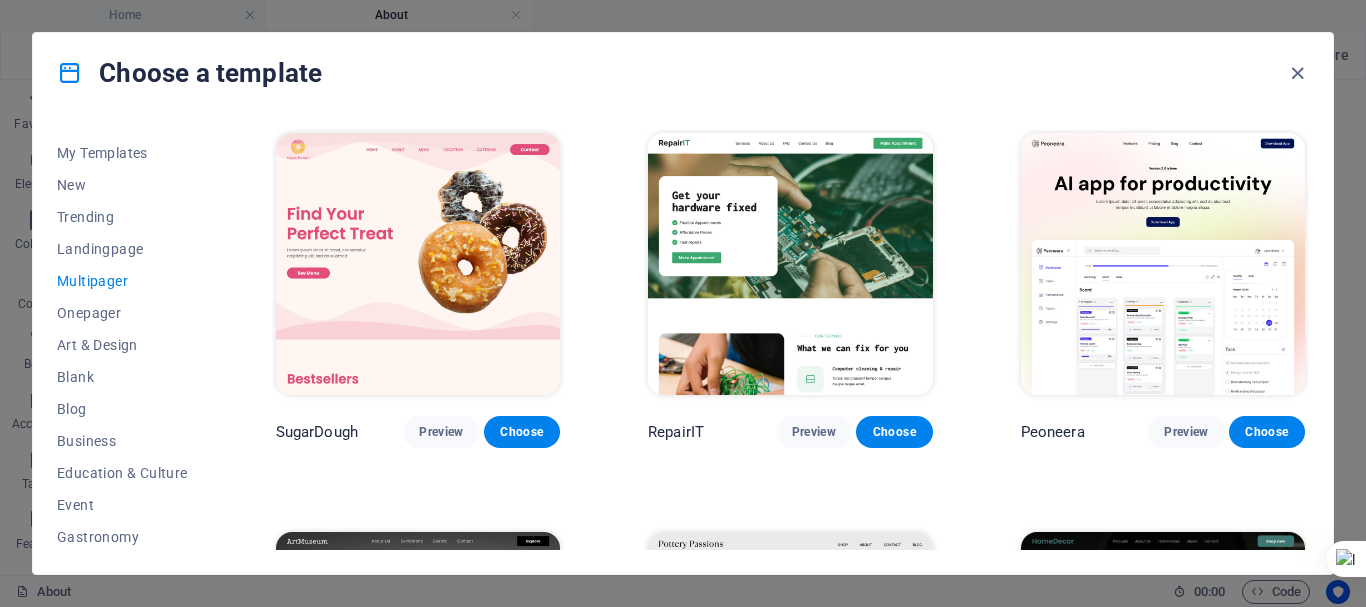 scroll, scrollTop: 58, scrollLeft: 0, axis: vertical 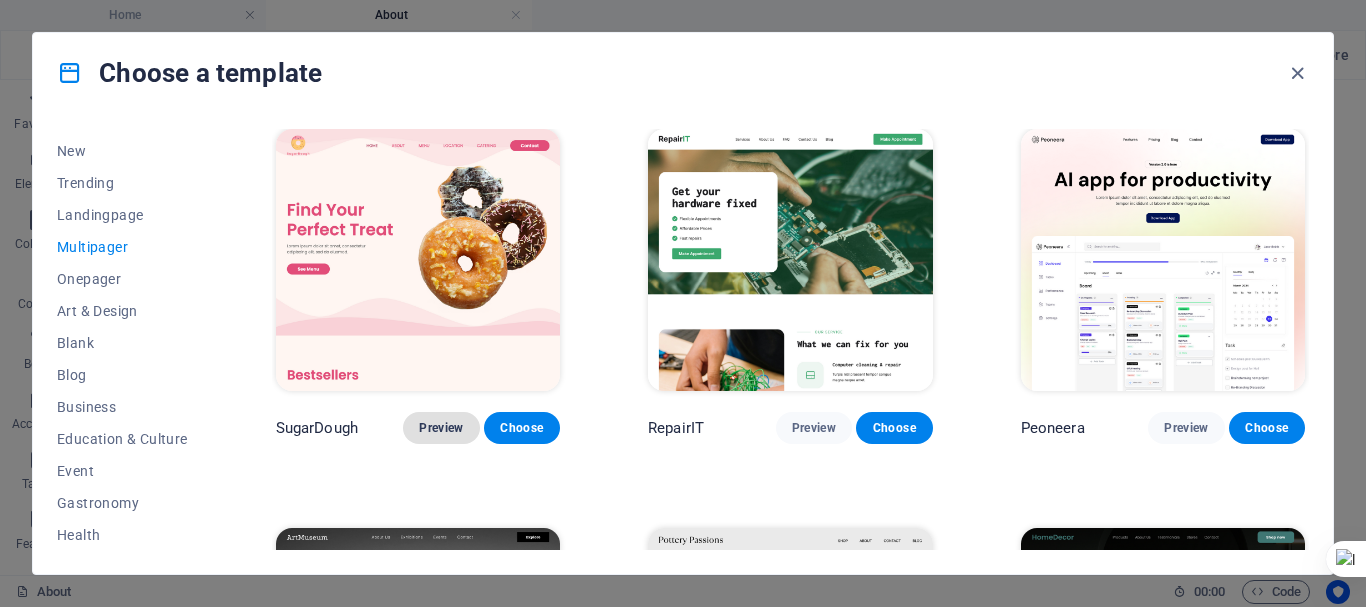 click on "Preview" at bounding box center (441, 428) 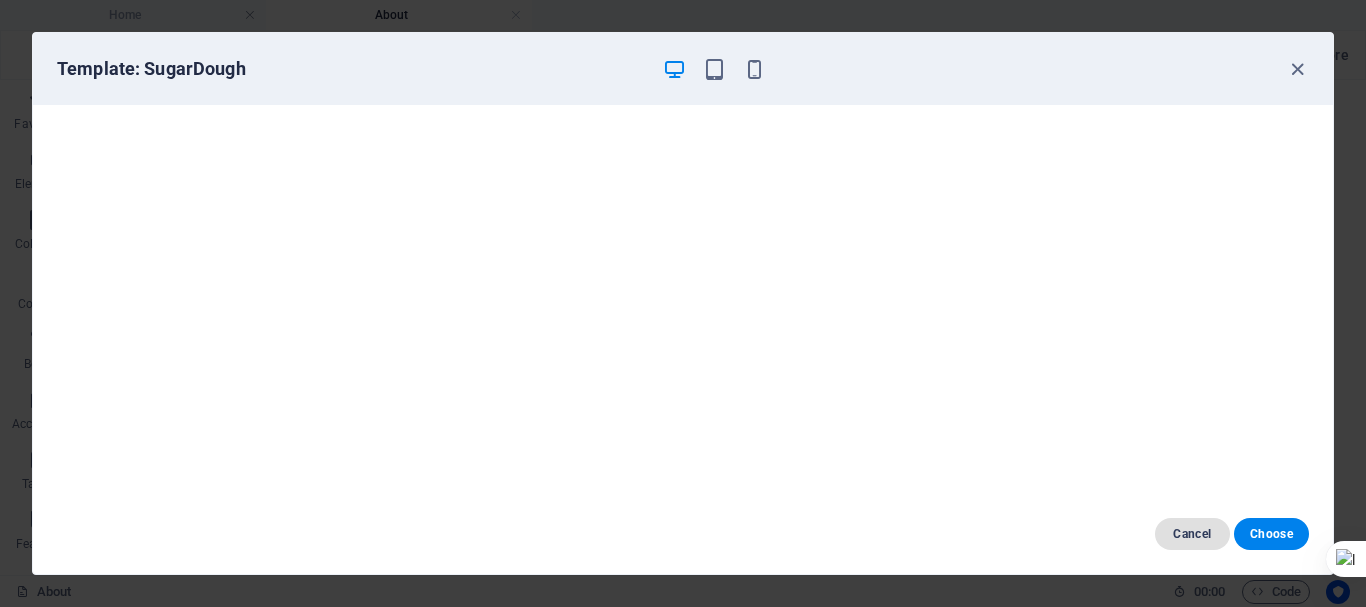 click on "Cancel" at bounding box center (1192, 534) 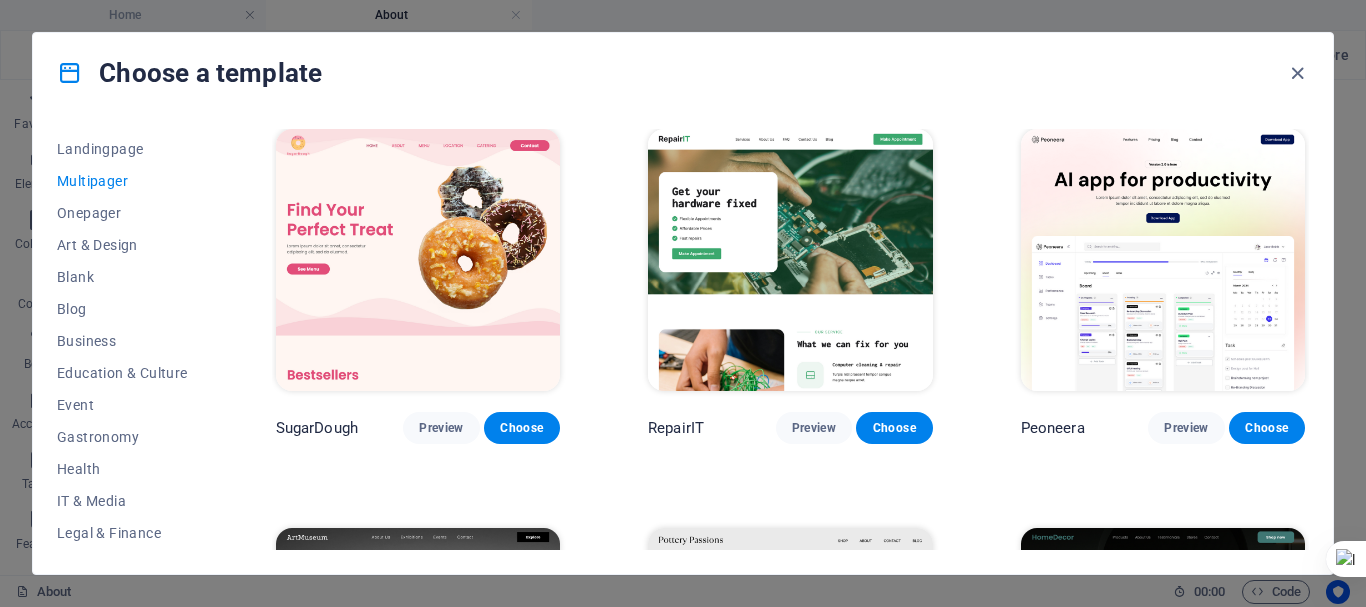 scroll, scrollTop: 0, scrollLeft: 0, axis: both 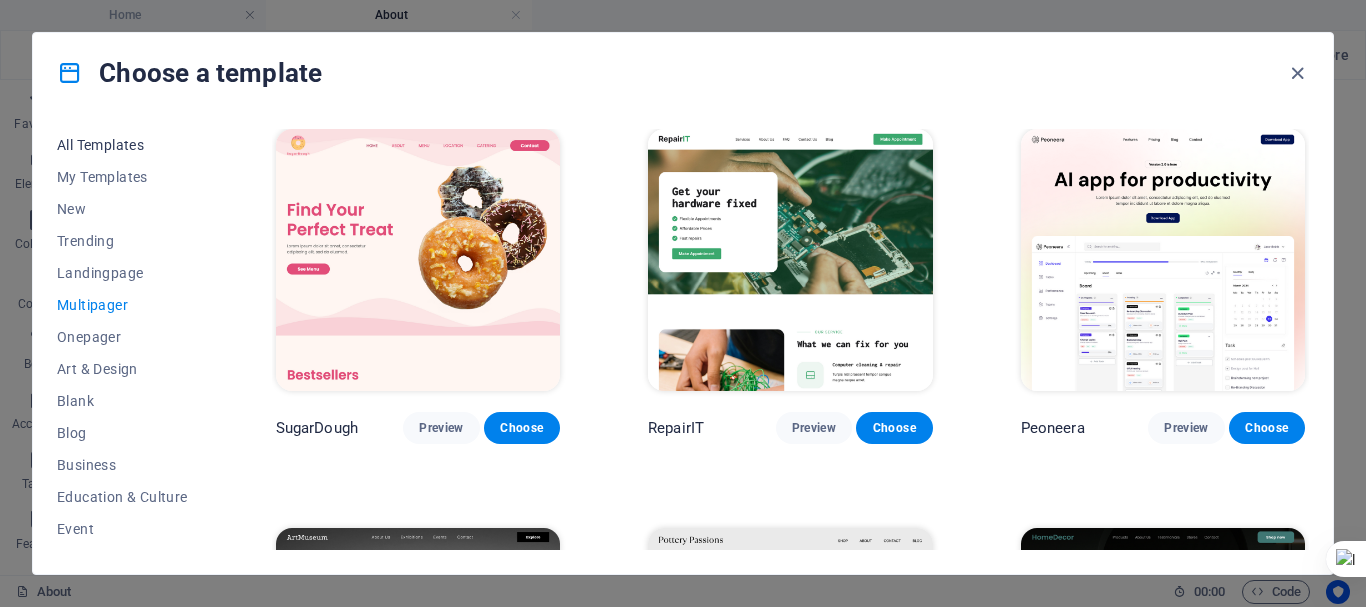 click on "All Templates" at bounding box center [122, 145] 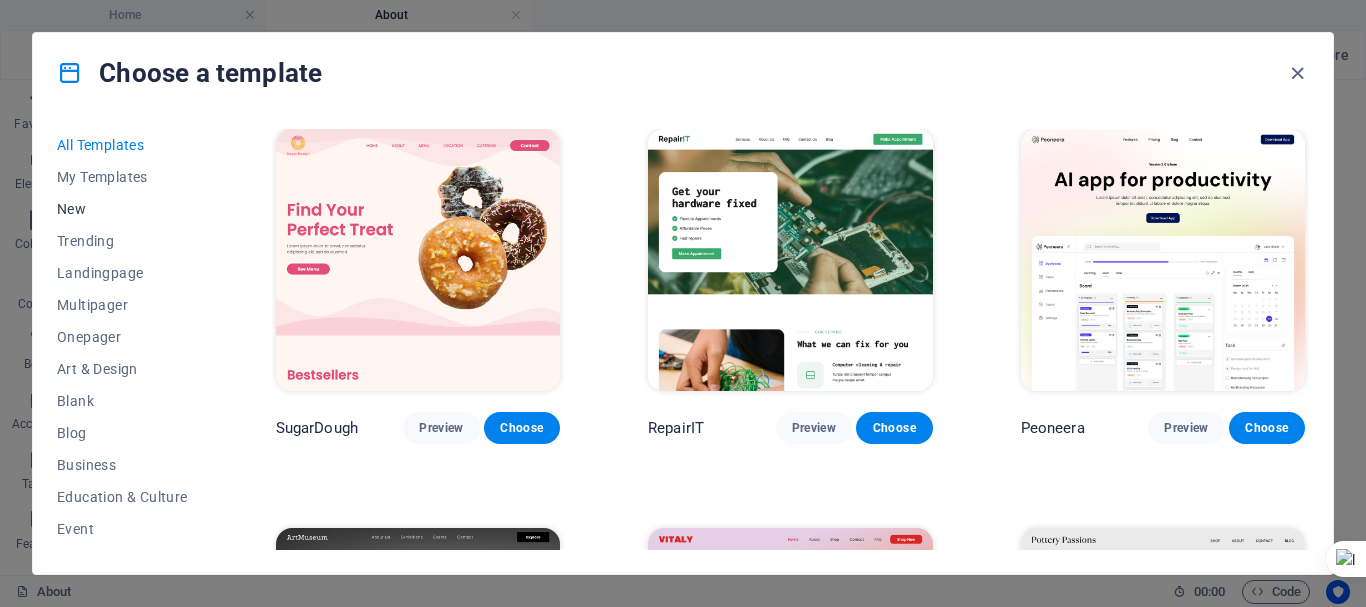 click on "New" at bounding box center (122, 209) 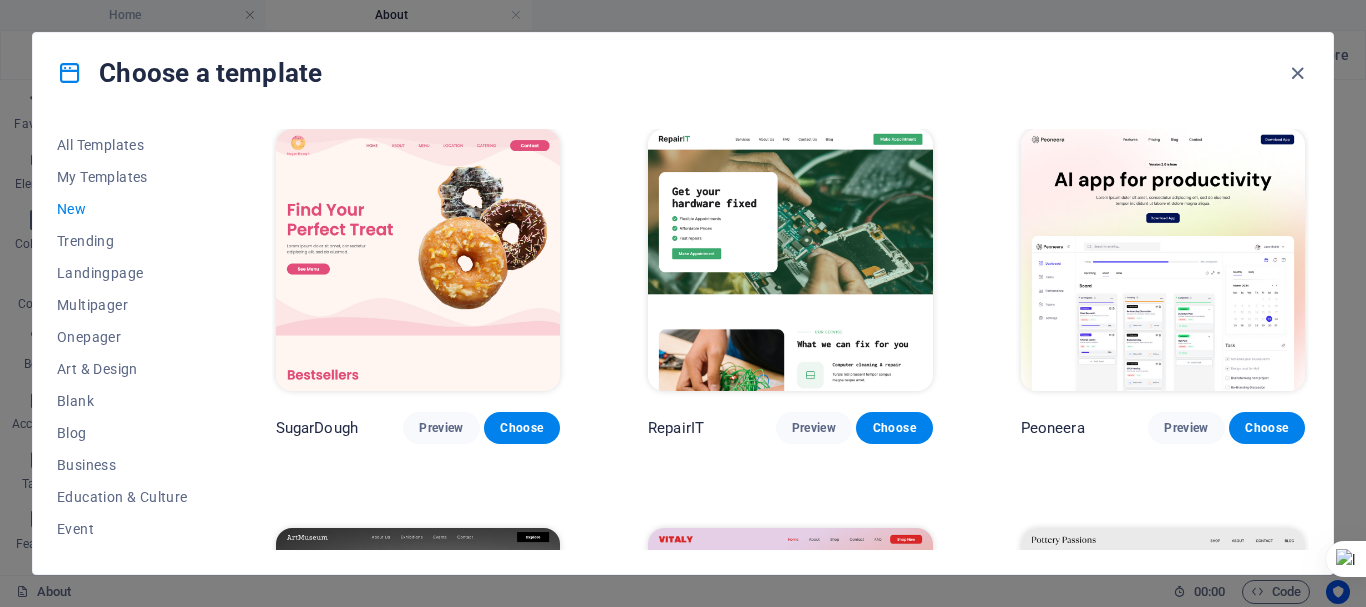 click on "New" at bounding box center (122, 209) 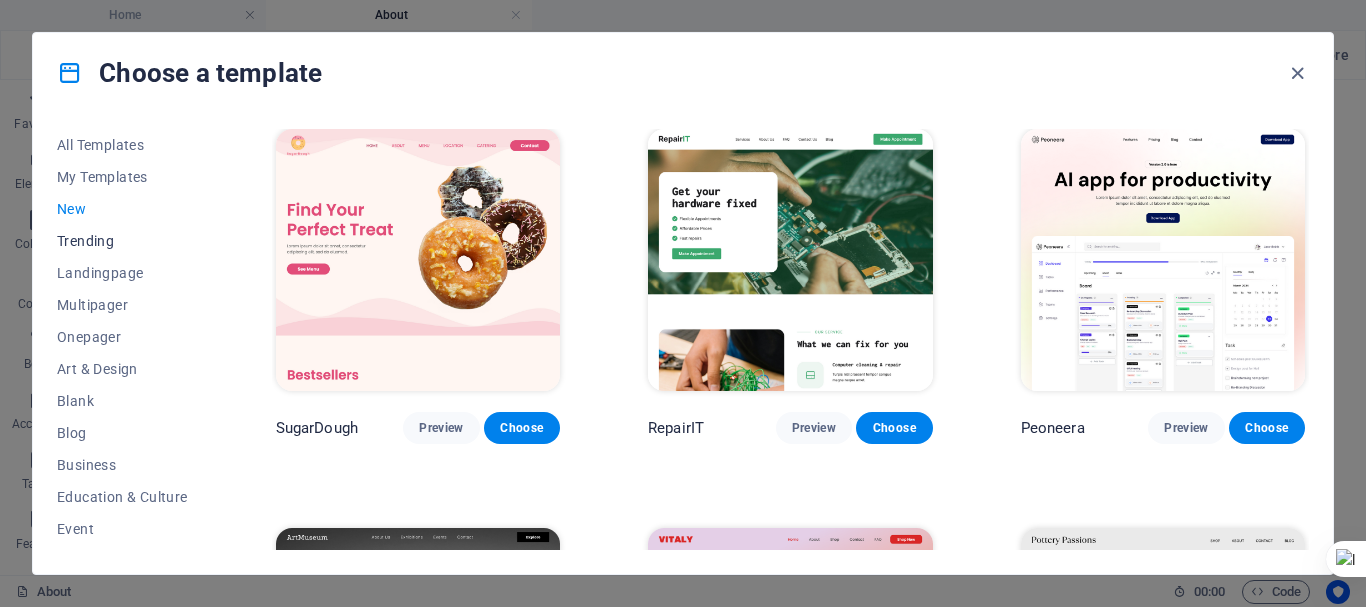 click on "Trending" at bounding box center [122, 241] 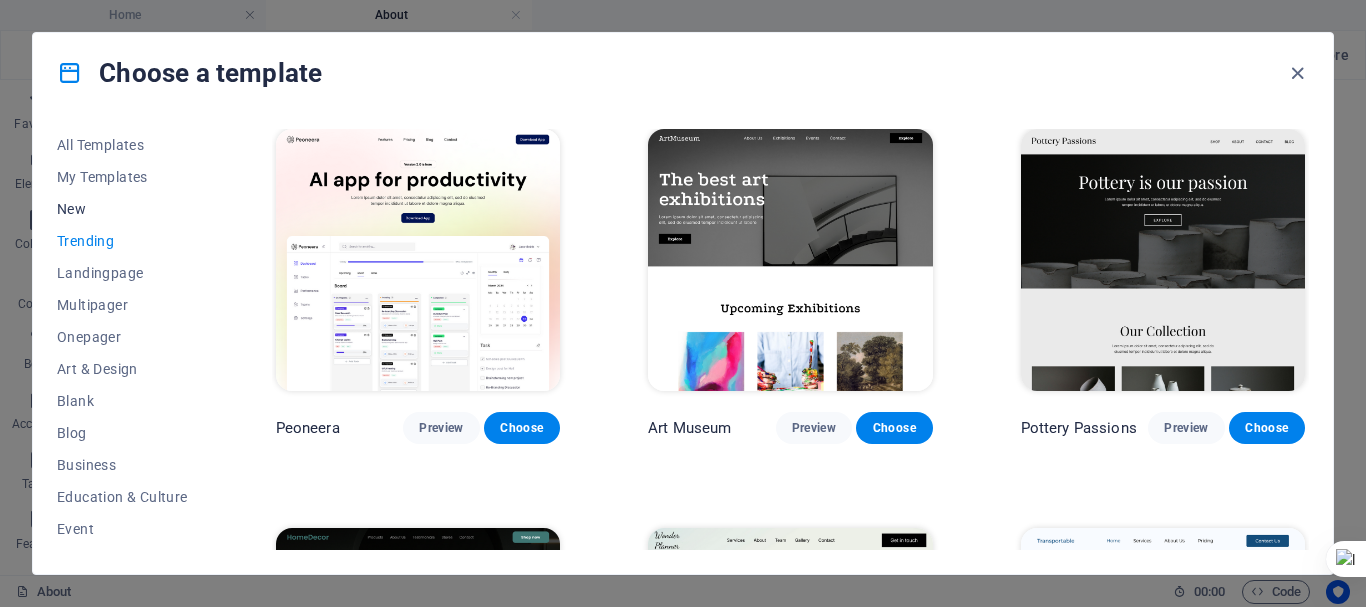 click on "New" at bounding box center (122, 209) 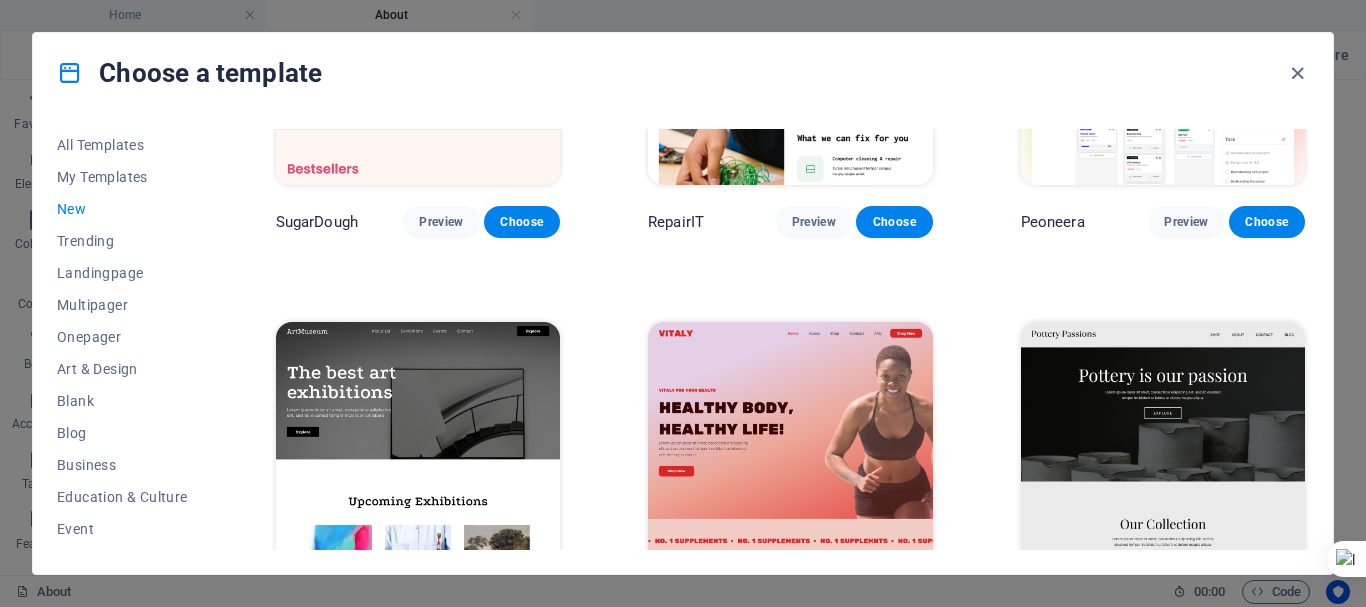 scroll, scrollTop: 0, scrollLeft: 0, axis: both 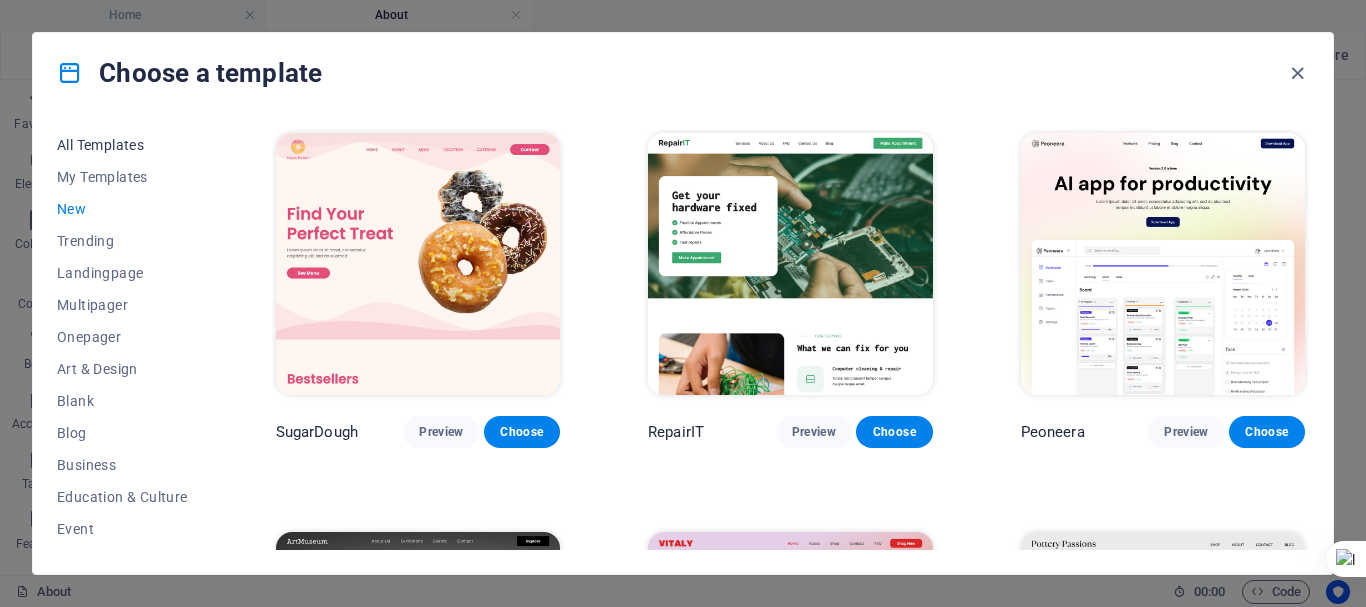 click on "All Templates" at bounding box center [122, 145] 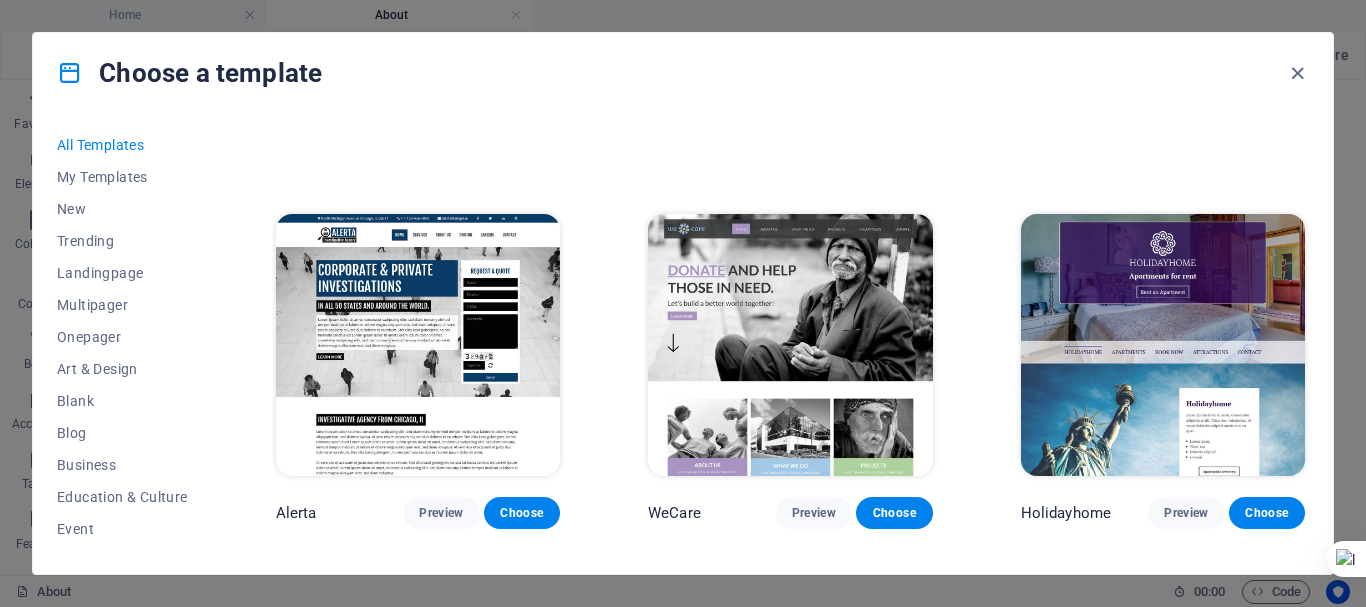 scroll, scrollTop: 11116, scrollLeft: 0, axis: vertical 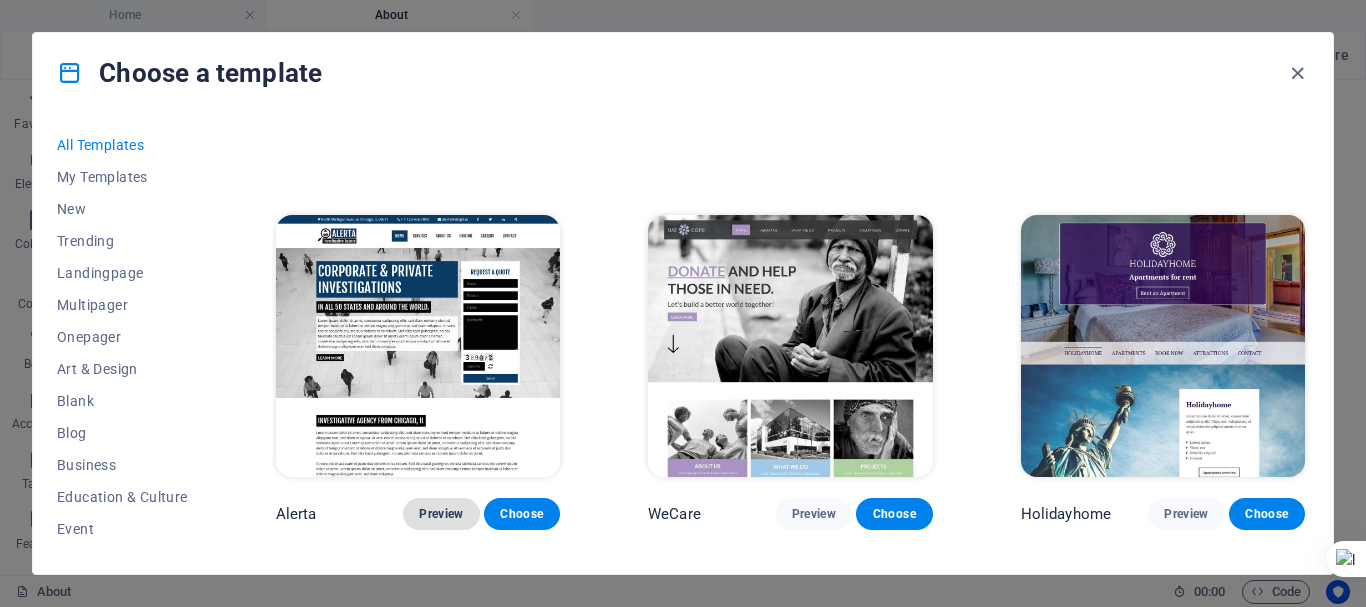 click on "Preview" at bounding box center (441, 514) 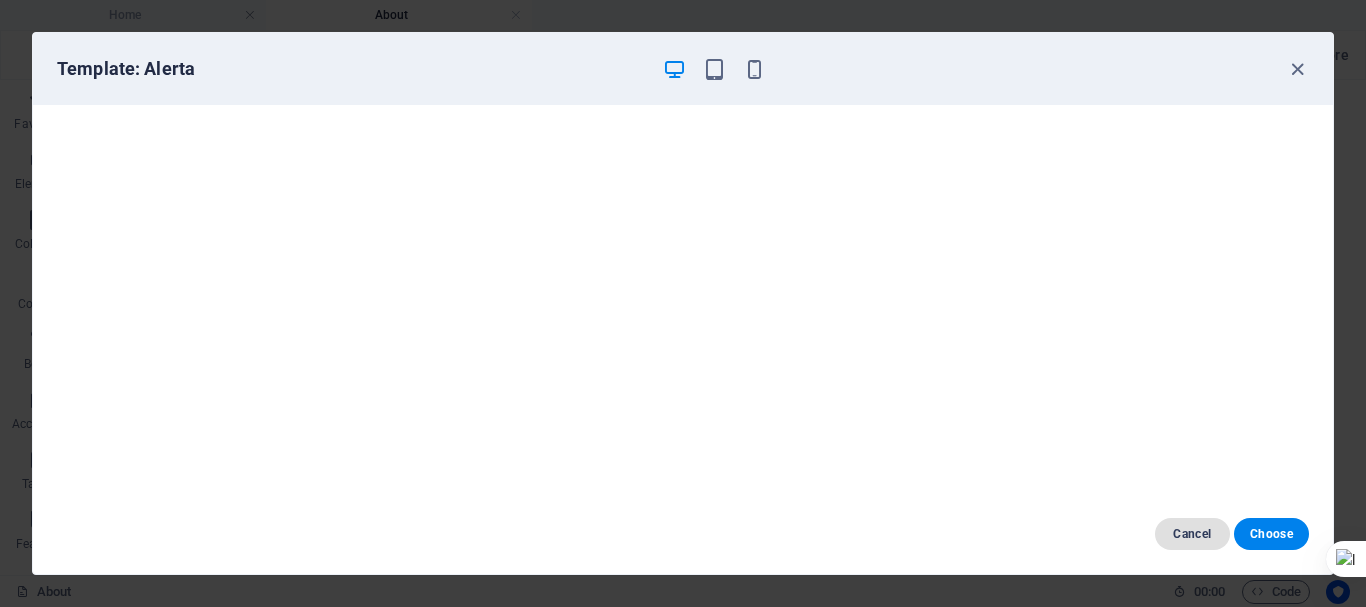click on "Cancel" at bounding box center (1192, 534) 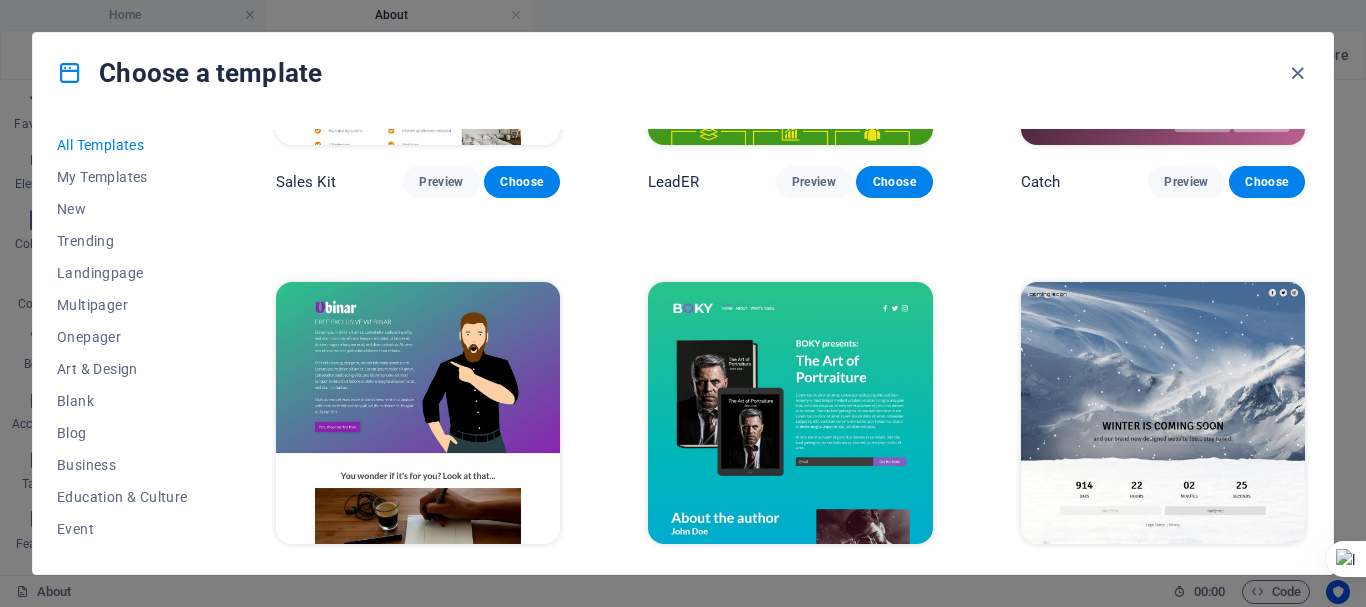 scroll, scrollTop: 22219, scrollLeft: 0, axis: vertical 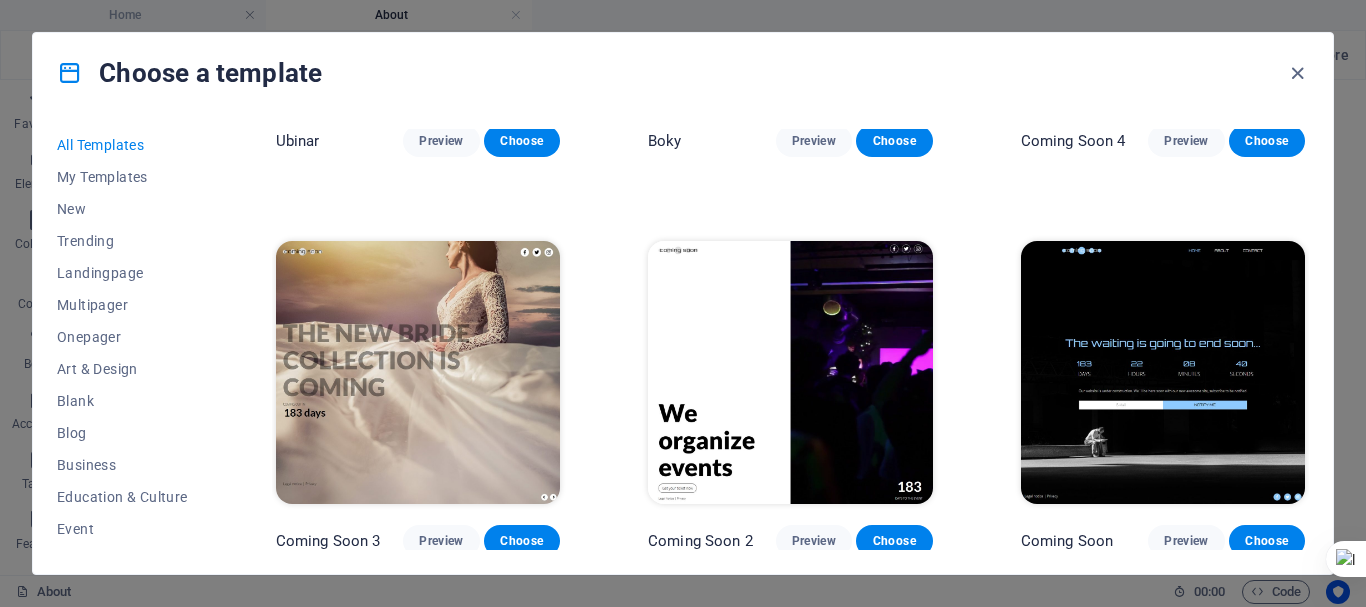 drag, startPoint x: 750, startPoint y: 402, endPoint x: 633, endPoint y: 506, distance: 156.54073 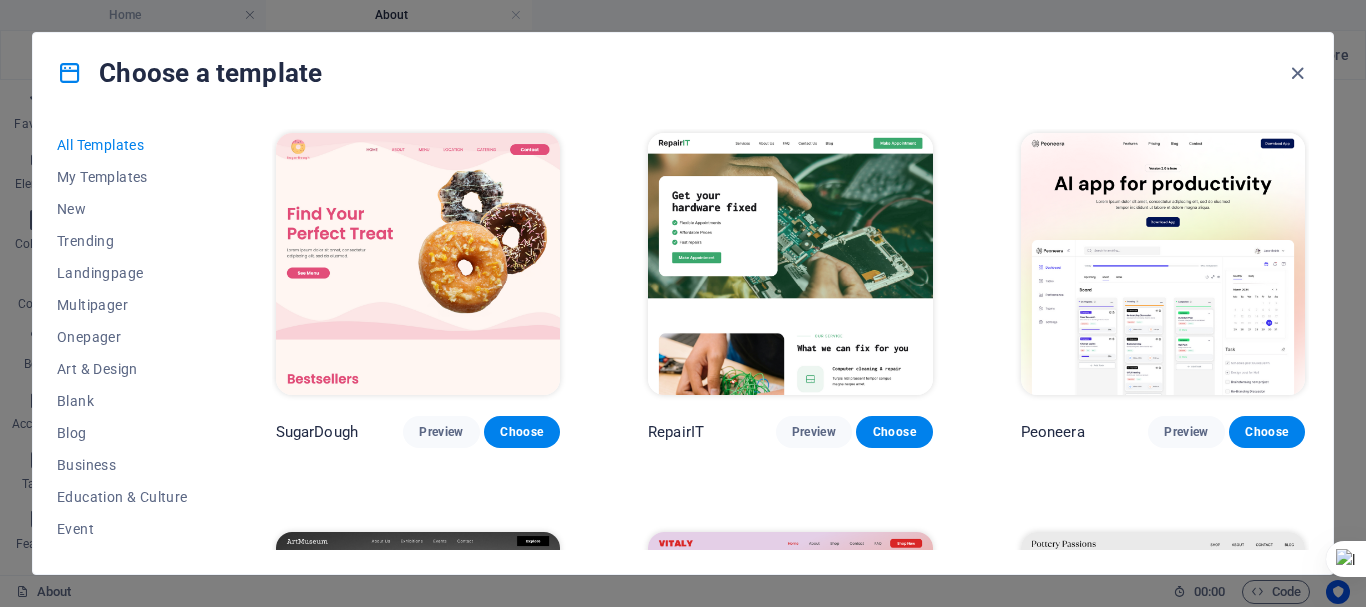 scroll, scrollTop: 0, scrollLeft: 0, axis: both 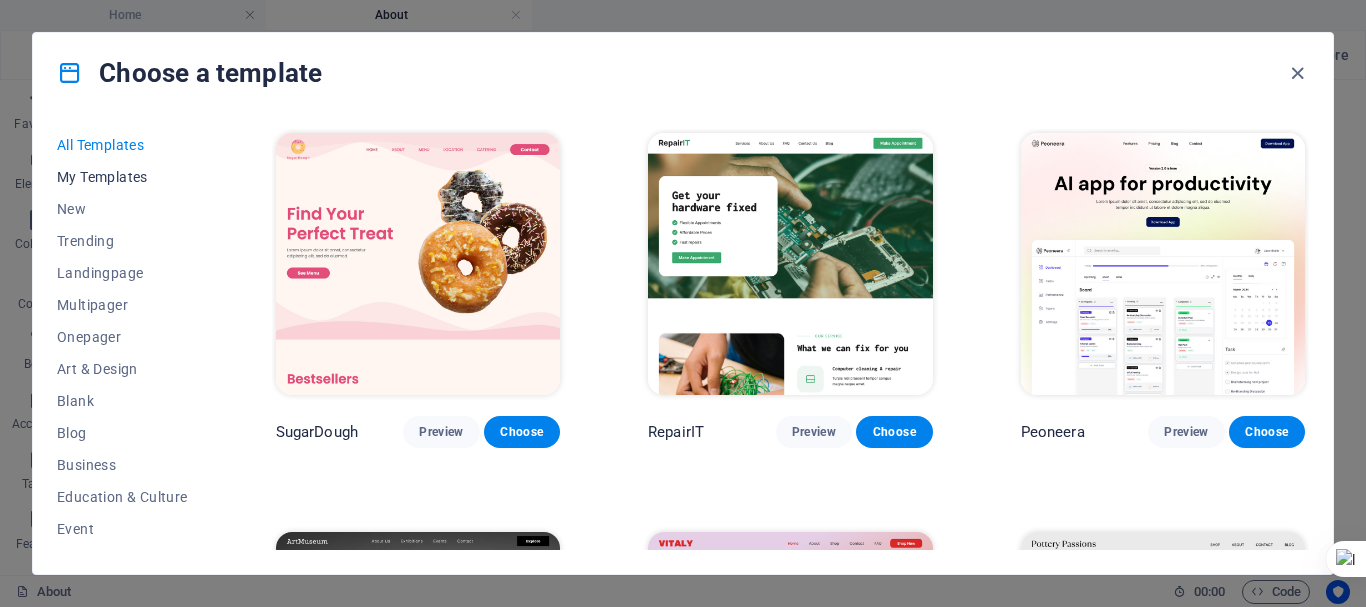 click on "My Templates" at bounding box center [122, 177] 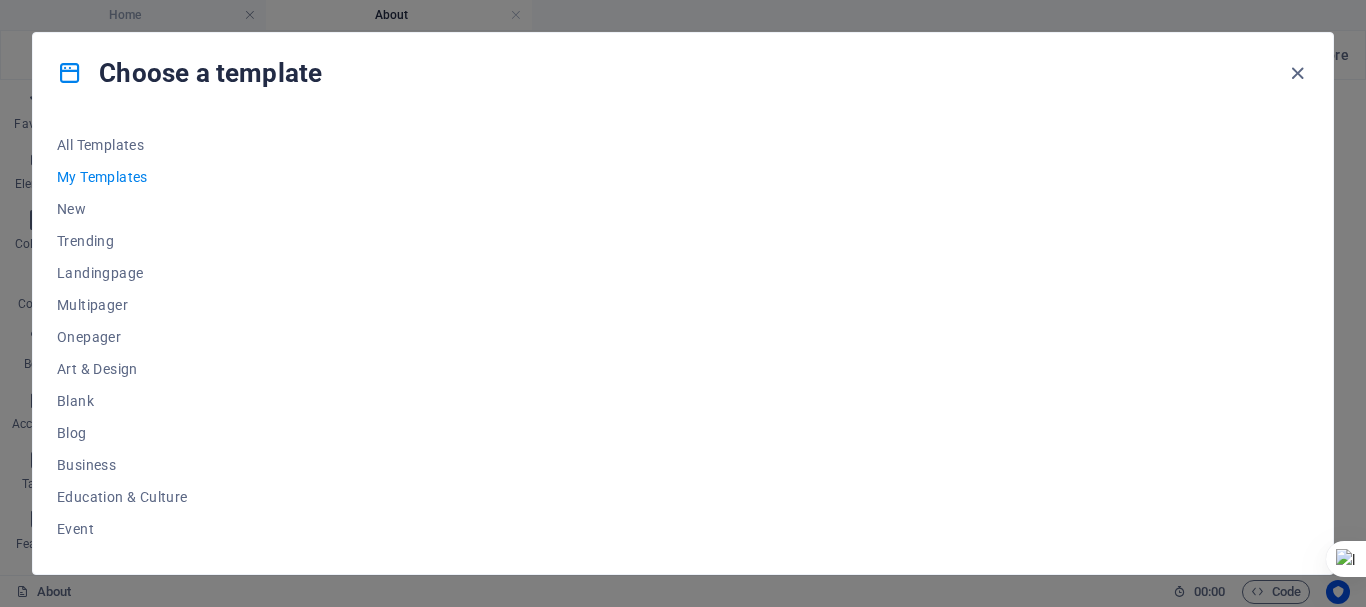 click on "My Templates" at bounding box center (122, 177) 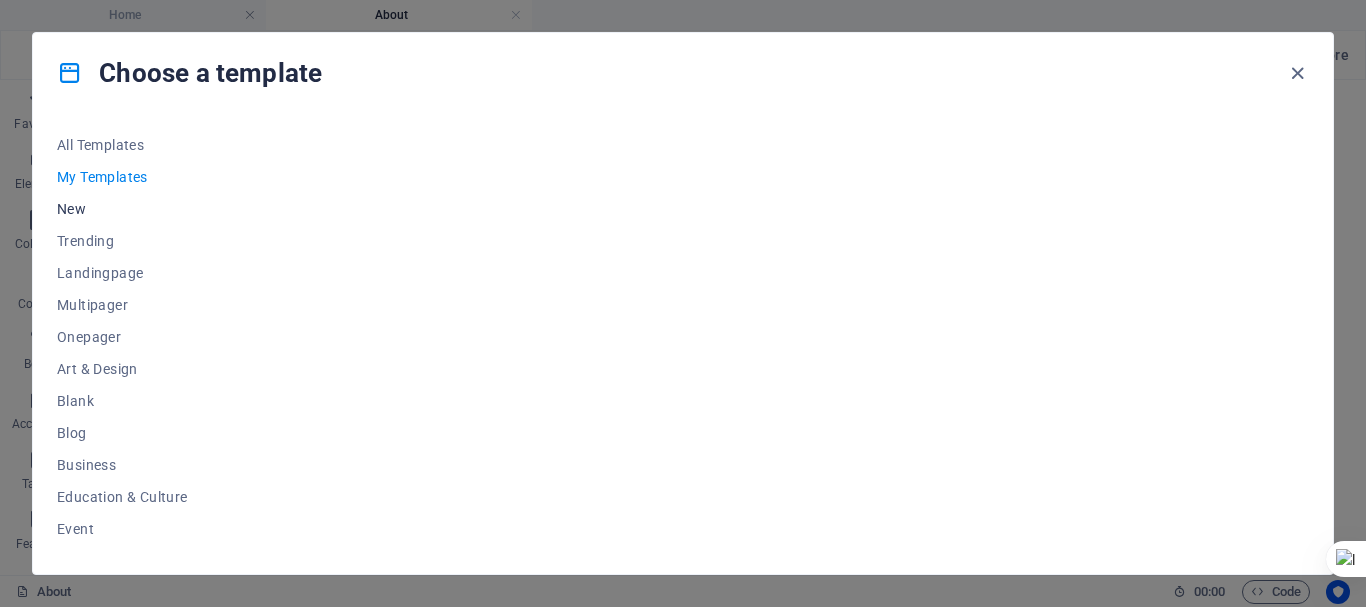 click on "New" at bounding box center (122, 209) 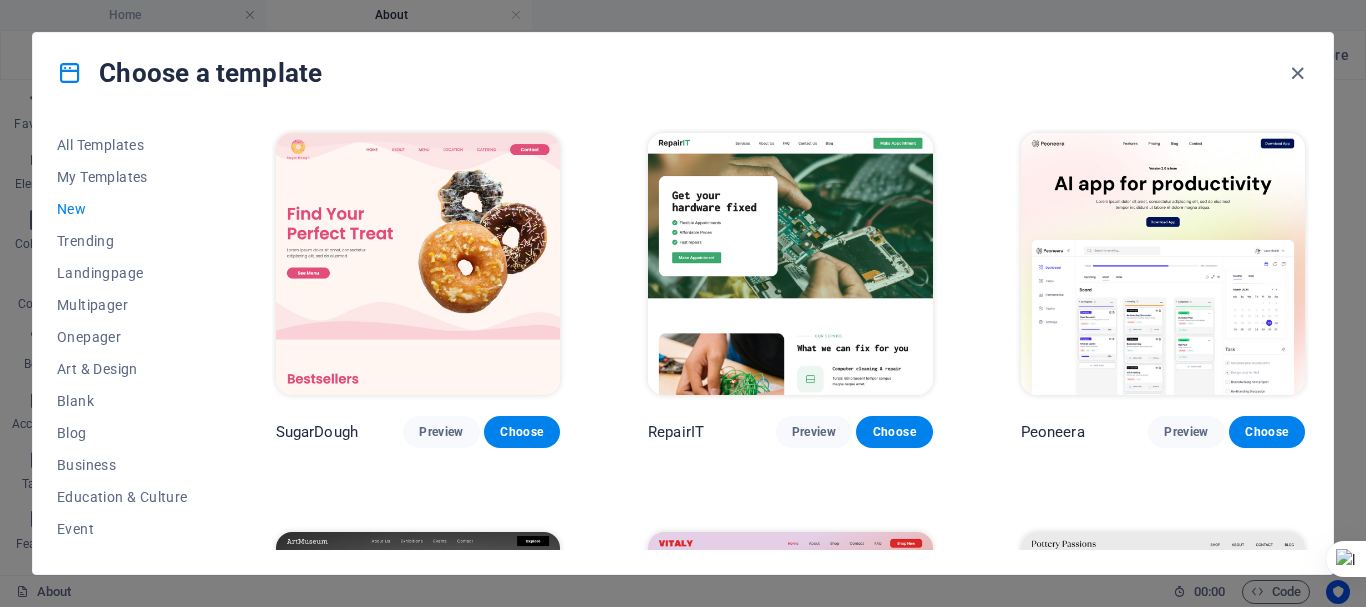 click on "New" at bounding box center (122, 209) 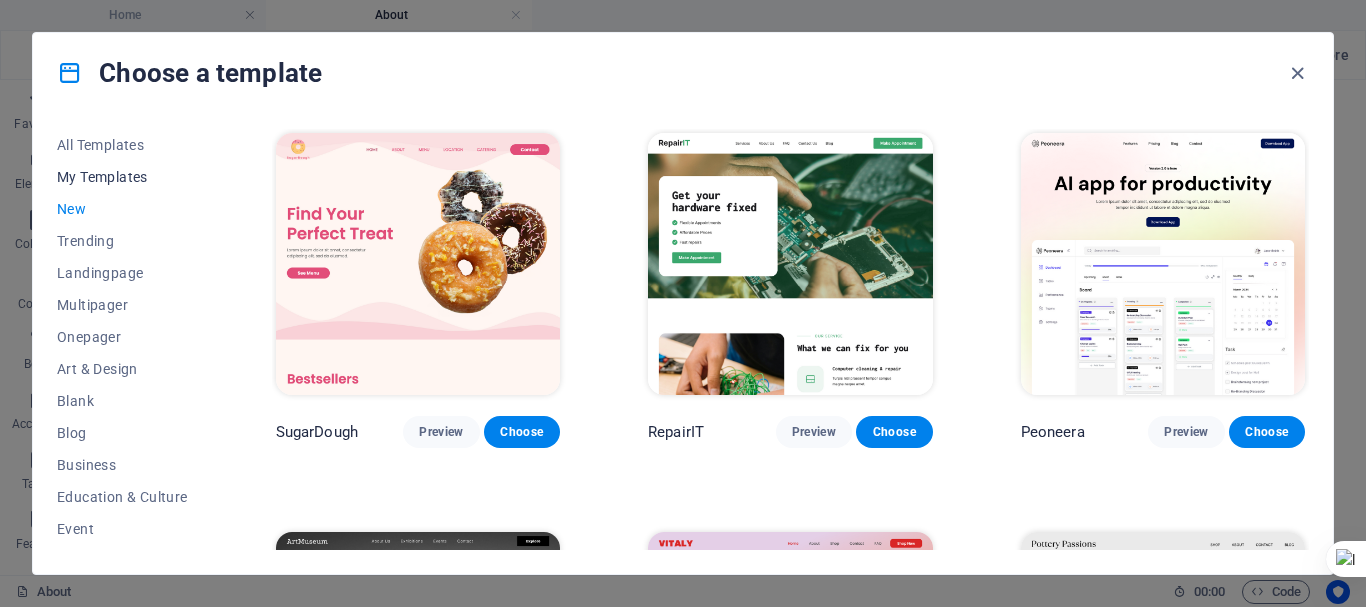 click on "My Templates" at bounding box center (122, 177) 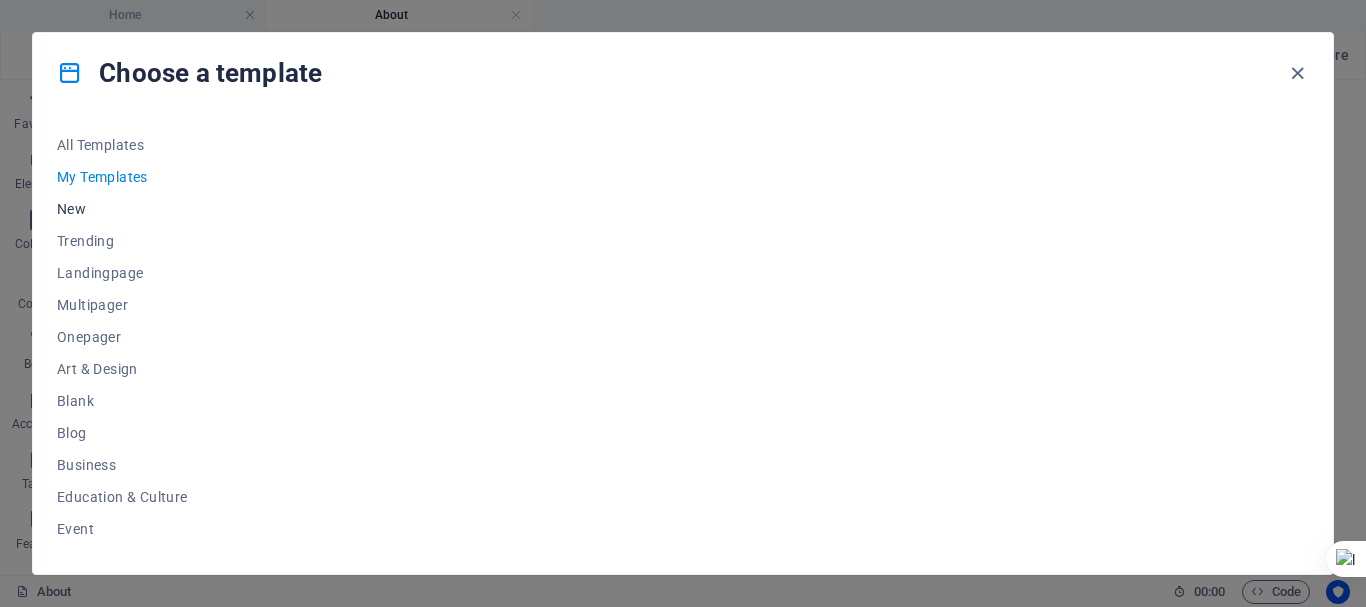 click on "New" at bounding box center (122, 209) 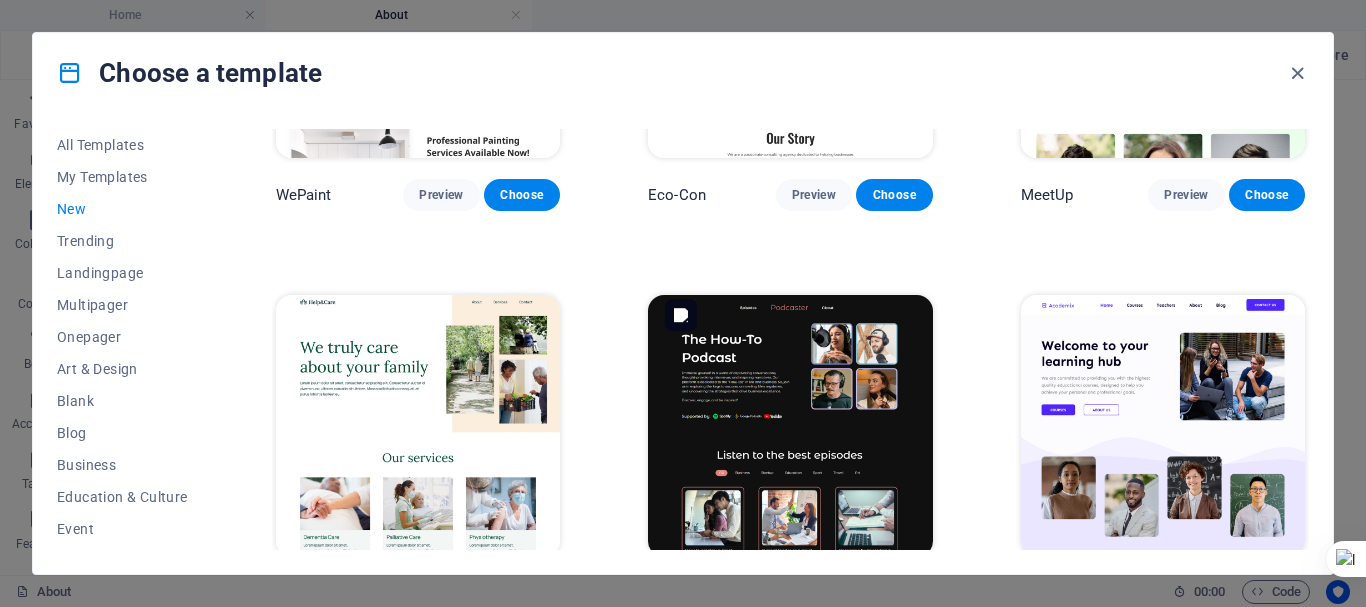 scroll, scrollTop: 1880, scrollLeft: 0, axis: vertical 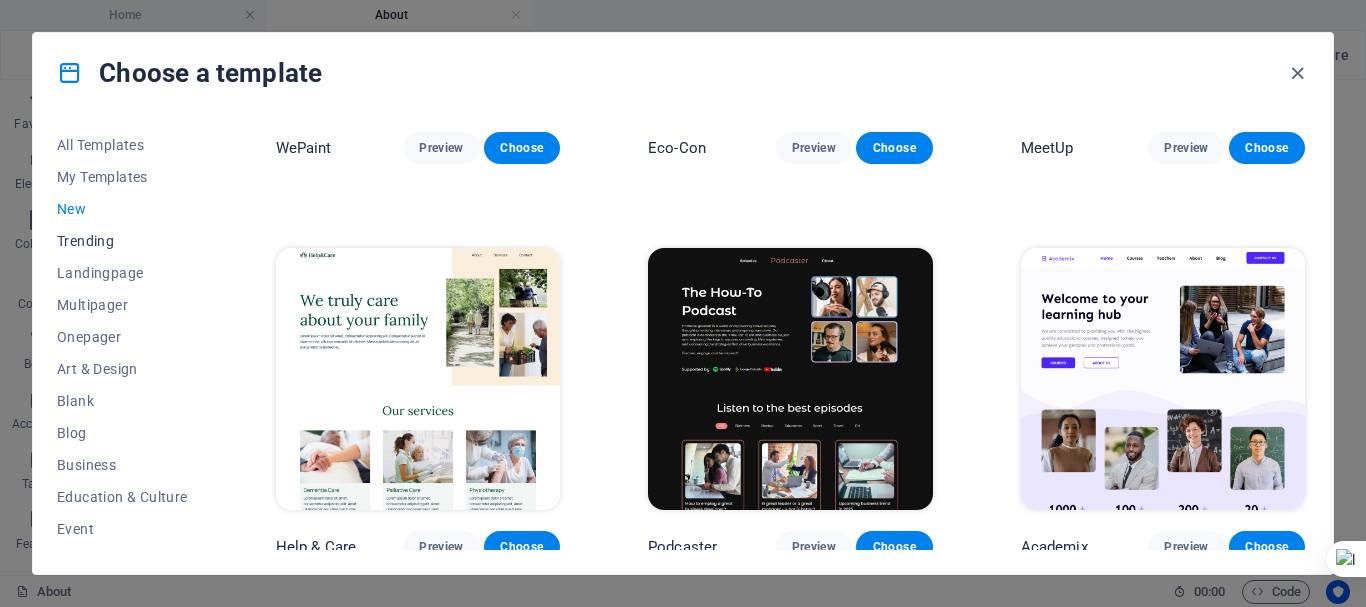 click on "Trending" at bounding box center [122, 241] 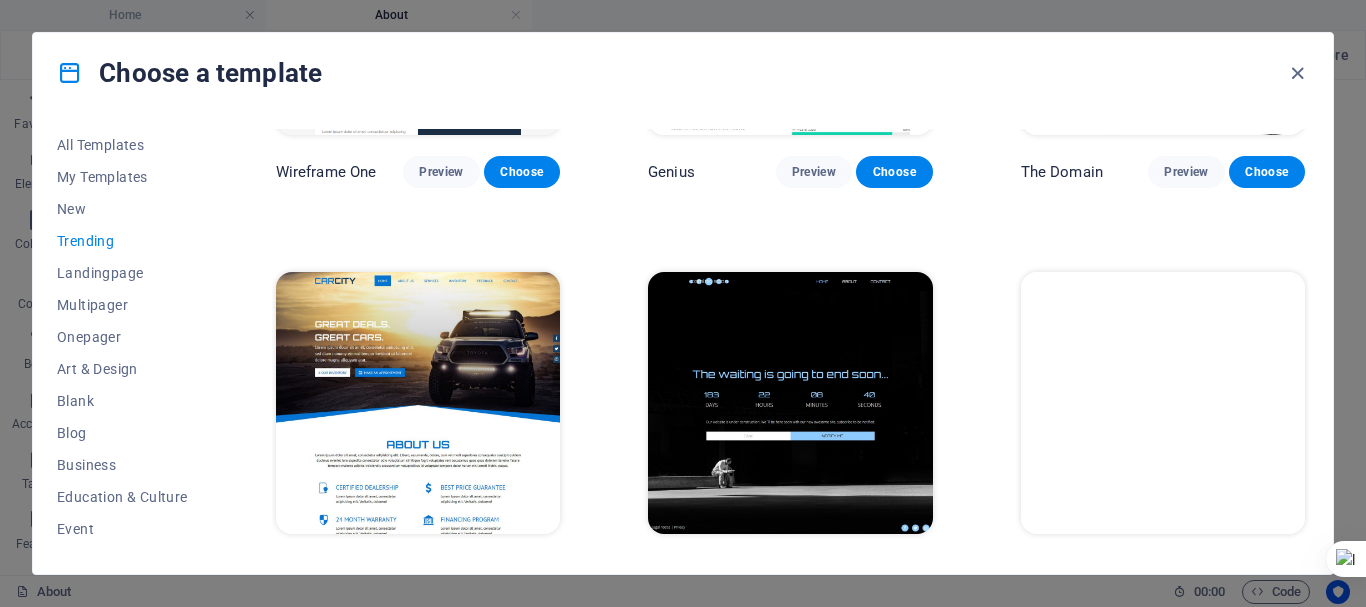 scroll, scrollTop: 1880, scrollLeft: 0, axis: vertical 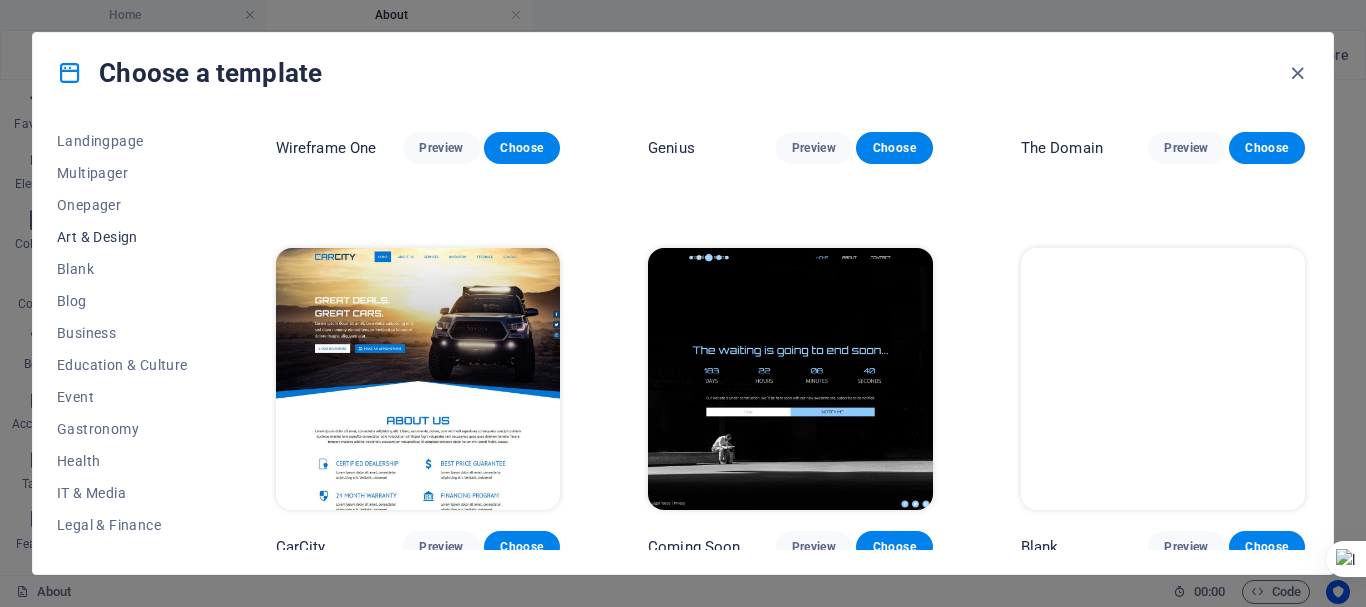 click on "Art & Design" at bounding box center (122, 237) 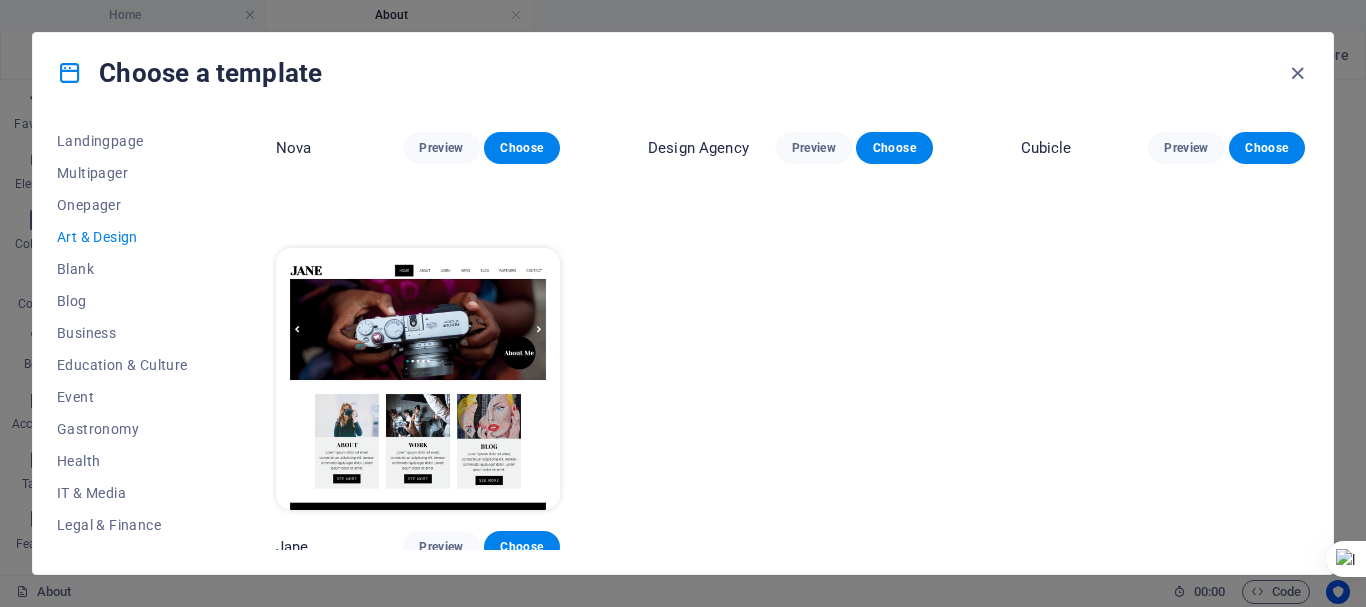 scroll, scrollTop: 1880, scrollLeft: 0, axis: vertical 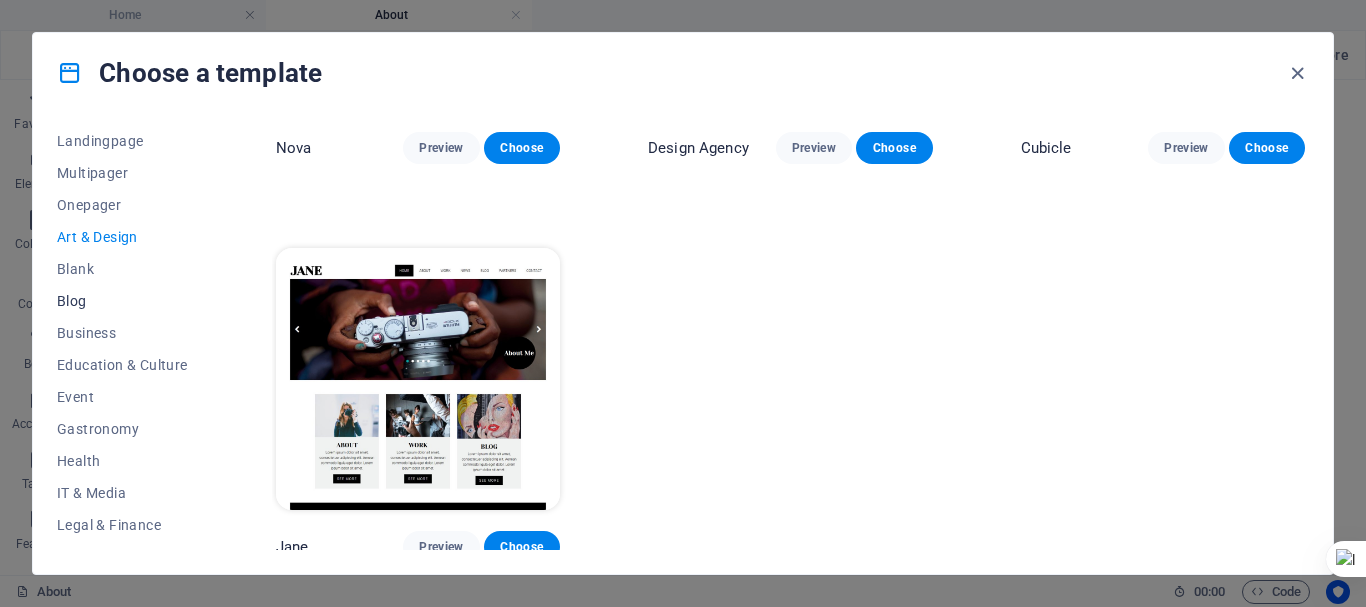 click on "Blog" at bounding box center [122, 301] 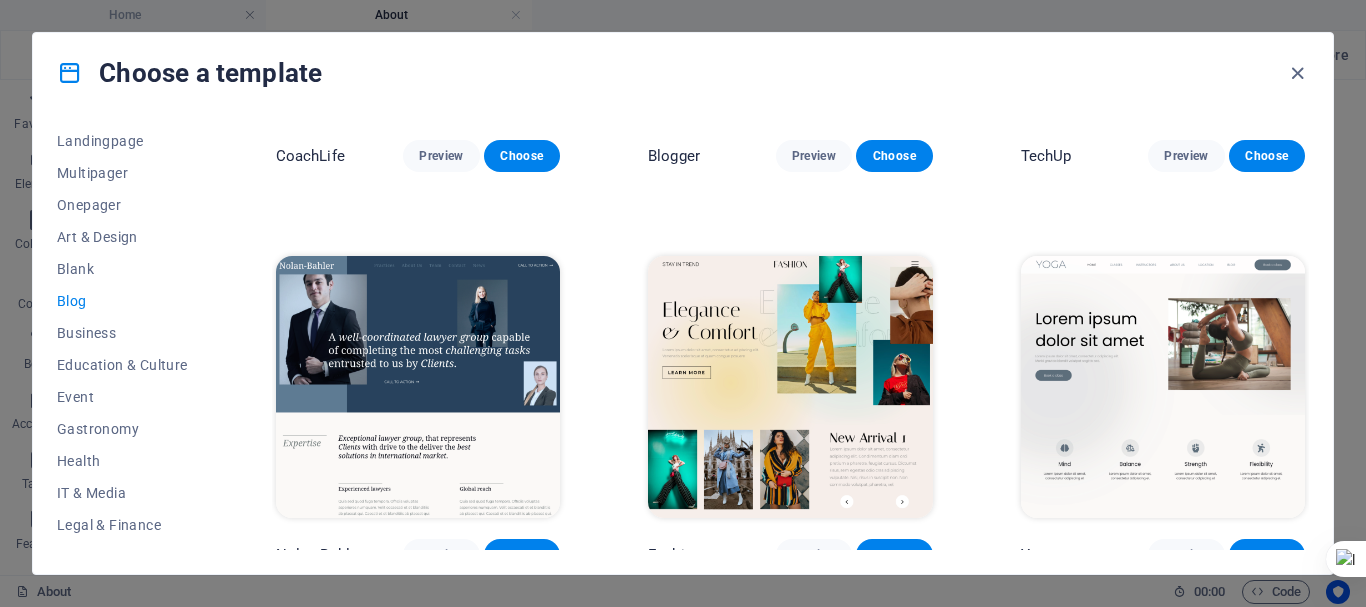 scroll, scrollTop: 3078, scrollLeft: 0, axis: vertical 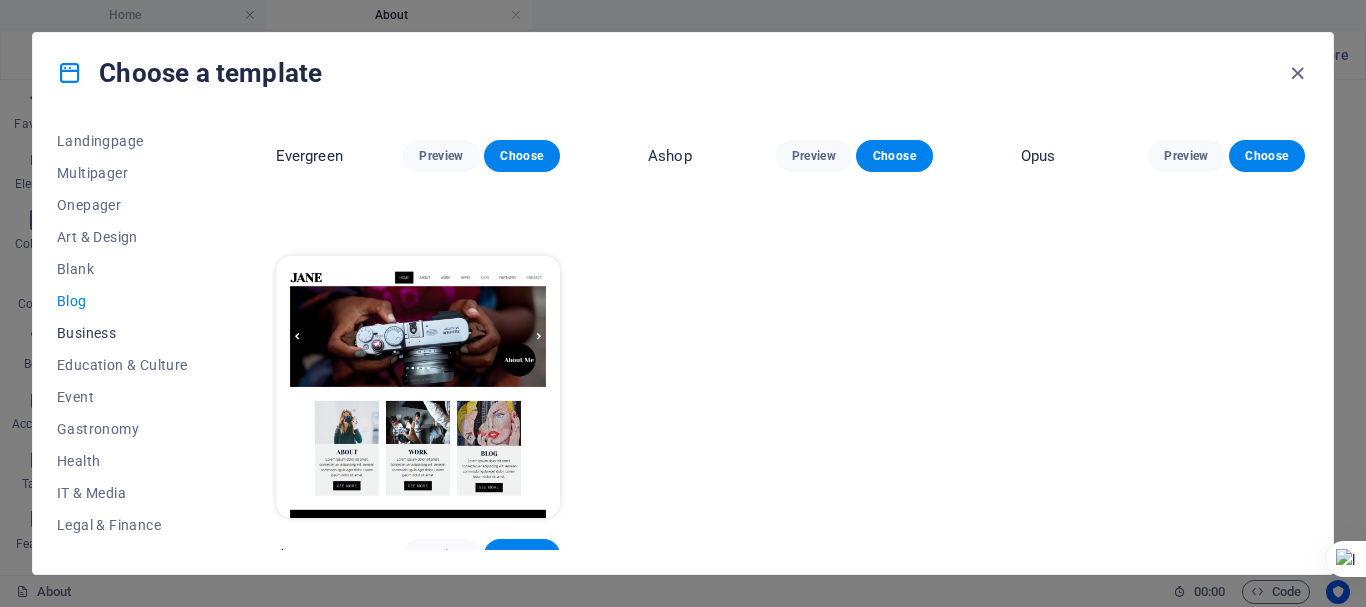click on "Business" at bounding box center [122, 333] 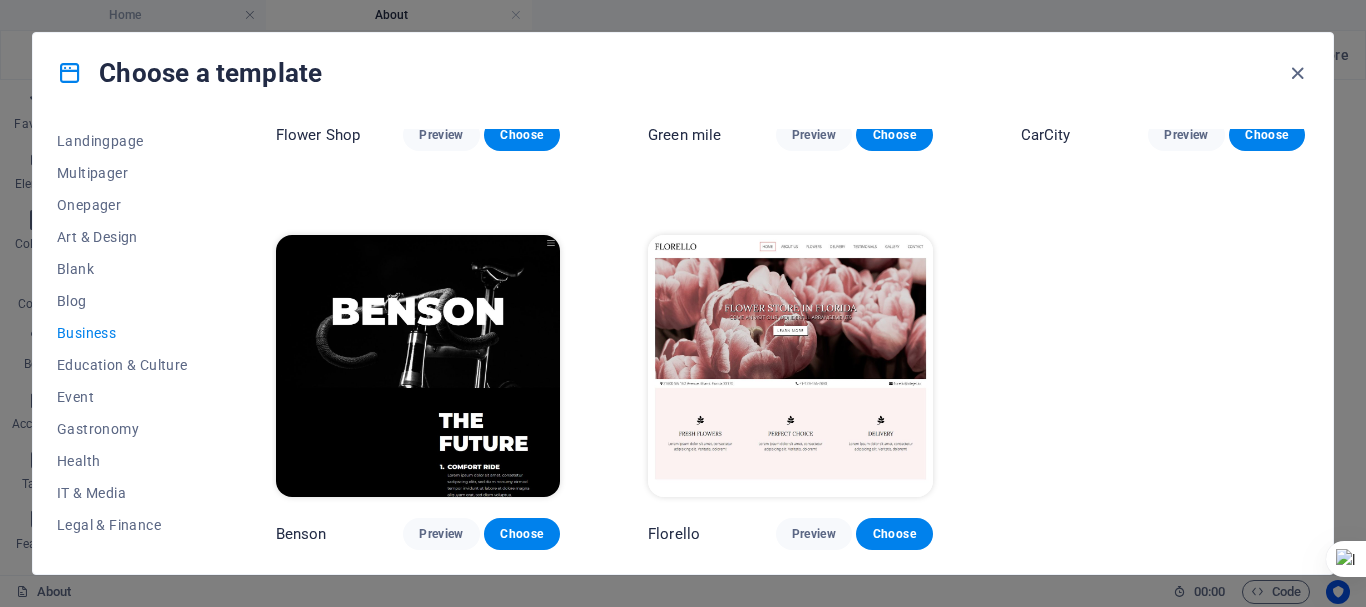 scroll, scrollTop: 689, scrollLeft: 0, axis: vertical 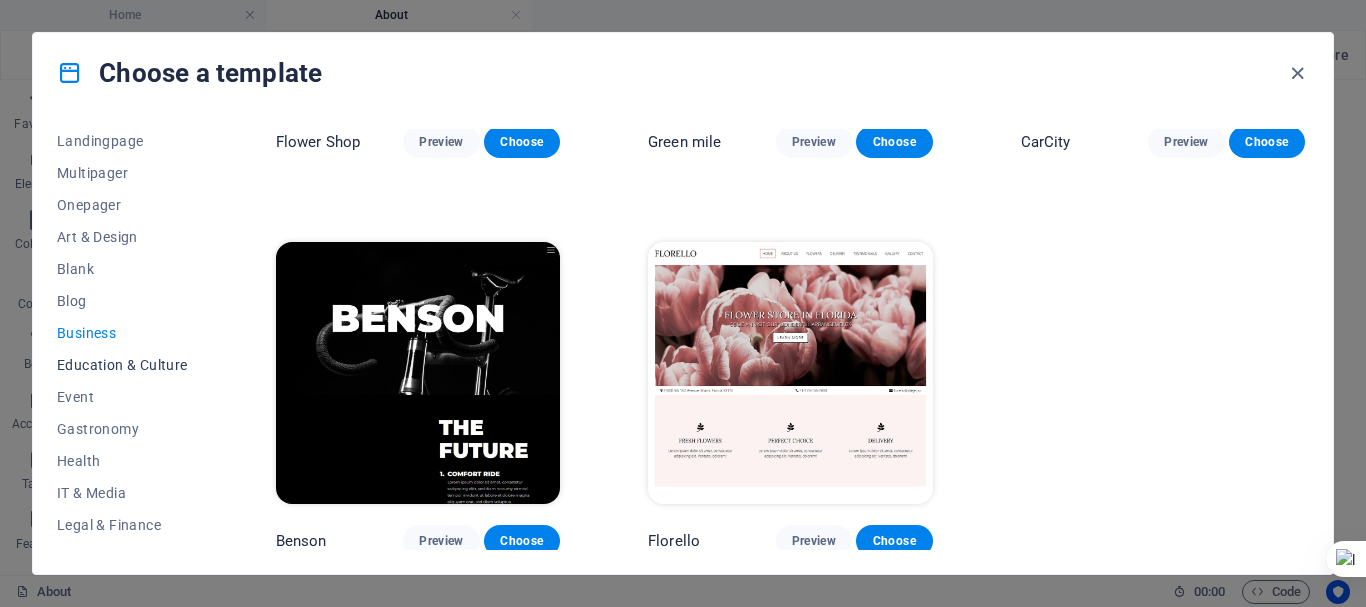 click on "Education & Culture" at bounding box center [122, 365] 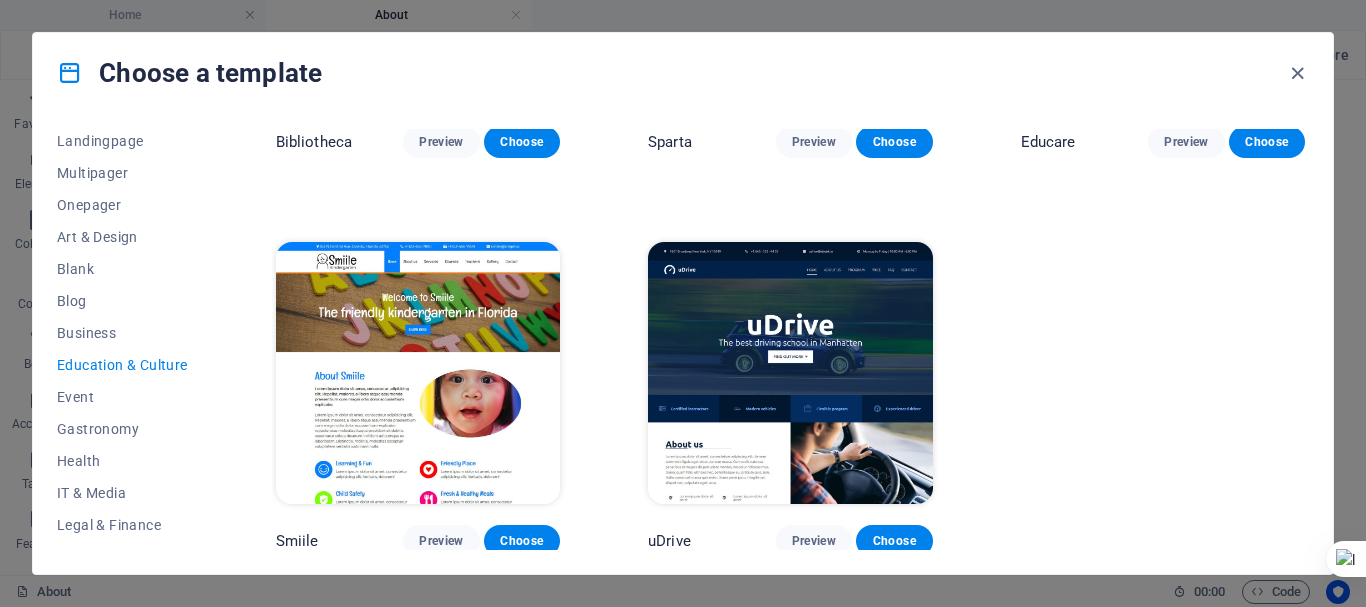 scroll, scrollTop: 689, scrollLeft: 0, axis: vertical 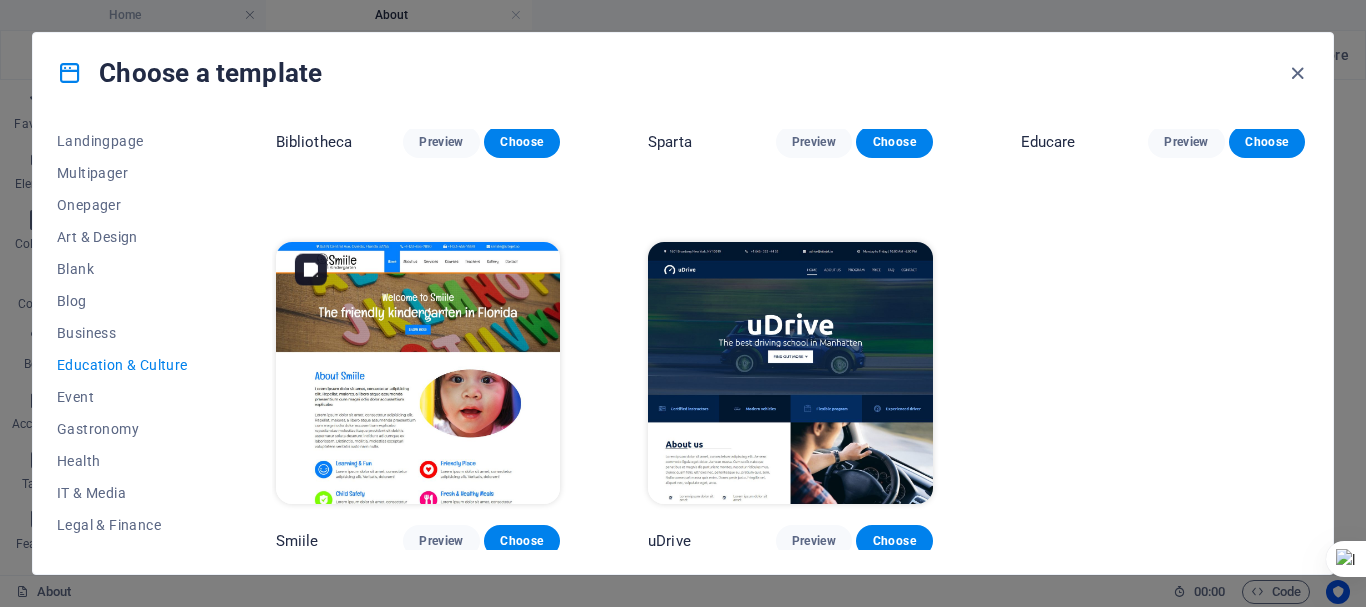 click at bounding box center (418, 373) 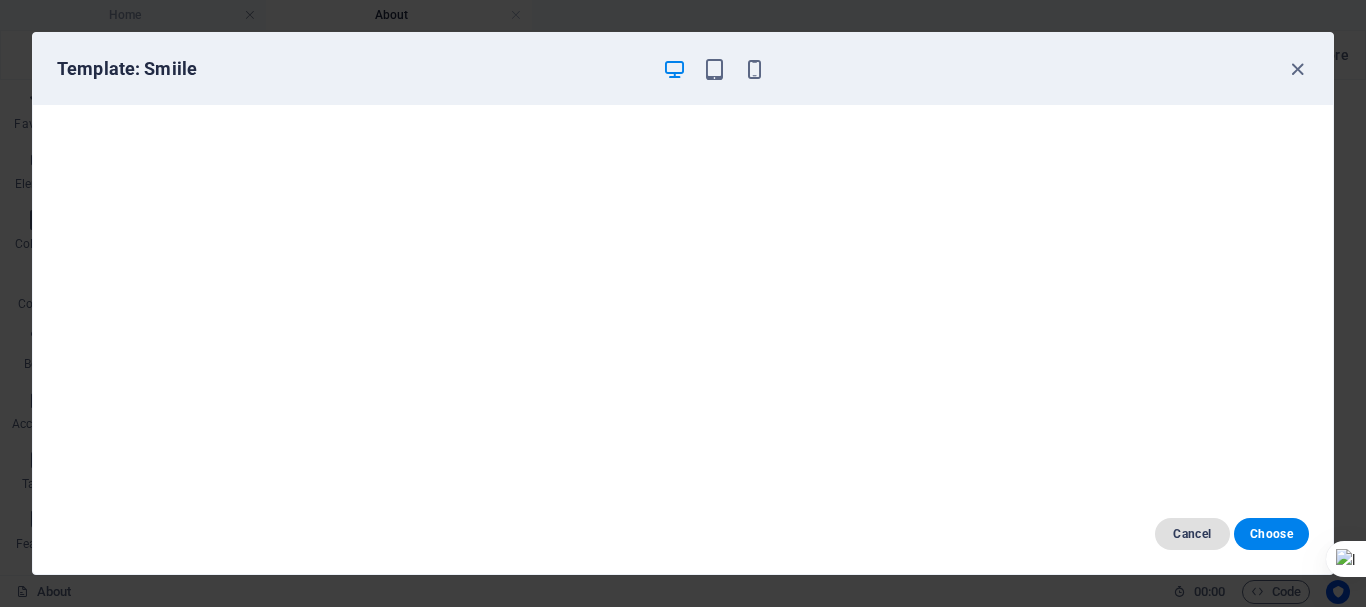 click on "Cancel" at bounding box center (1192, 534) 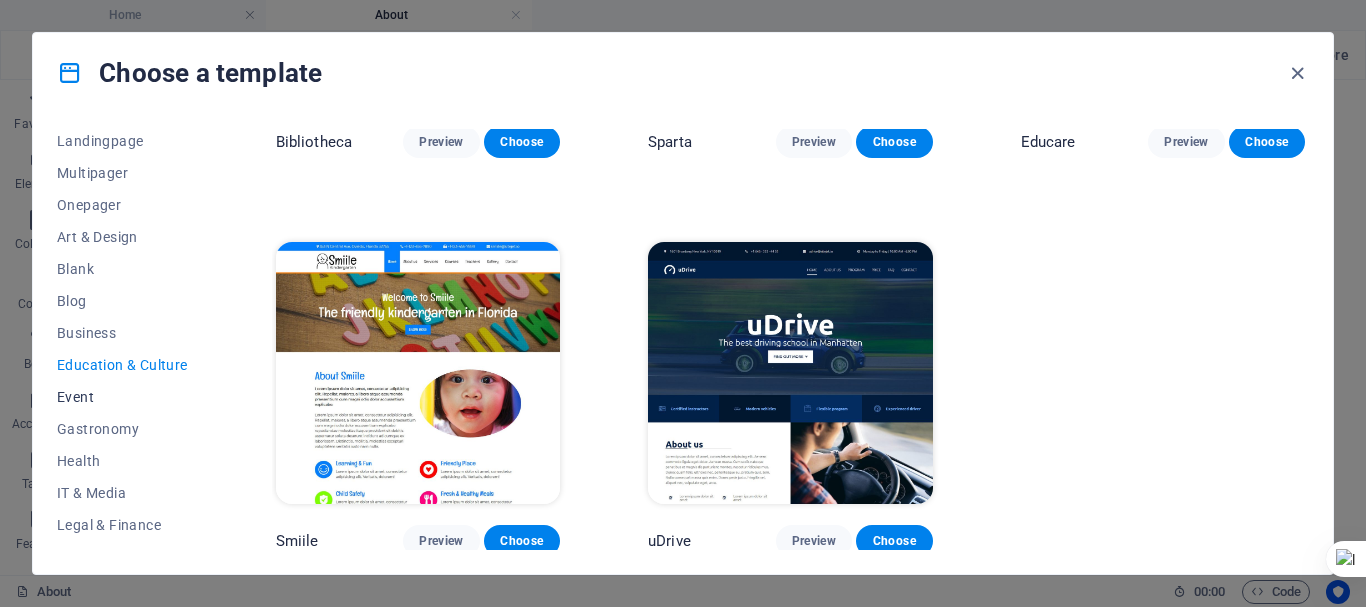 click on "Event" at bounding box center [122, 397] 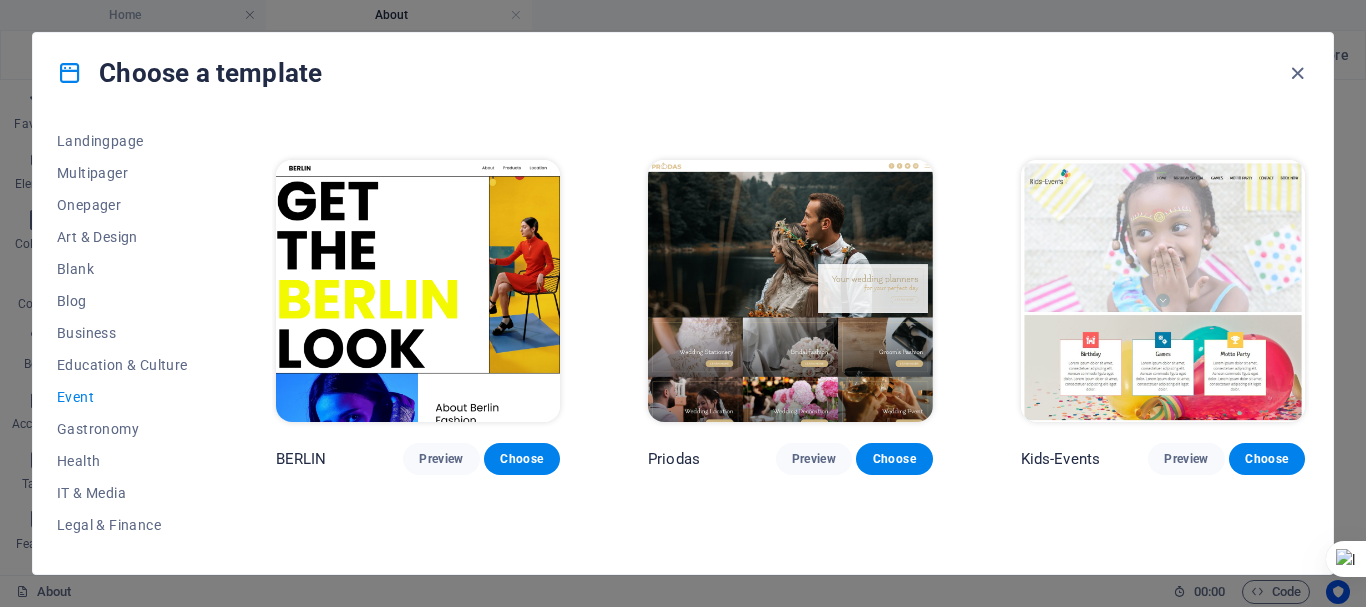 scroll, scrollTop: 689, scrollLeft: 0, axis: vertical 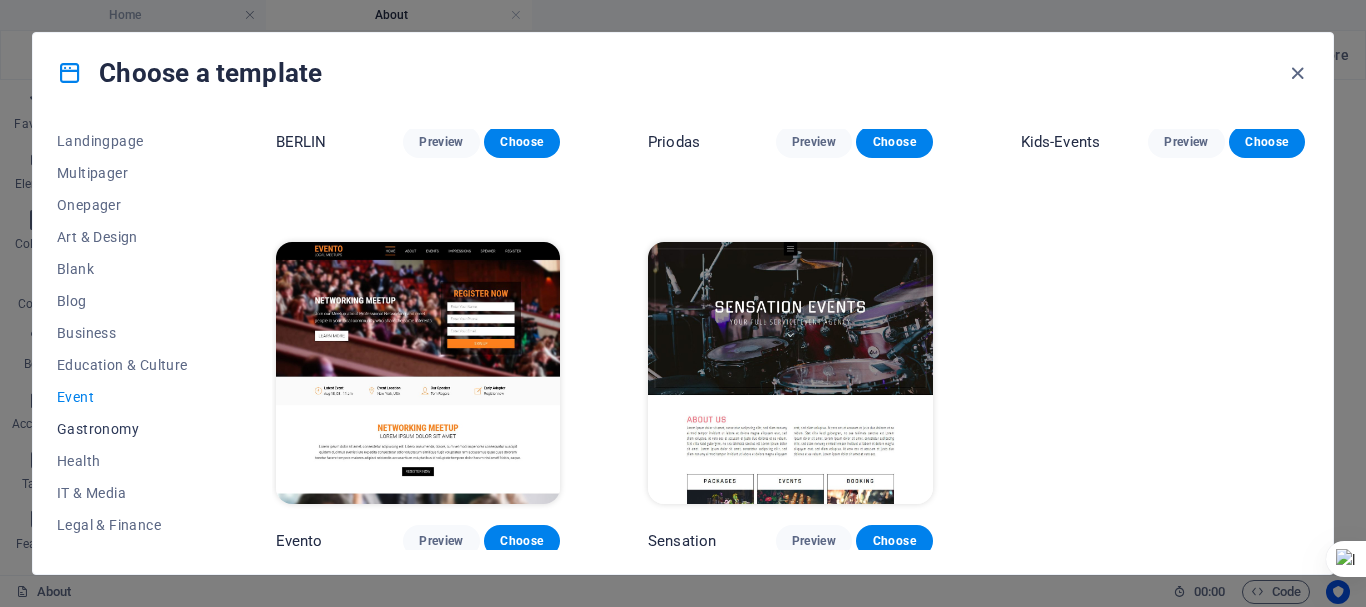 click on "Gastronomy" at bounding box center (122, 429) 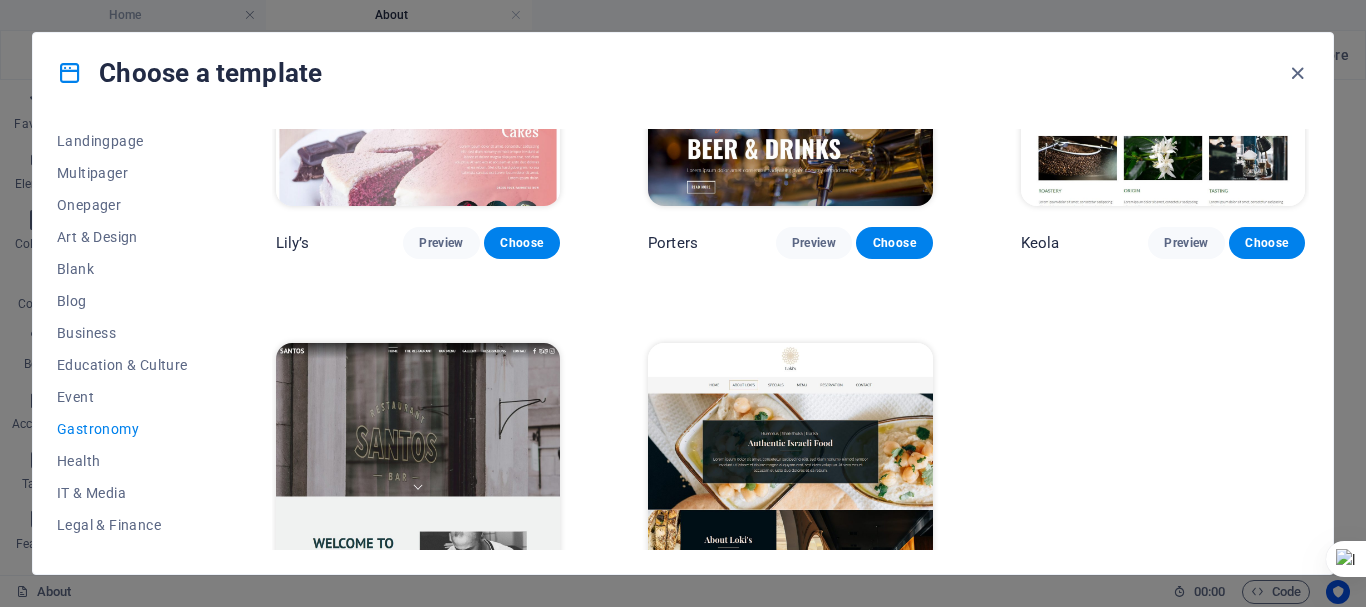 scroll, scrollTop: 1880, scrollLeft: 0, axis: vertical 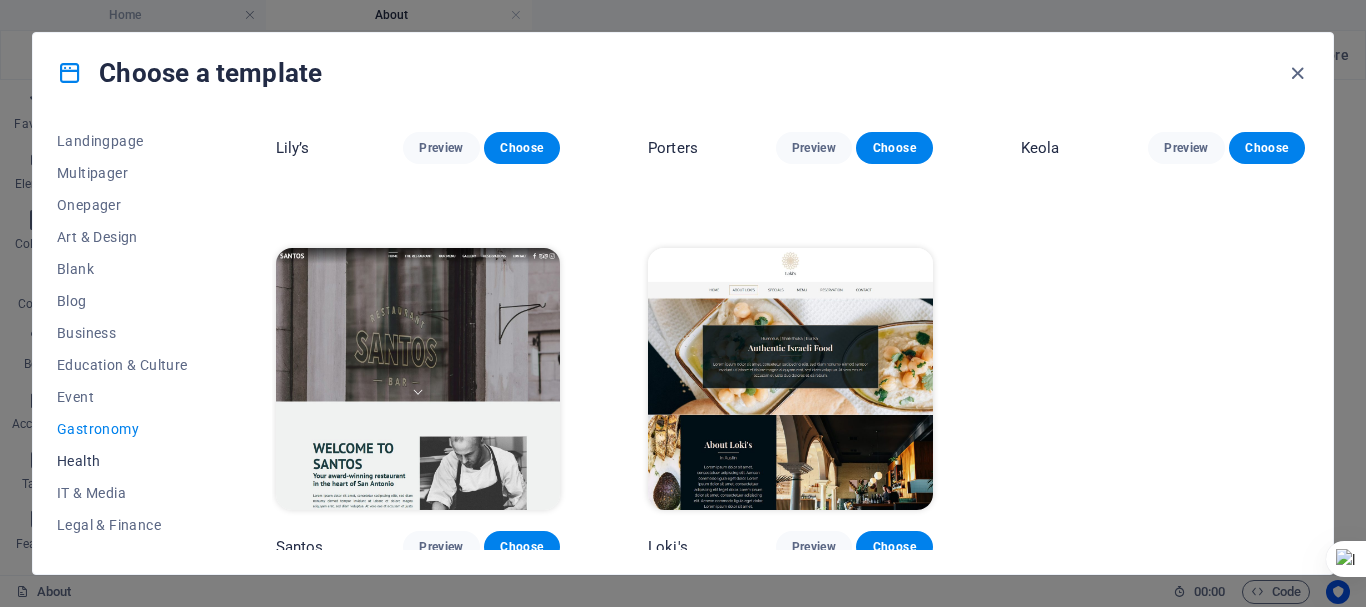 click on "Health" at bounding box center (122, 461) 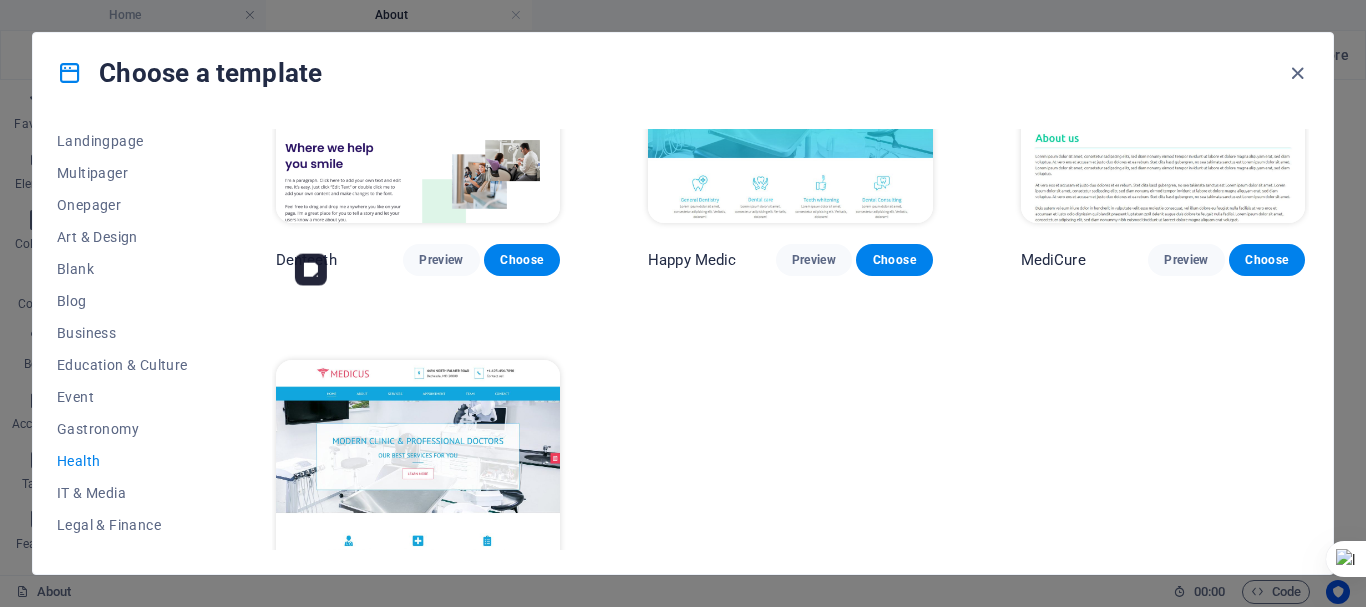 scroll, scrollTop: 689, scrollLeft: 0, axis: vertical 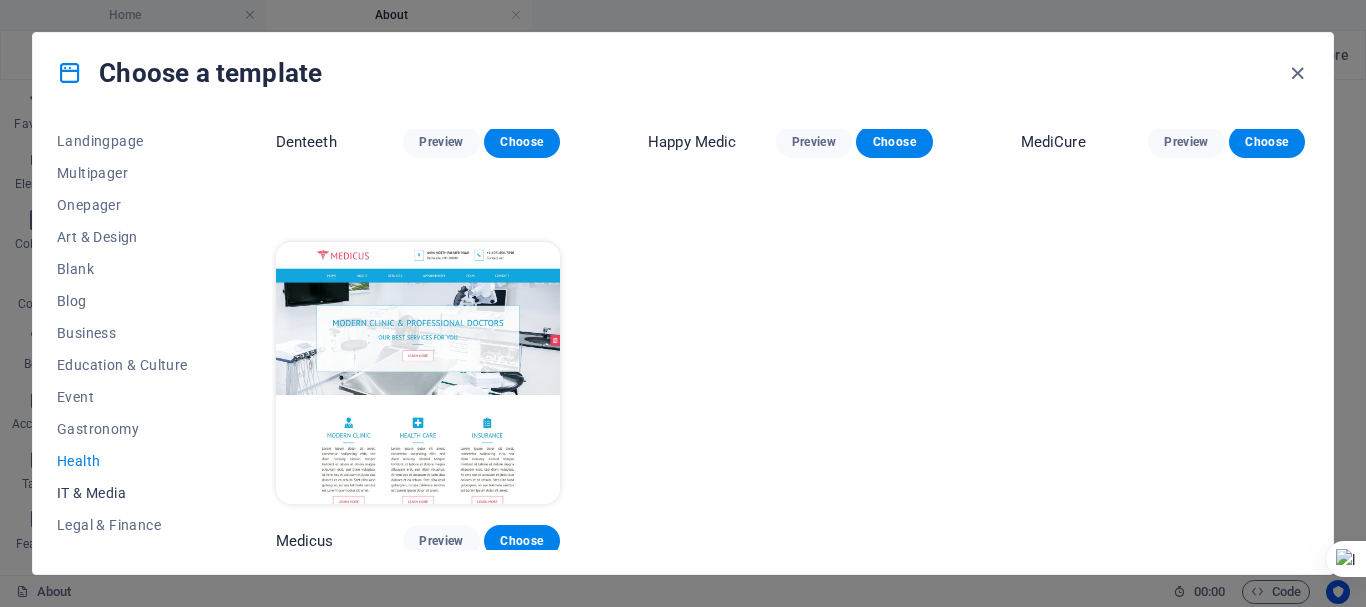 click on "IT & Media" at bounding box center (122, 493) 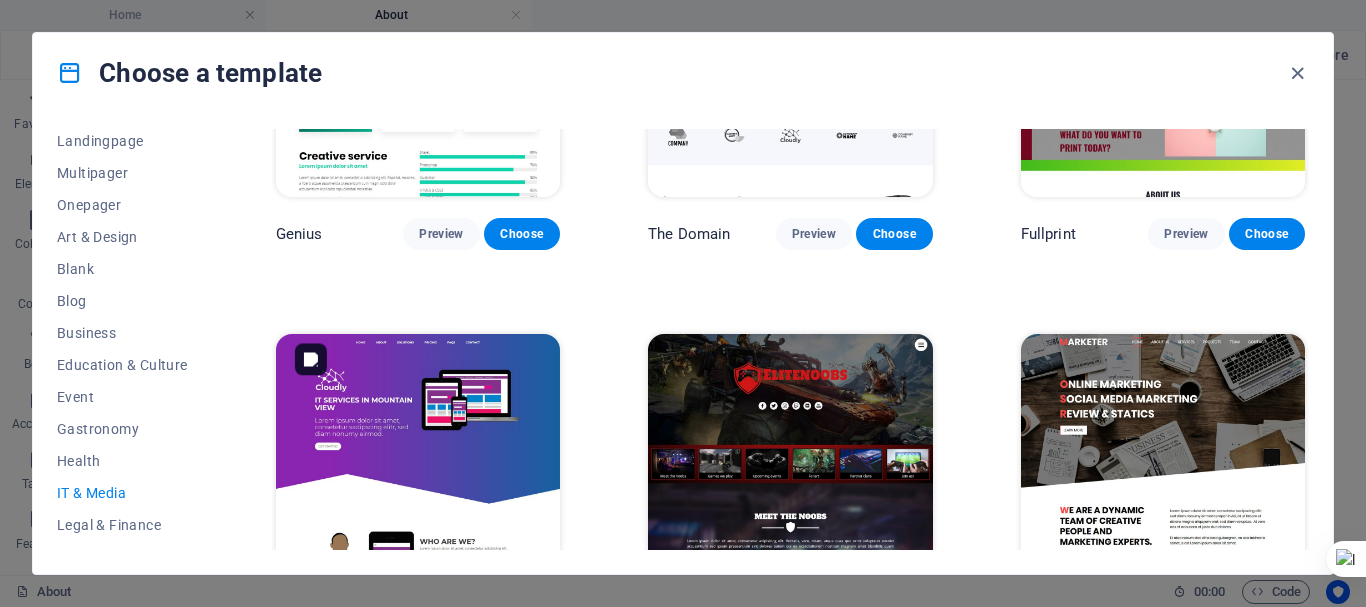 scroll, scrollTop: 1086, scrollLeft: 0, axis: vertical 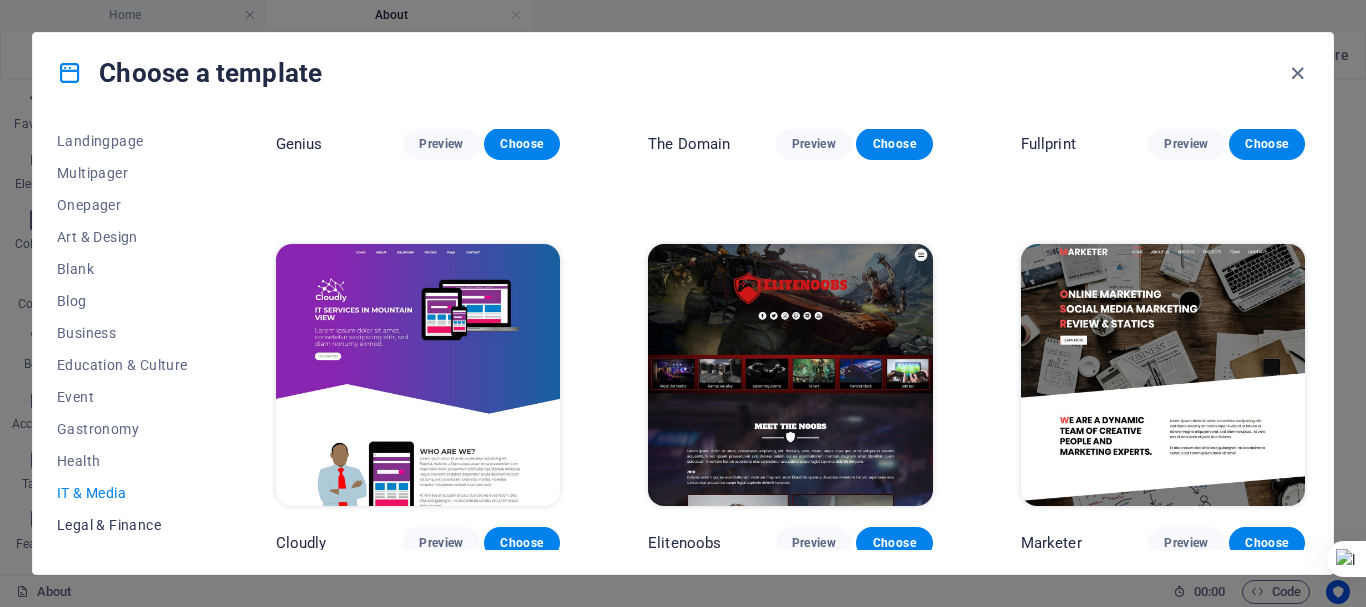click on "Legal & Finance" at bounding box center [122, 525] 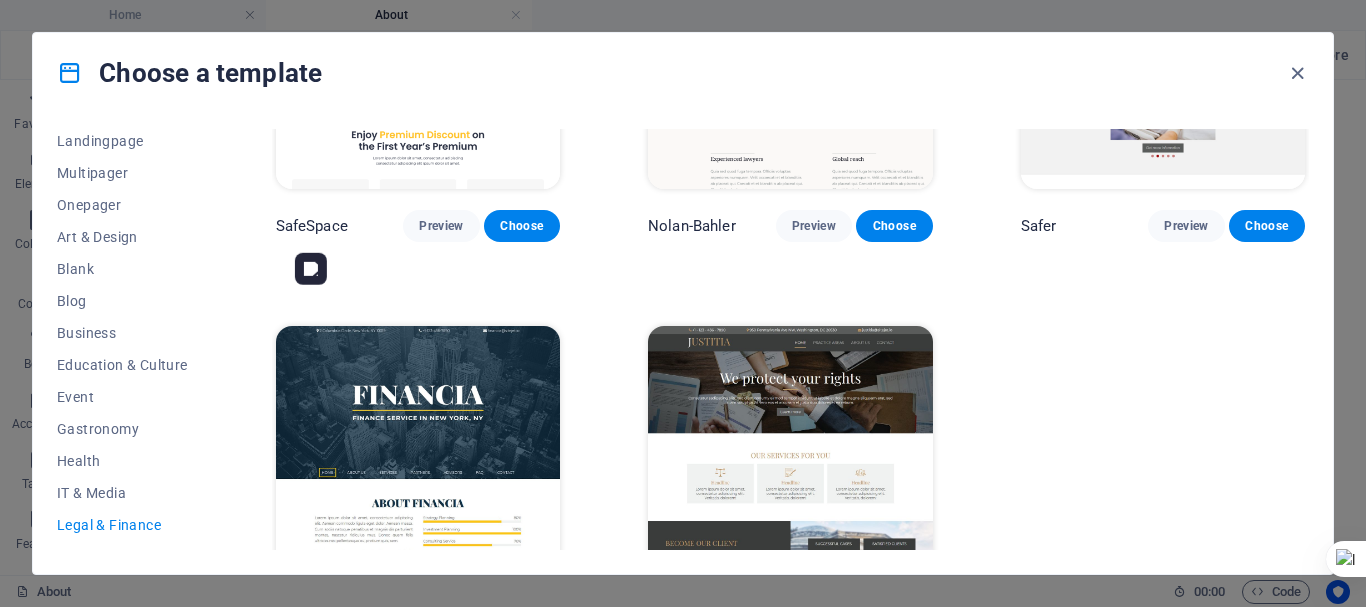 scroll, scrollTop: 293, scrollLeft: 0, axis: vertical 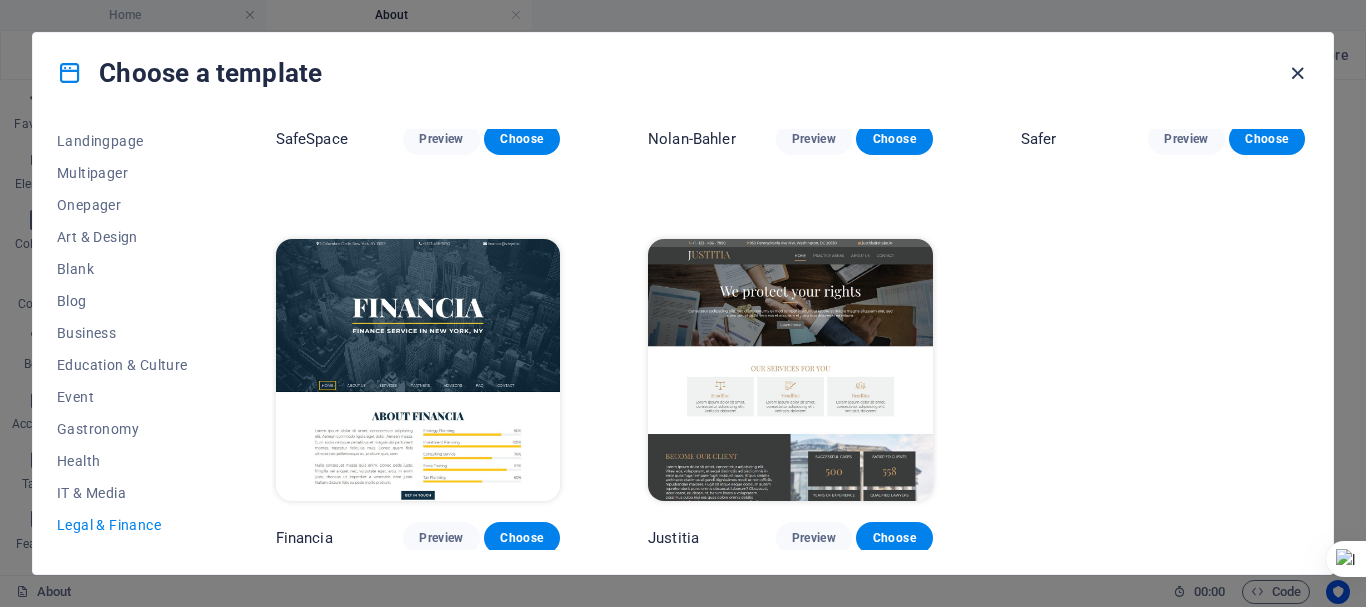 click at bounding box center (1297, 73) 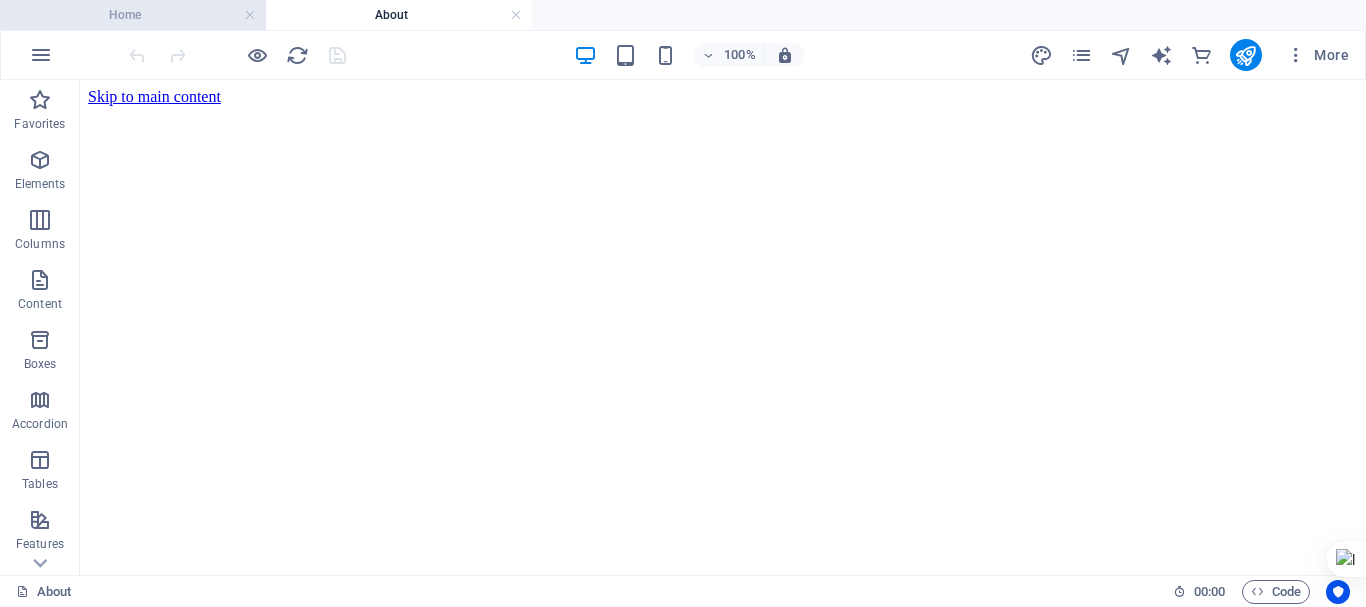 click on "Home" at bounding box center (133, 15) 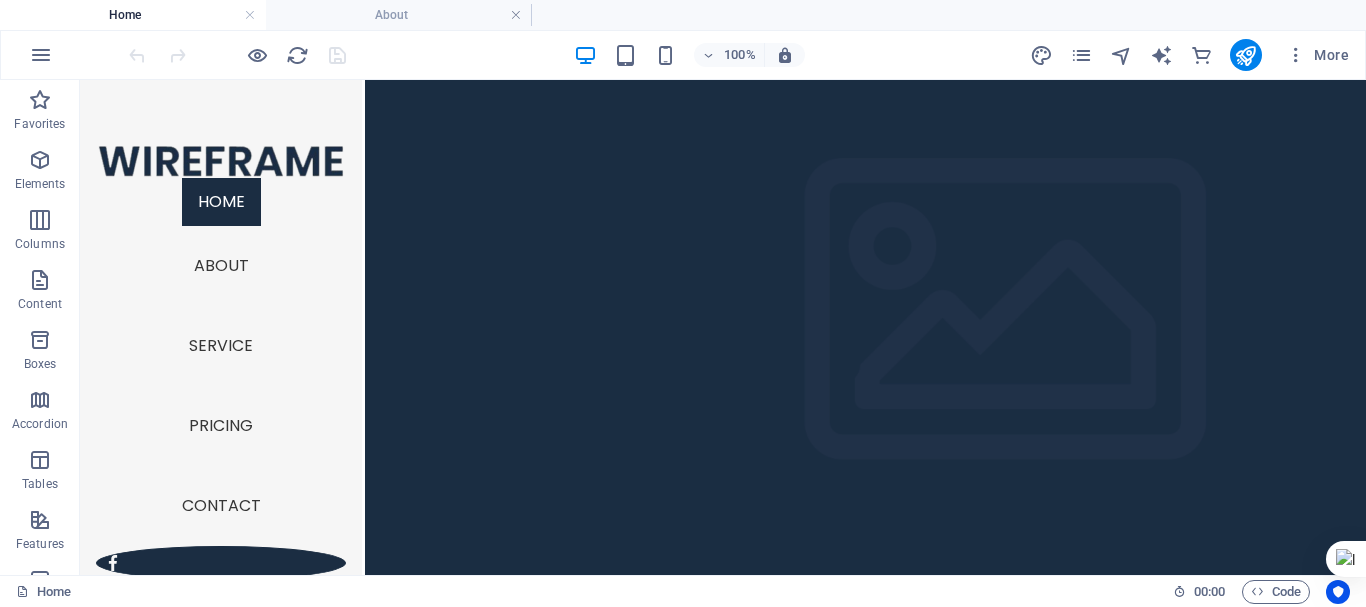 scroll, scrollTop: 37, scrollLeft: 0, axis: vertical 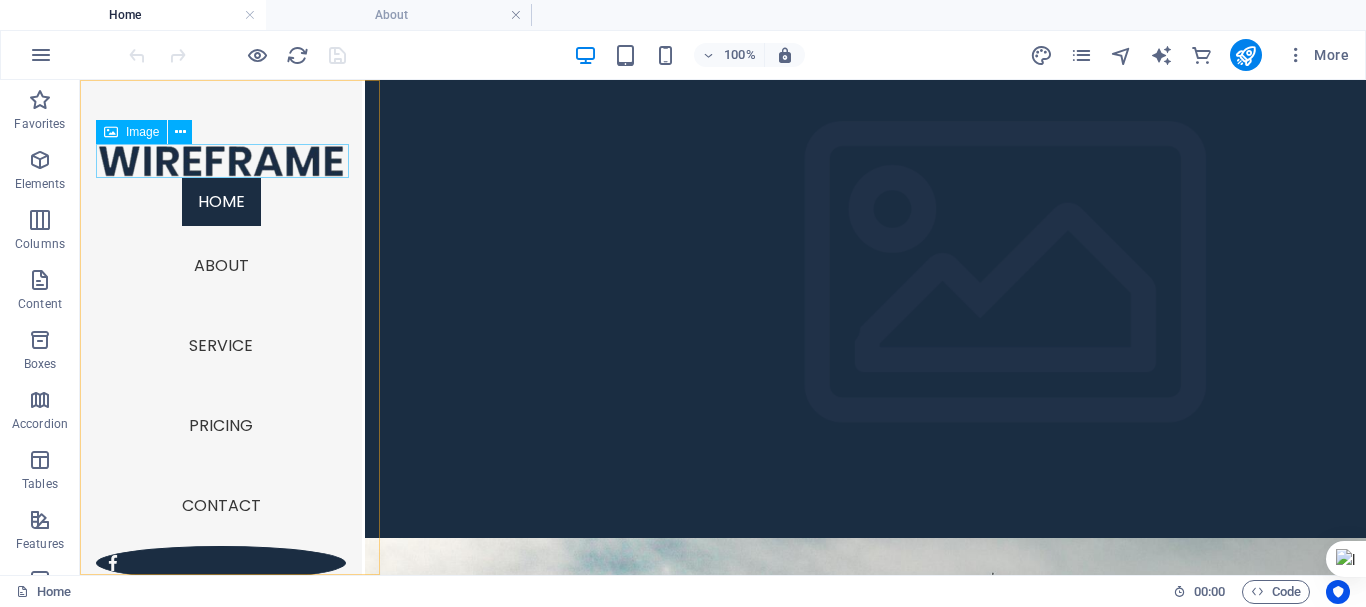 click at bounding box center [221, 161] 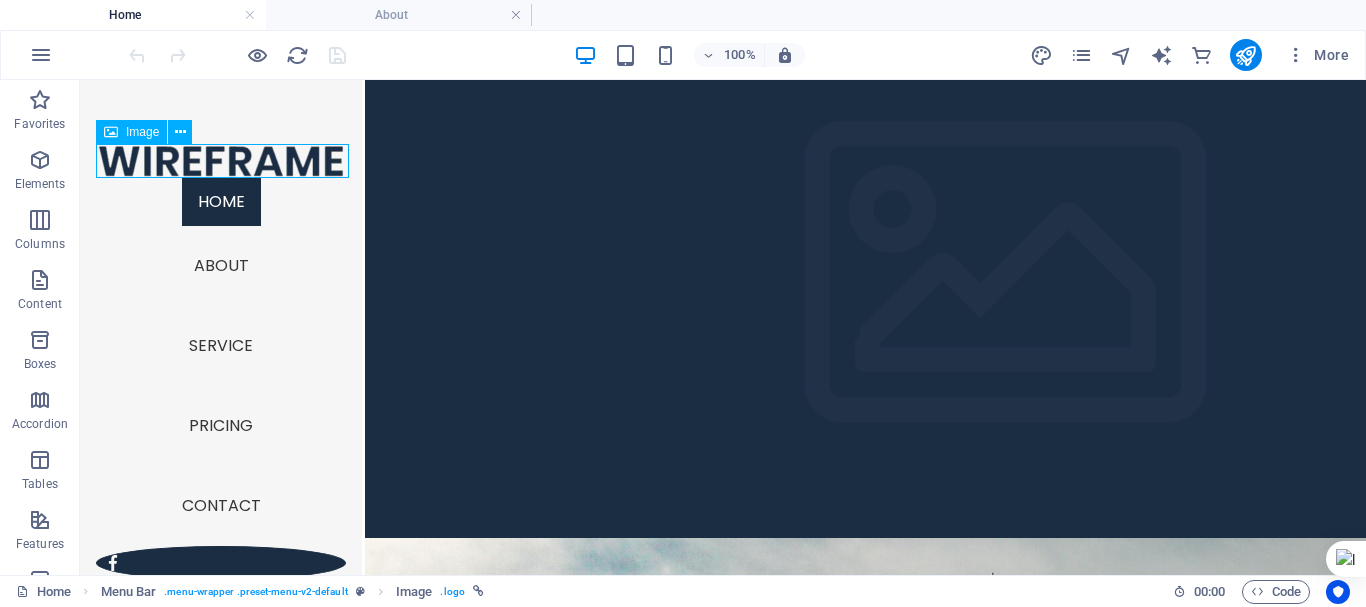 click at bounding box center (221, 161) 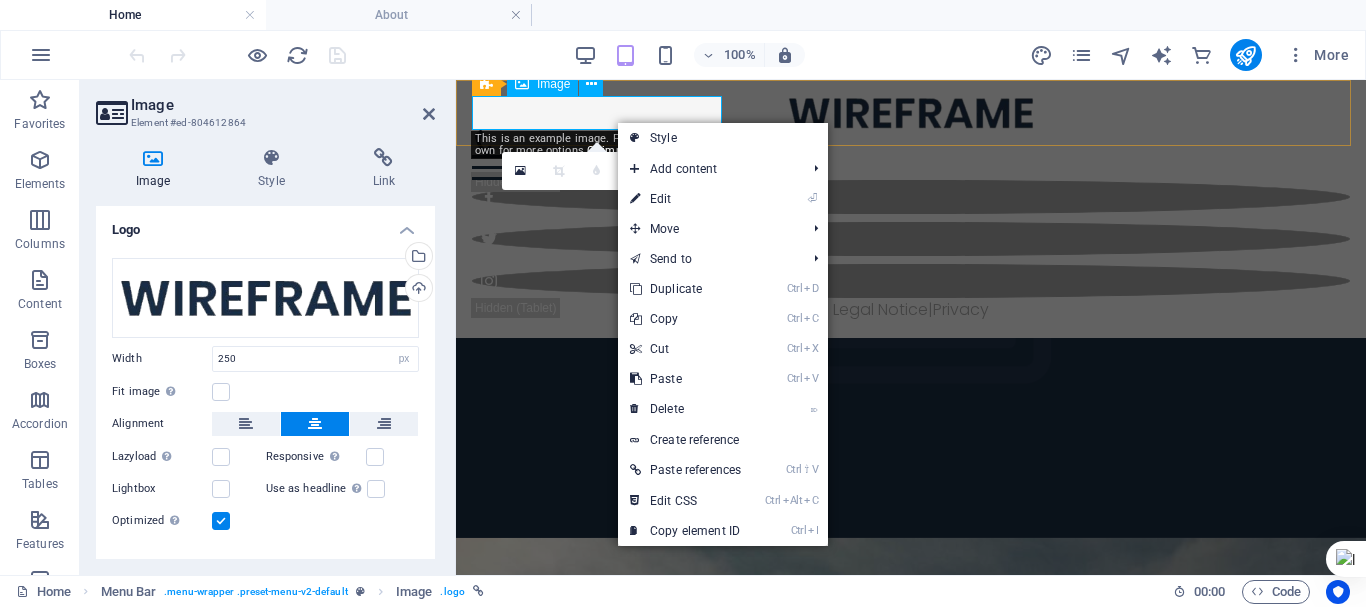 click at bounding box center [911, 113] 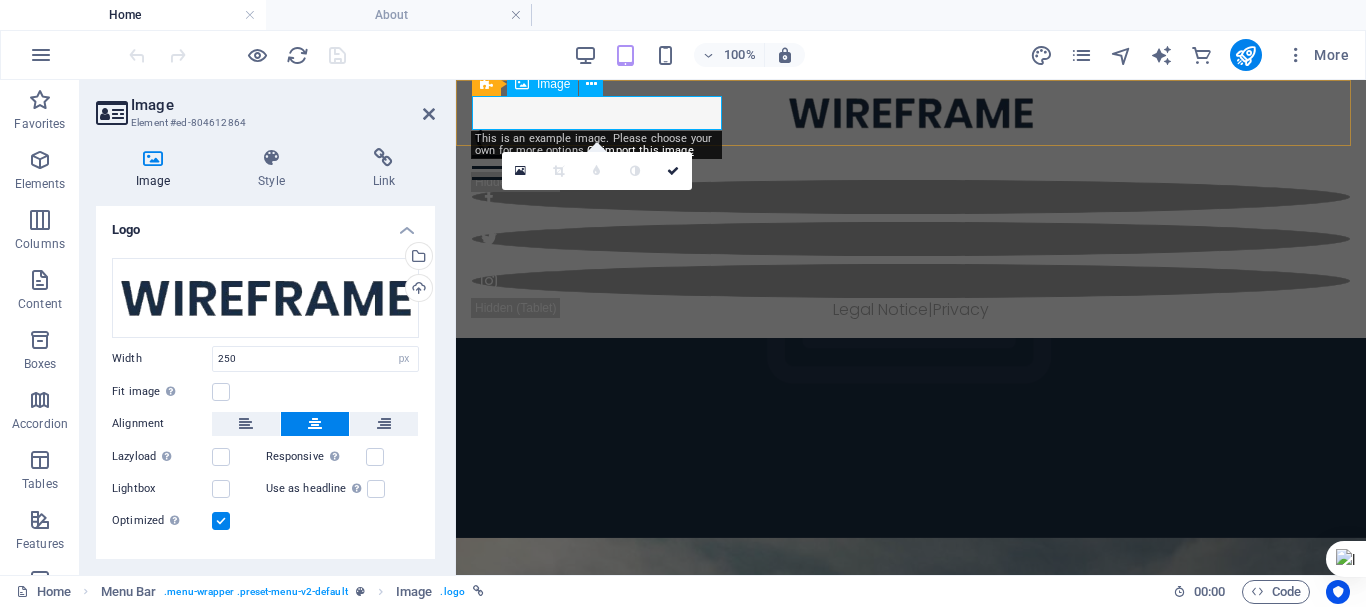click at bounding box center [911, 113] 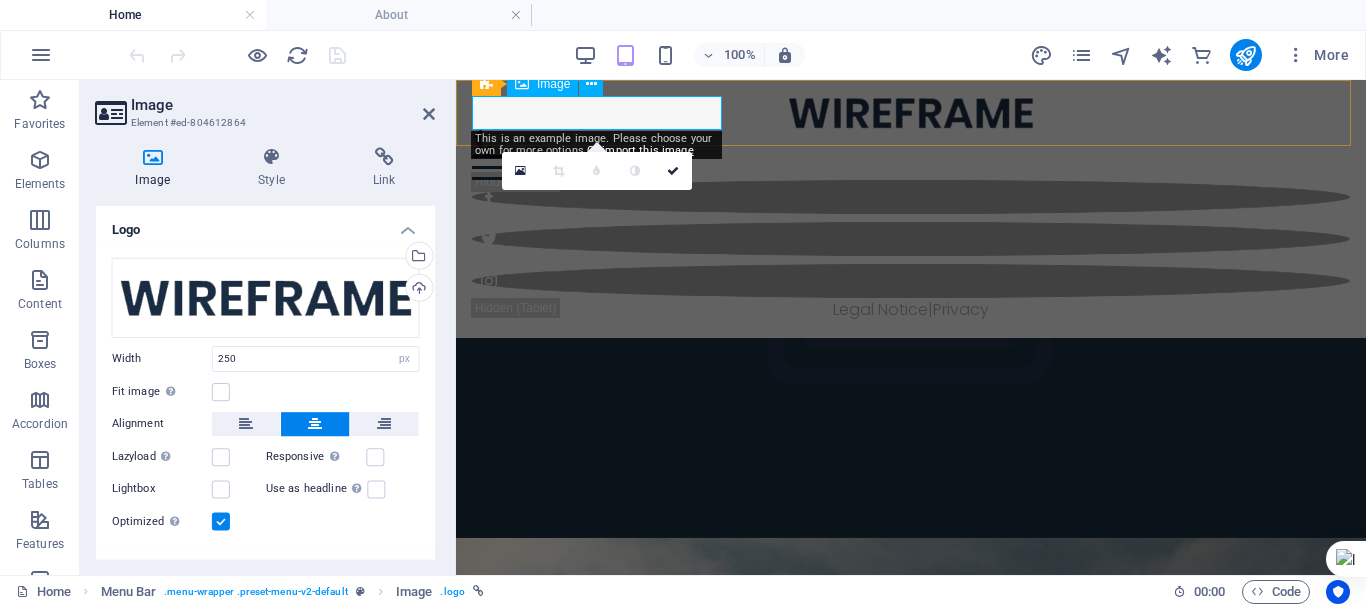 click at bounding box center [911, 113] 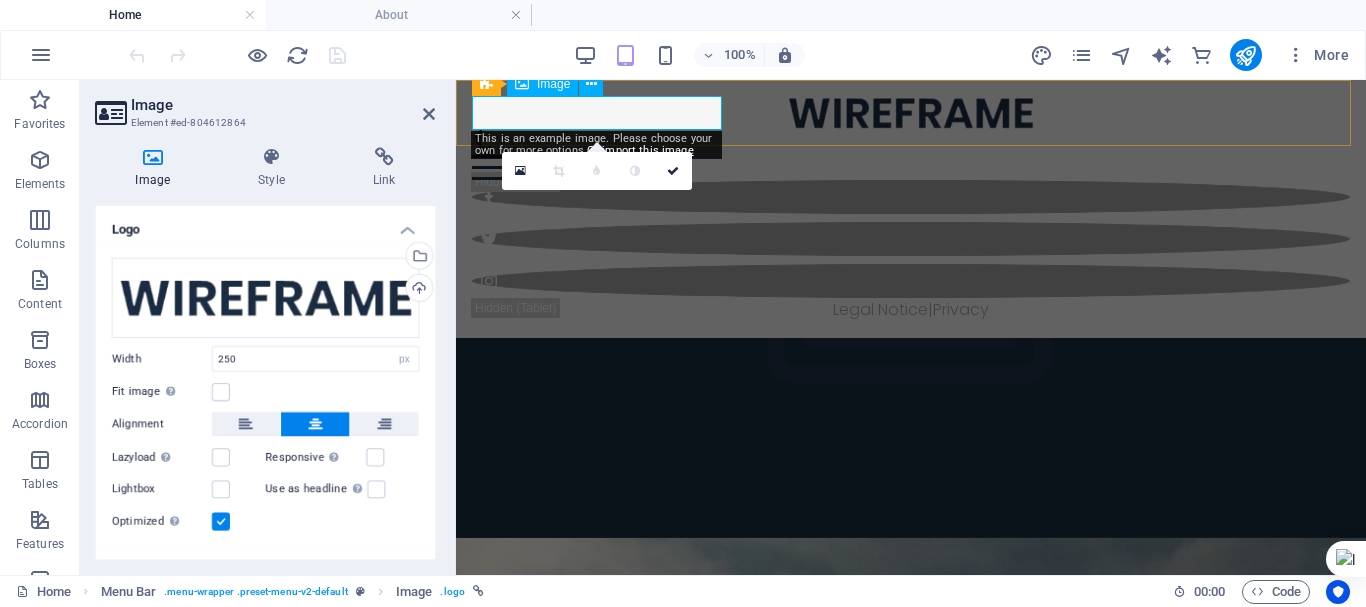 click at bounding box center (911, 113) 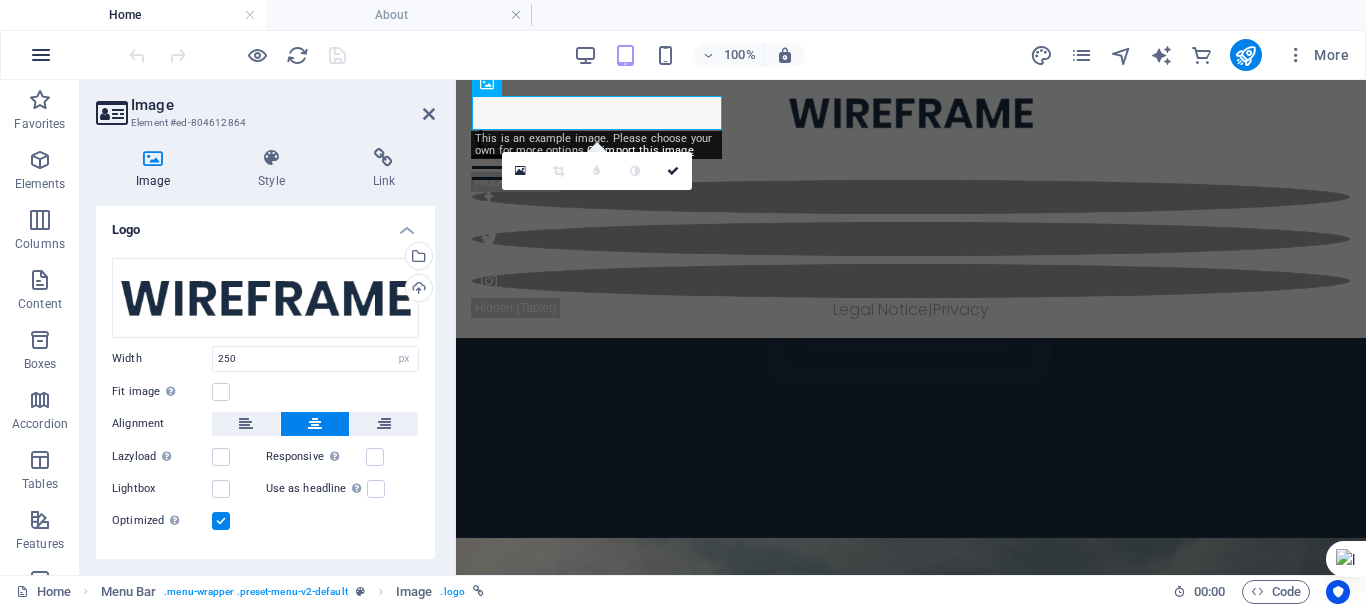 click at bounding box center [41, 55] 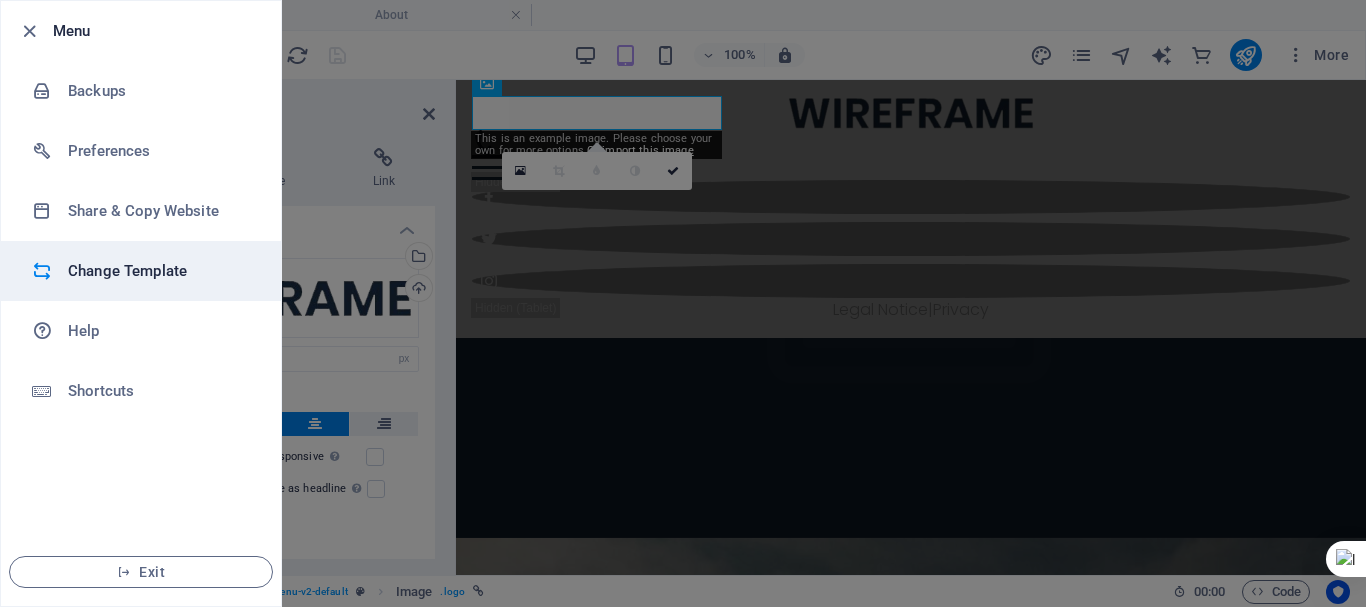 click on "Change Template" at bounding box center (160, 271) 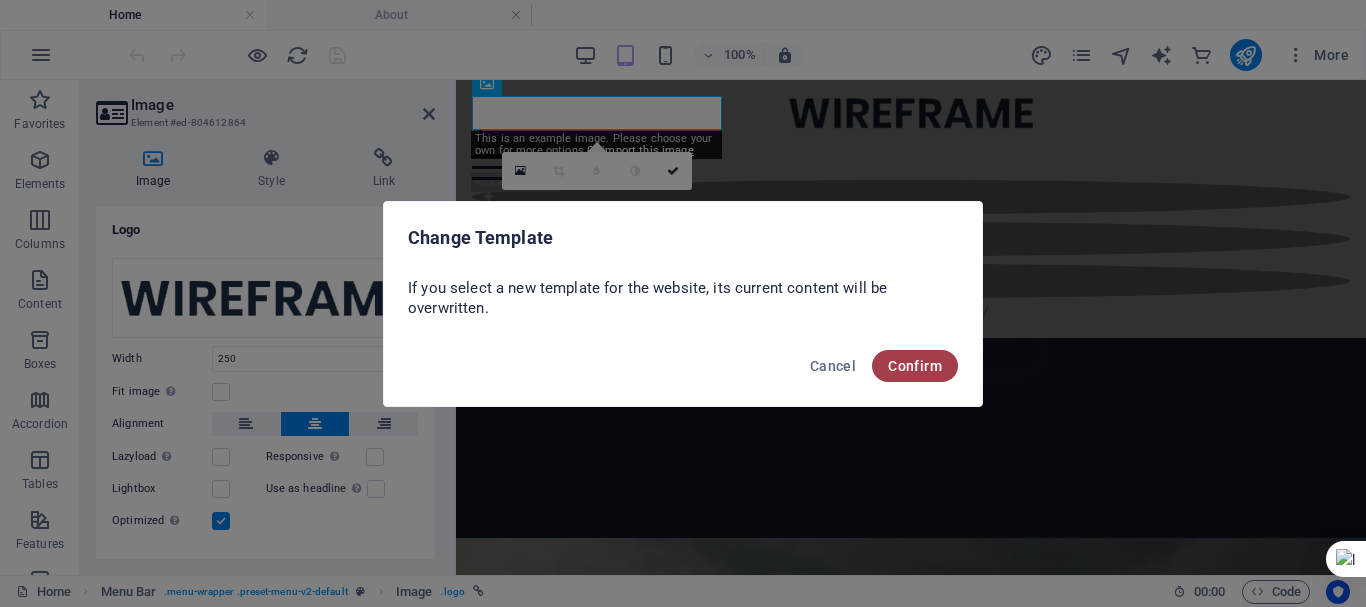click on "Confirm" at bounding box center (915, 366) 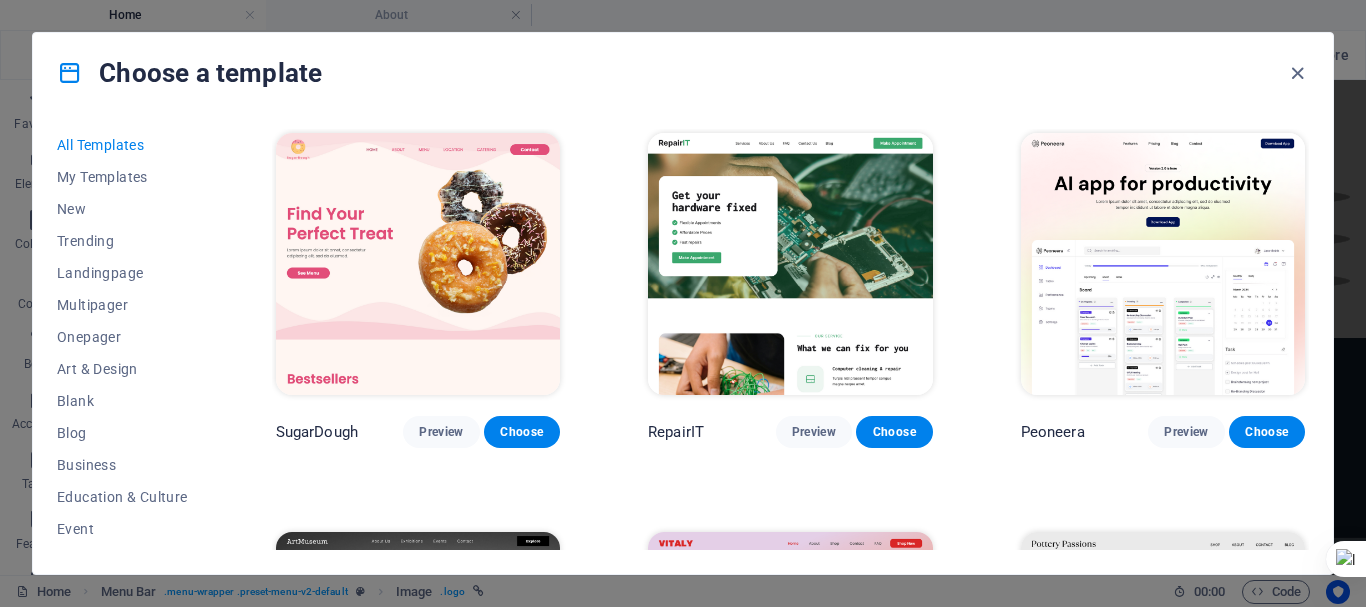 click on "Choose a template" at bounding box center [683, 73] 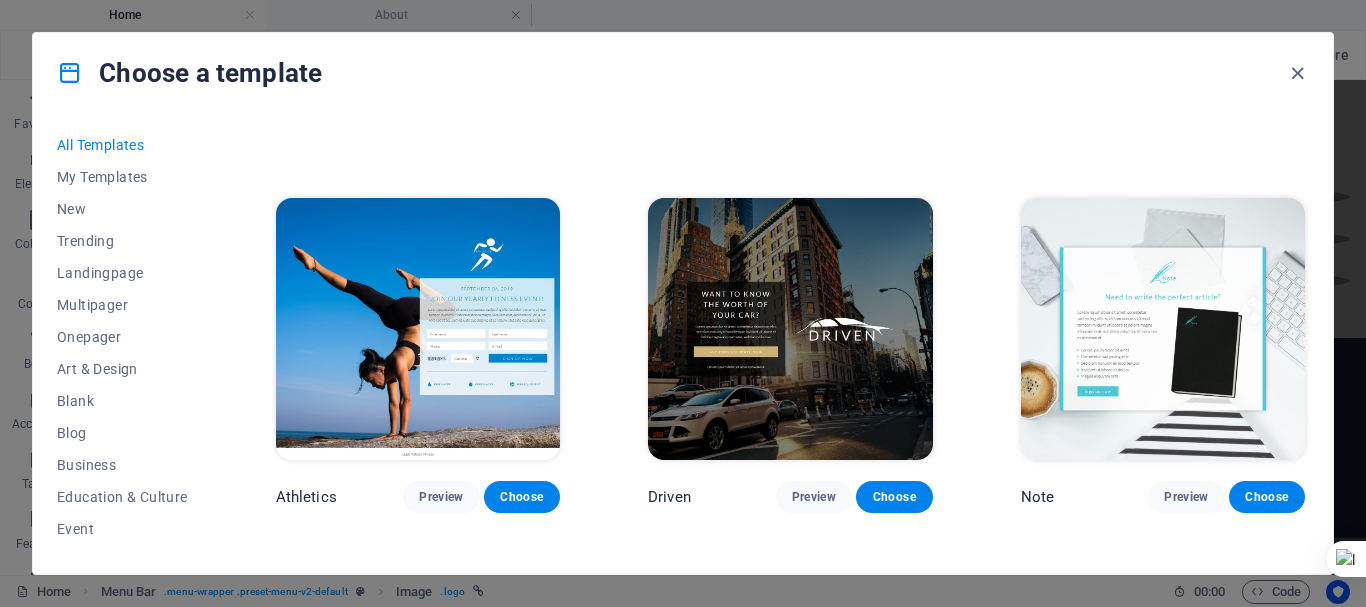 scroll, scrollTop: 20710, scrollLeft: 0, axis: vertical 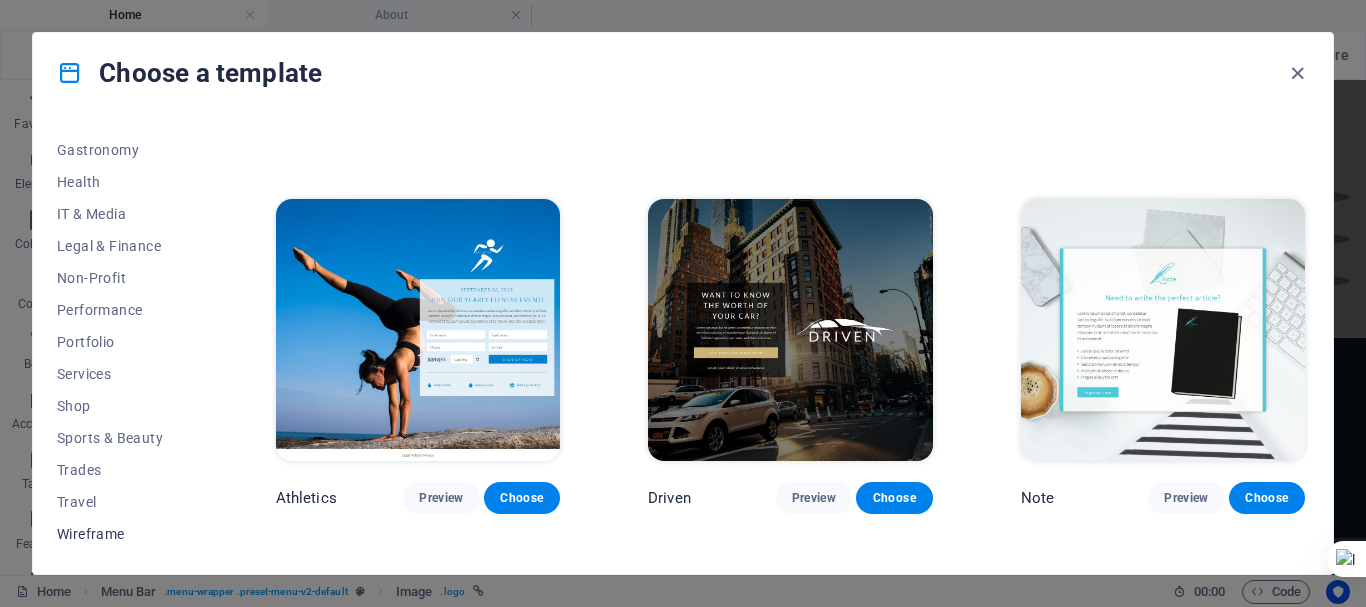 click on "Wireframe" at bounding box center (122, 534) 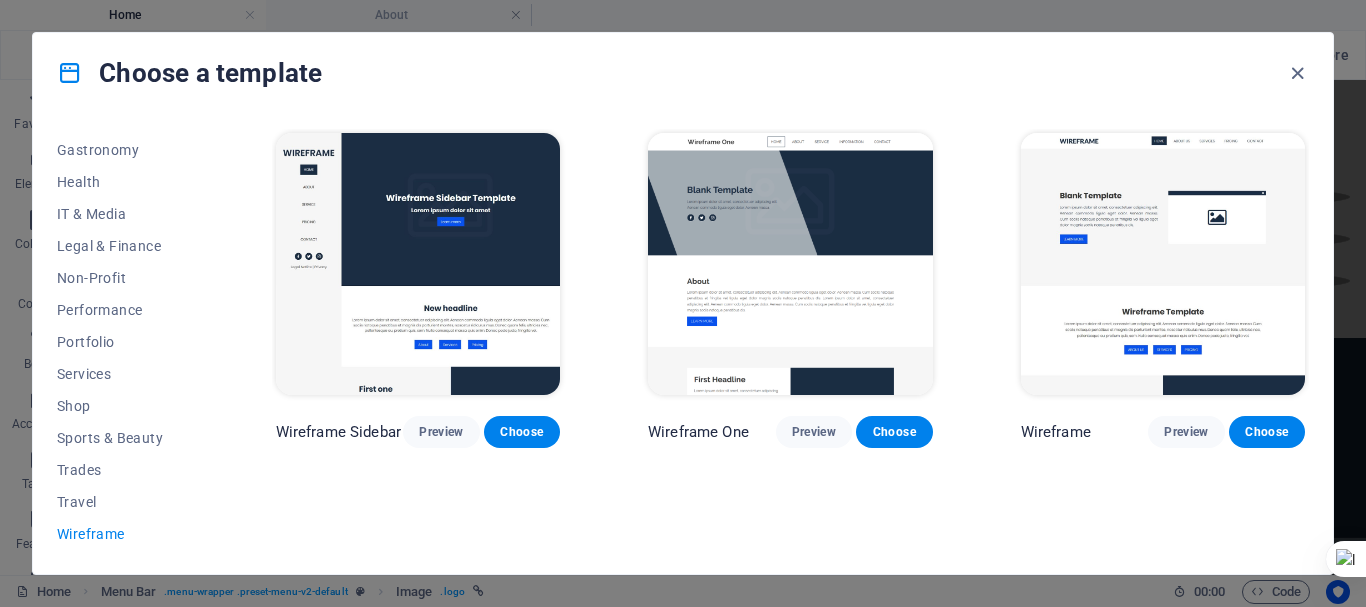 scroll, scrollTop: 0, scrollLeft: 0, axis: both 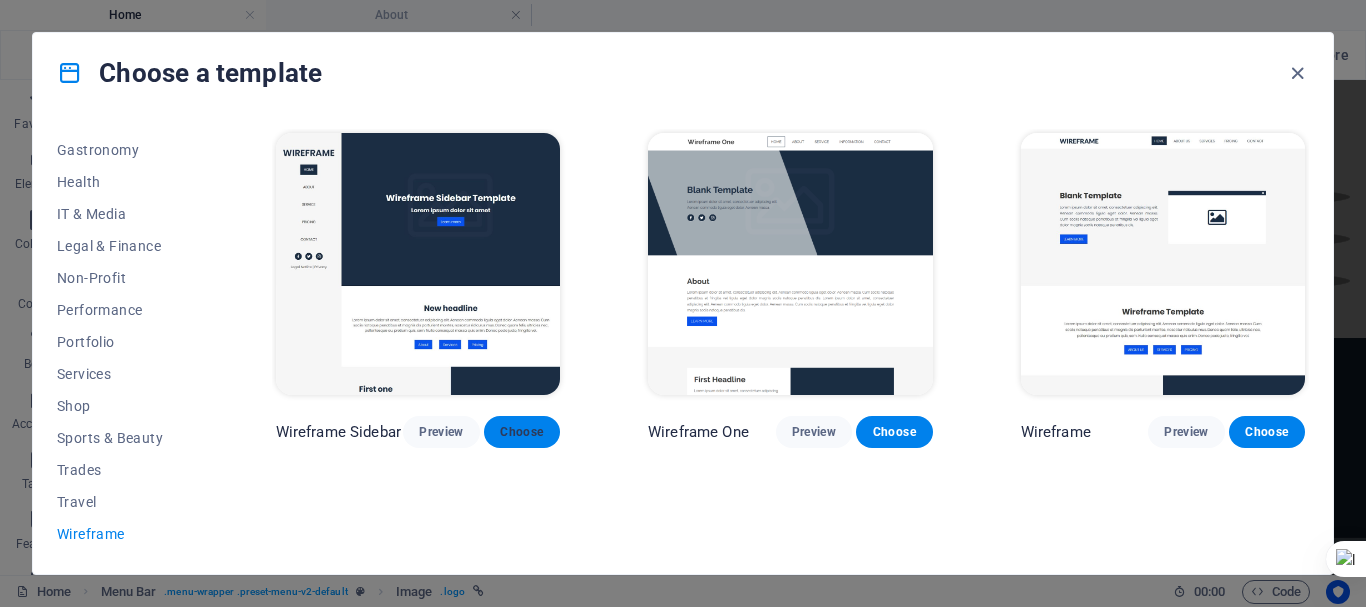 click on "Choose" at bounding box center (522, 432) 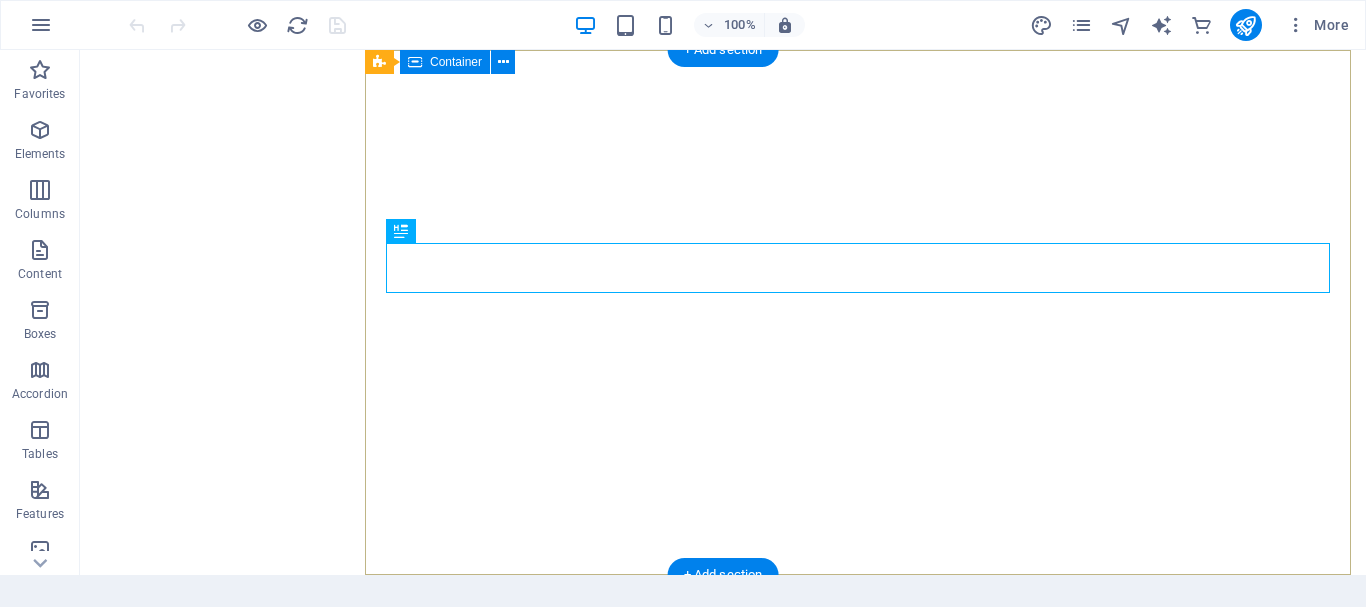 scroll, scrollTop: 0, scrollLeft: 0, axis: both 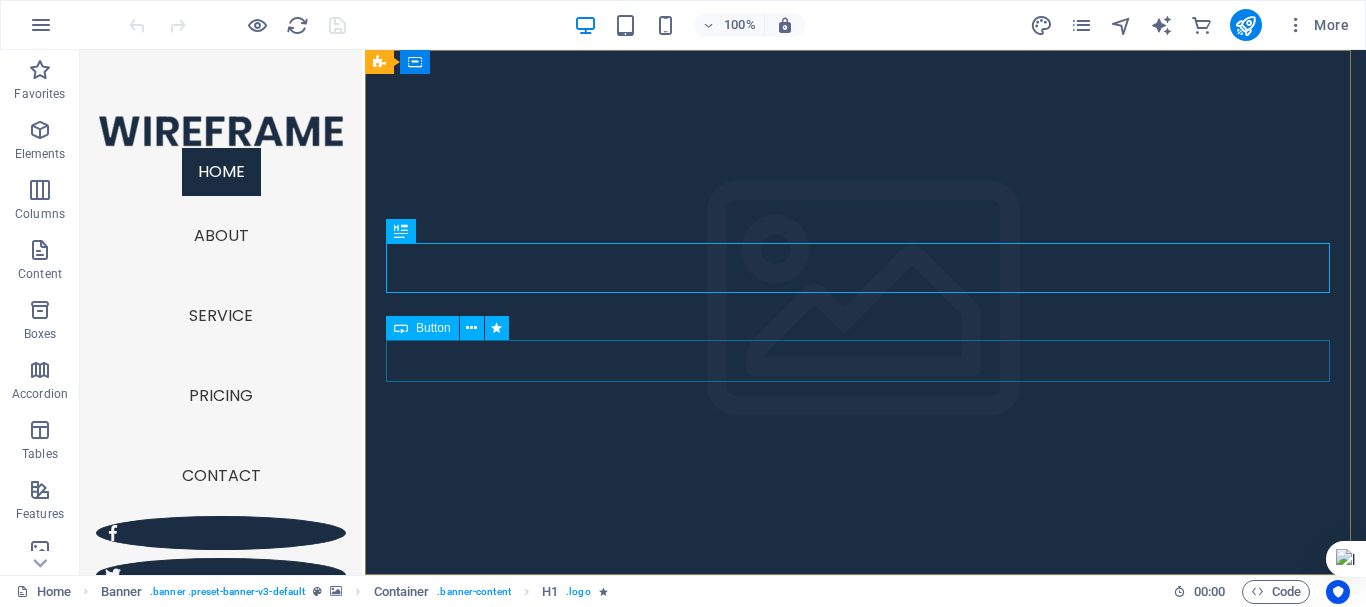 click on "Button" at bounding box center (433, 328) 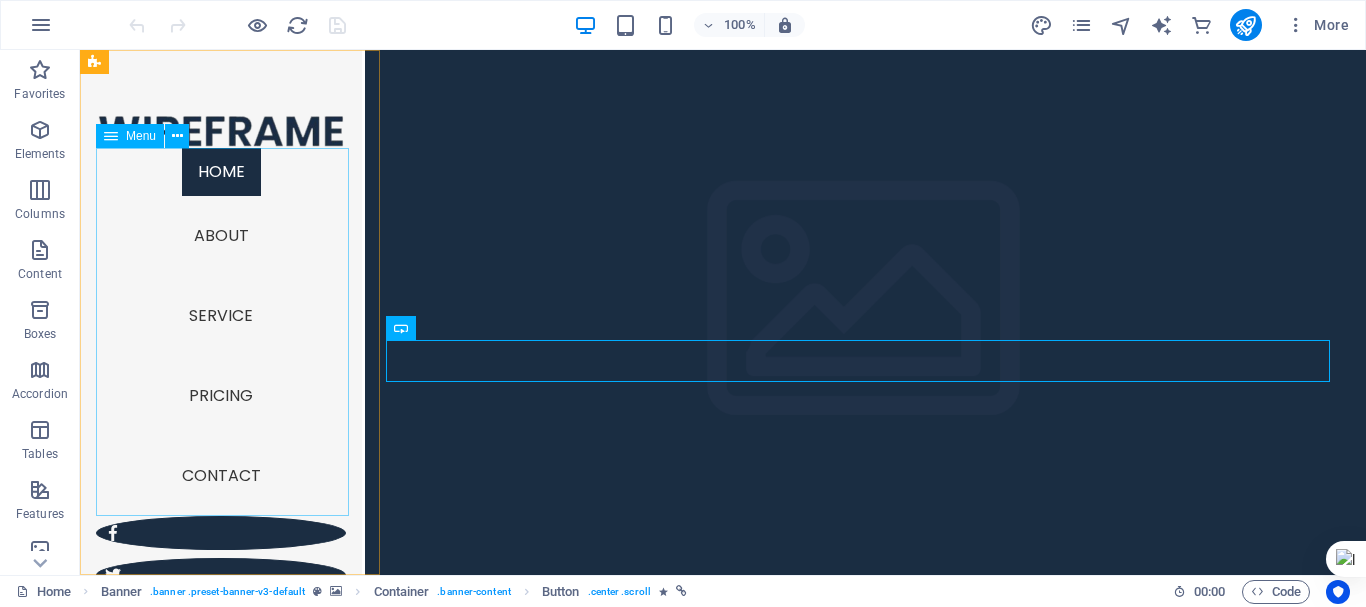 click on "Home About Service Pricing Contact" at bounding box center (221, 332) 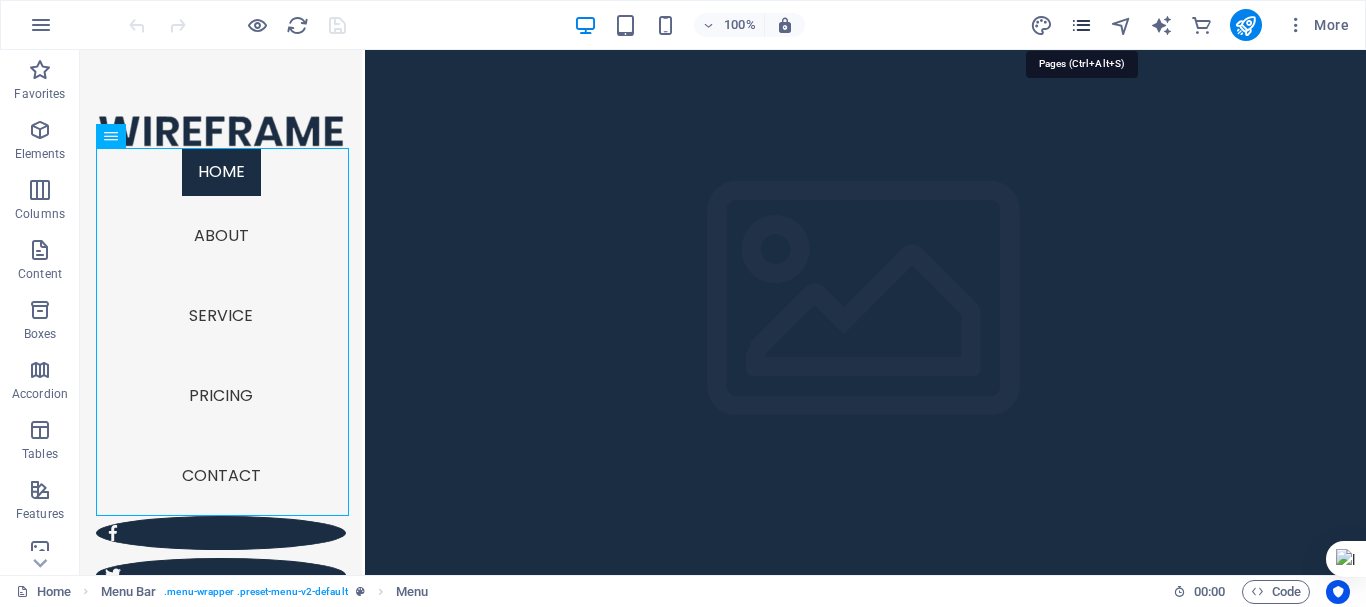 click at bounding box center (1081, 25) 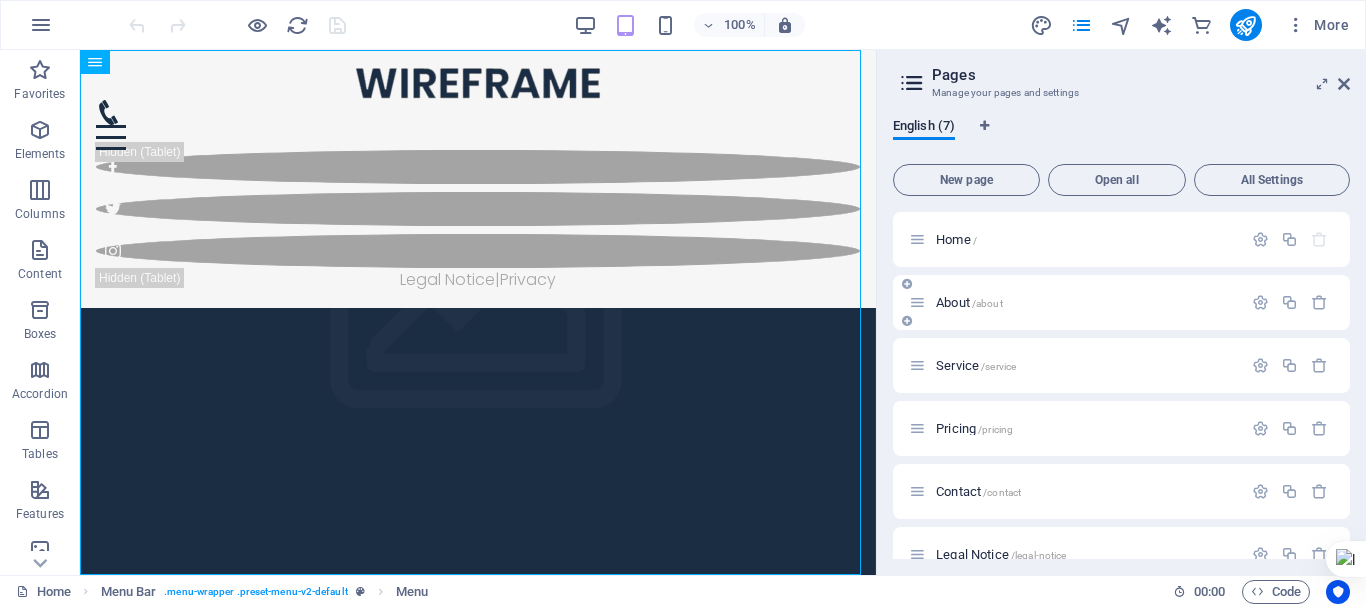 click on "About /about" at bounding box center (969, 302) 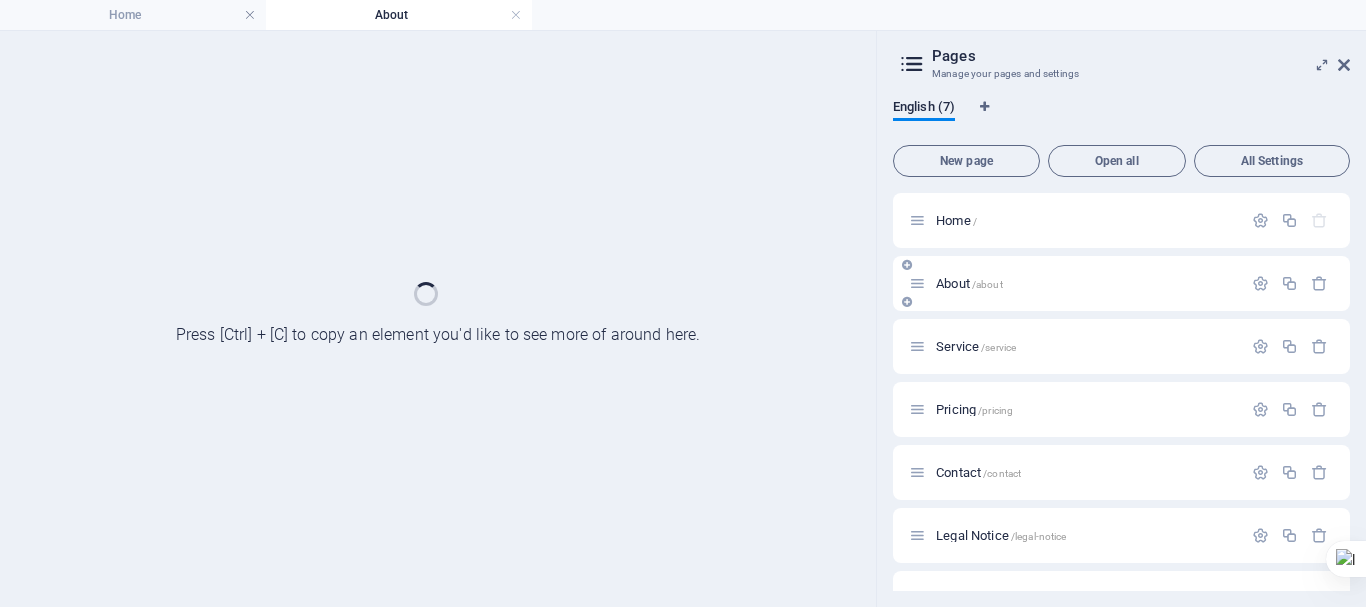 click on "About /about" at bounding box center [1121, 283] 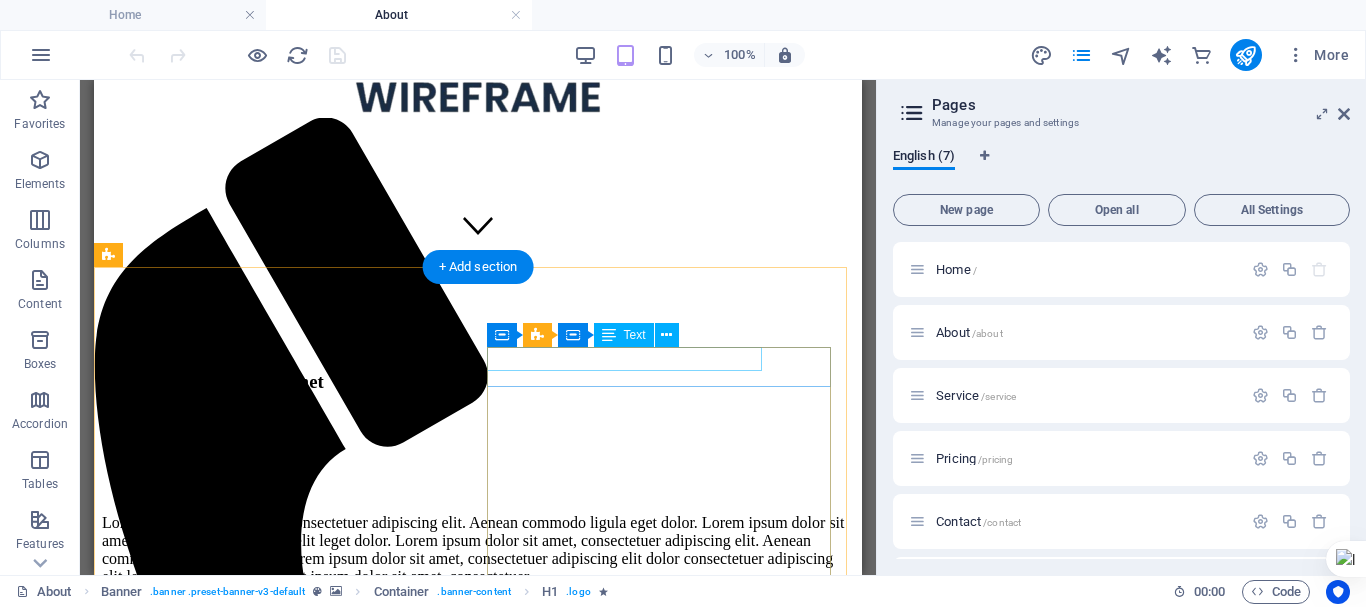 scroll, scrollTop: 0, scrollLeft: 0, axis: both 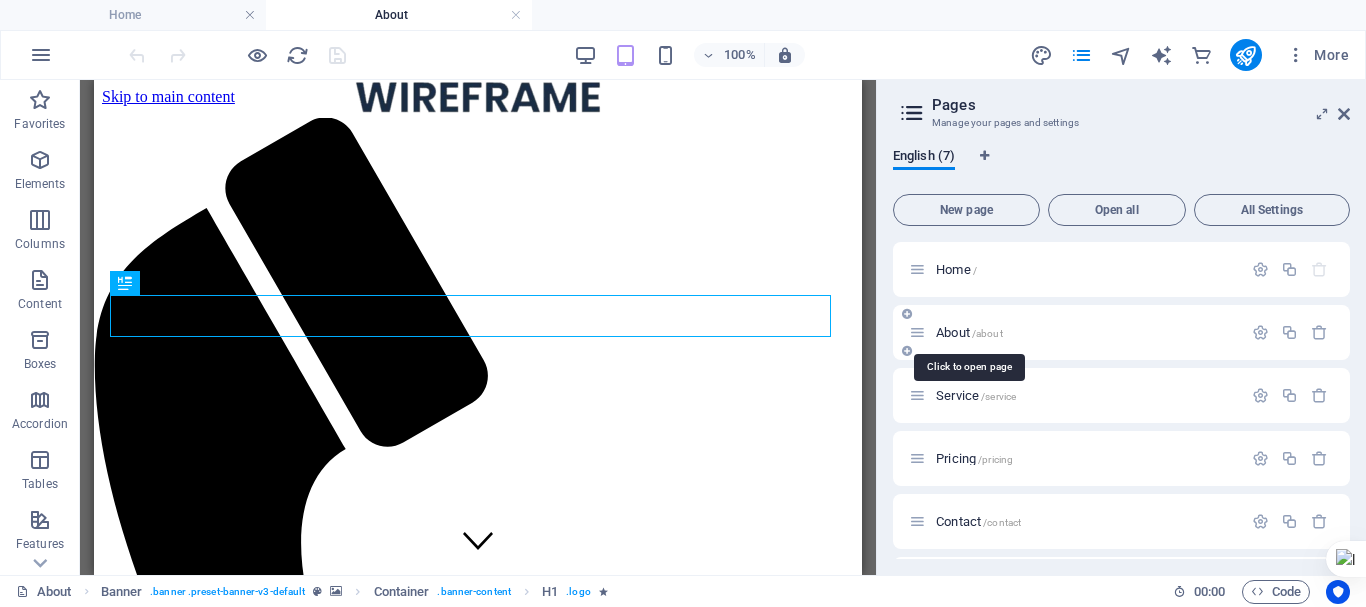 click on "About /about" at bounding box center [969, 332] 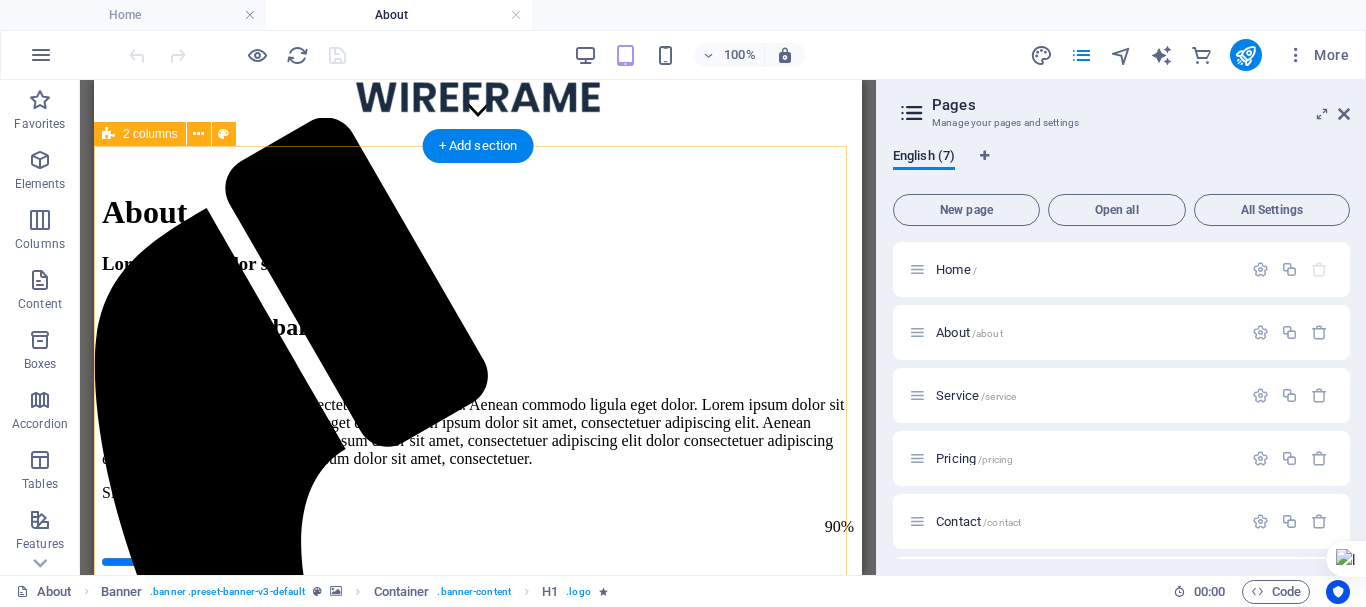 scroll, scrollTop: 434, scrollLeft: 0, axis: vertical 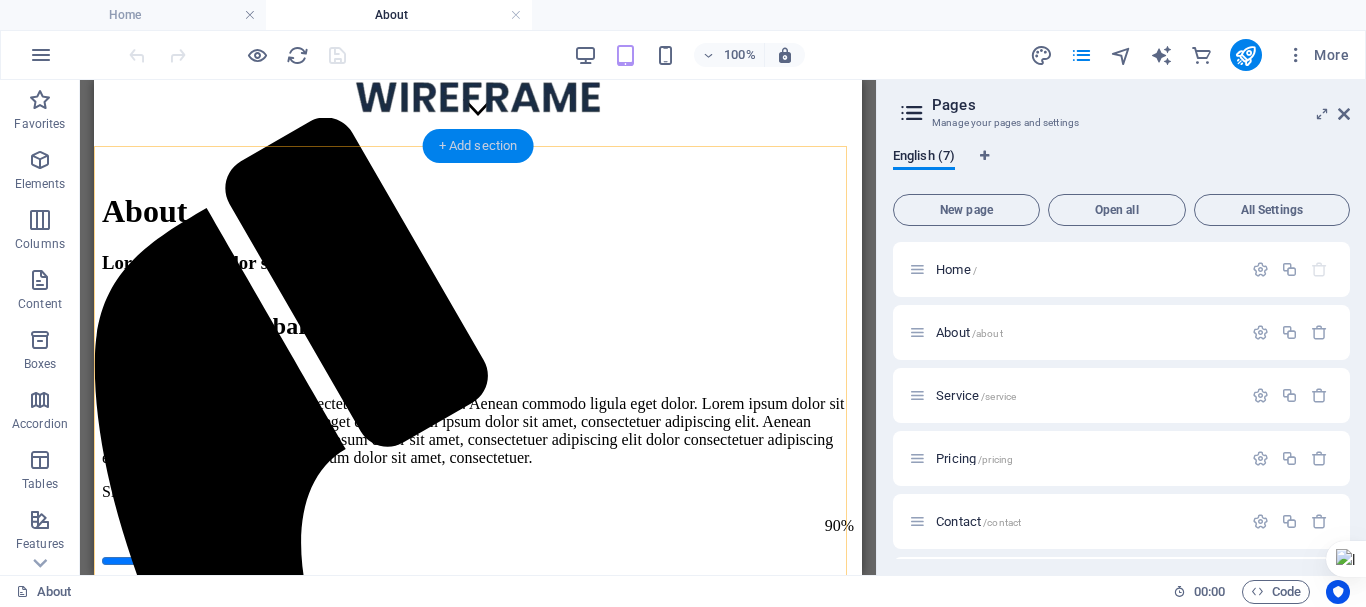 click on "+ Add section" at bounding box center (478, 146) 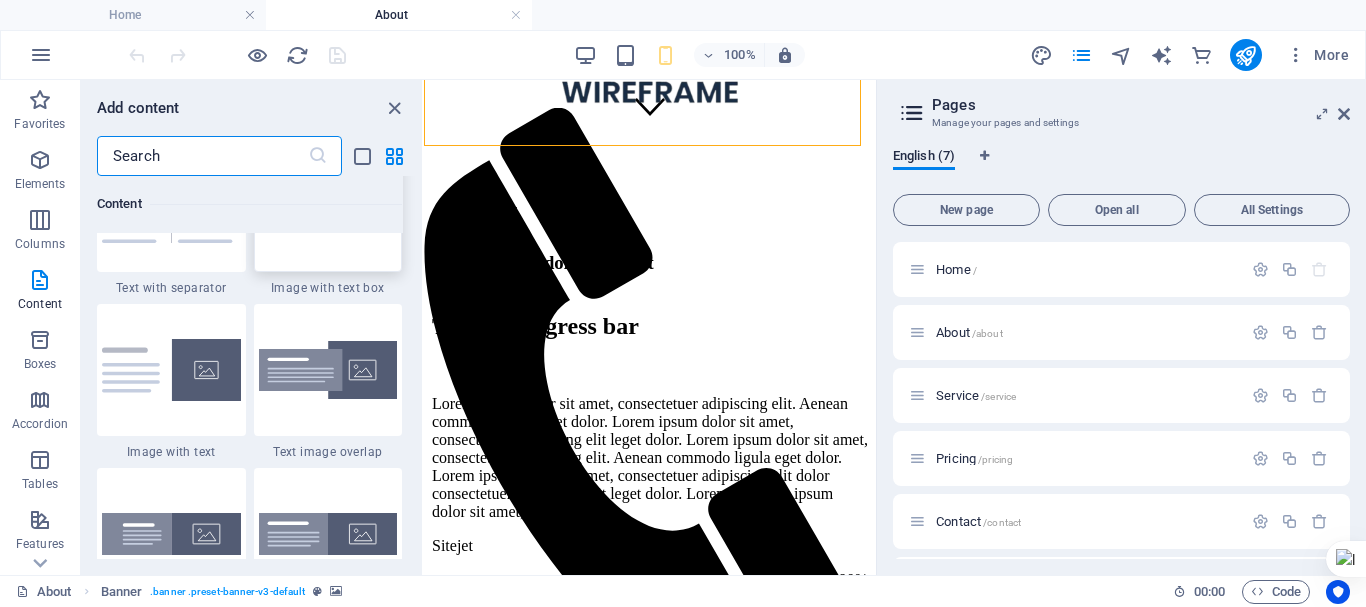 scroll, scrollTop: 3751, scrollLeft: 0, axis: vertical 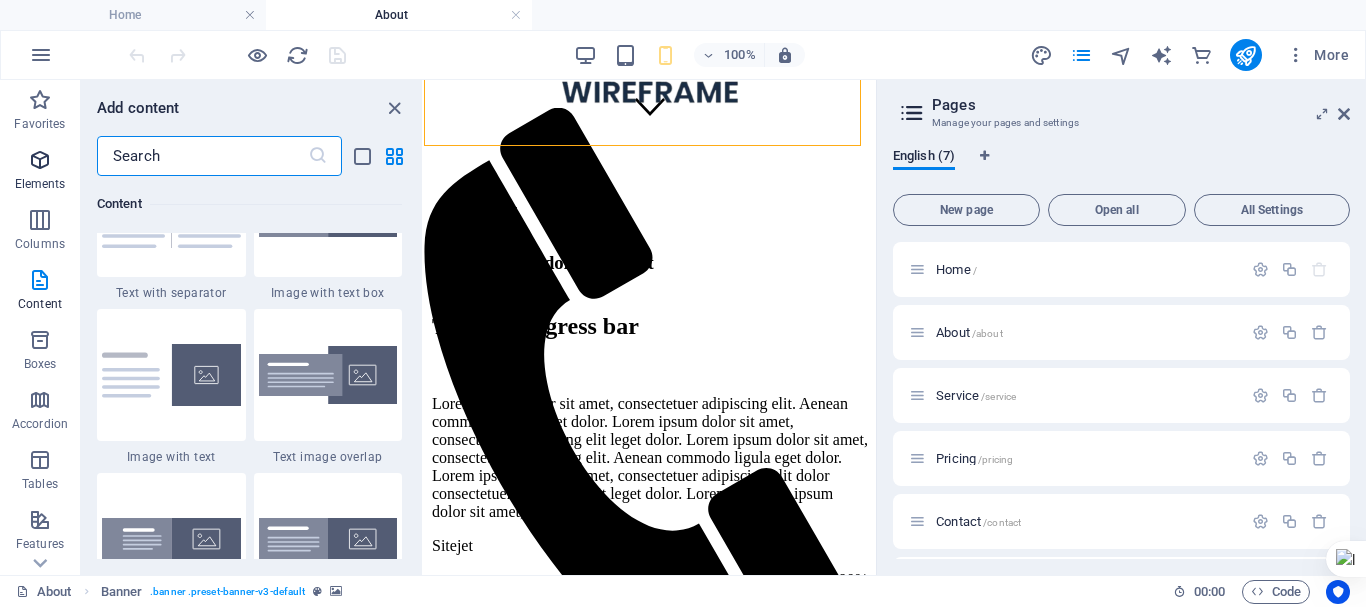 click at bounding box center [40, 160] 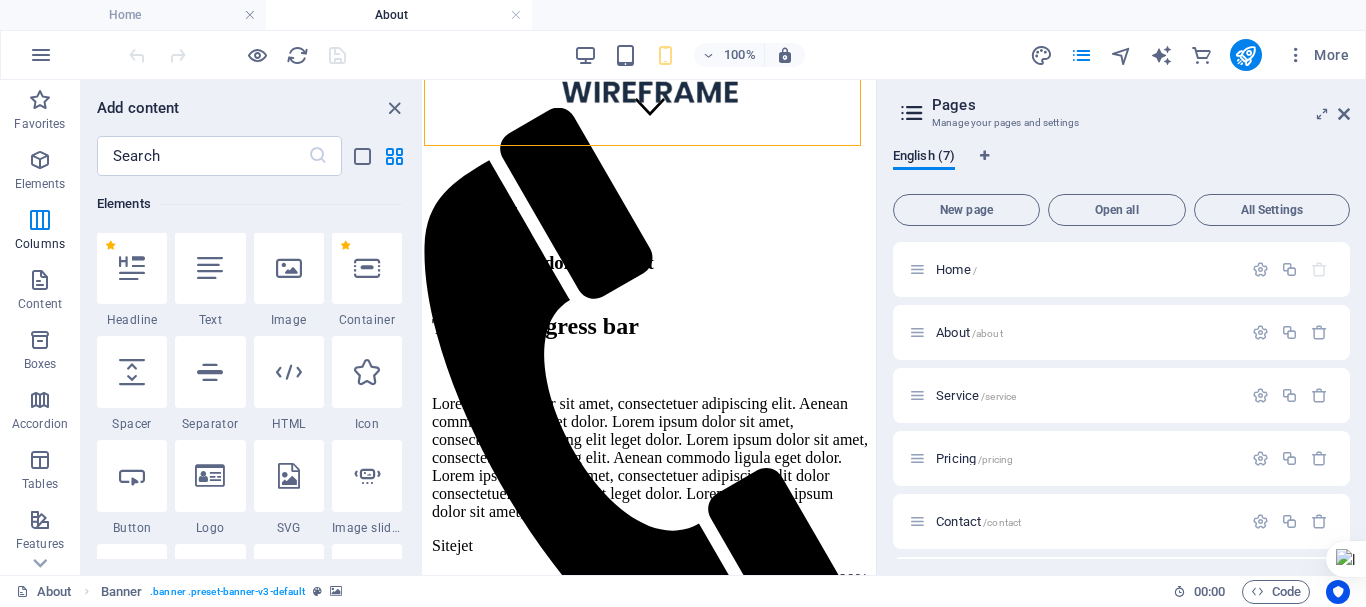 scroll, scrollTop: 213, scrollLeft: 0, axis: vertical 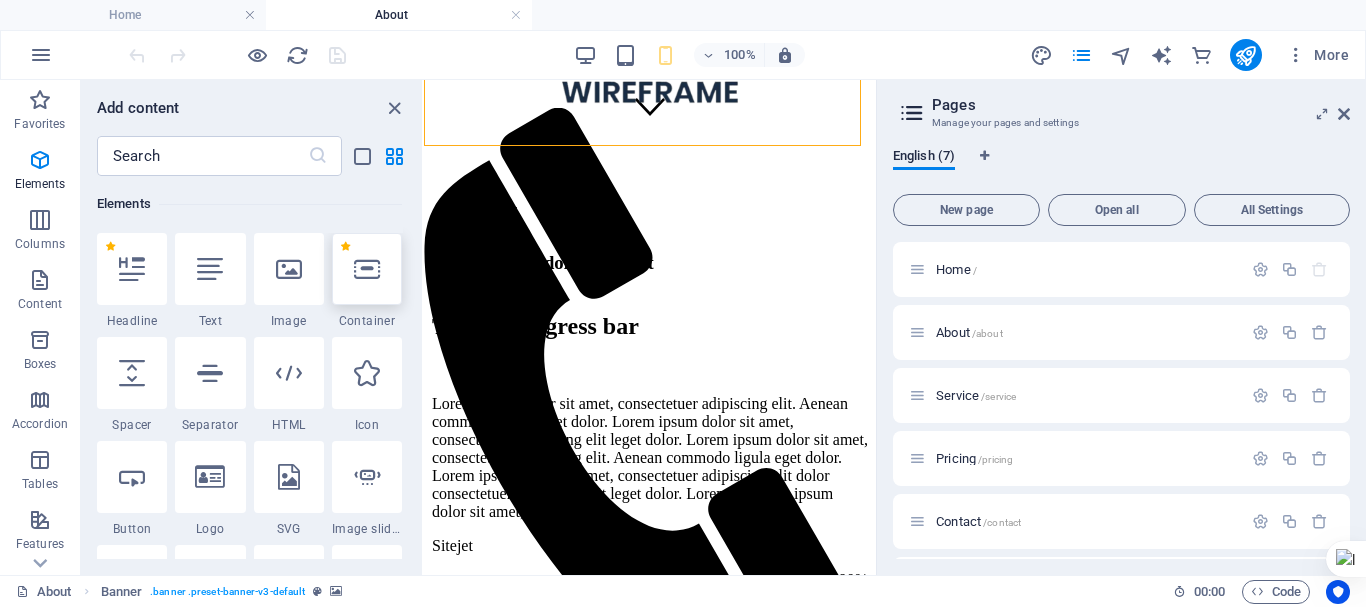 click at bounding box center (367, 269) 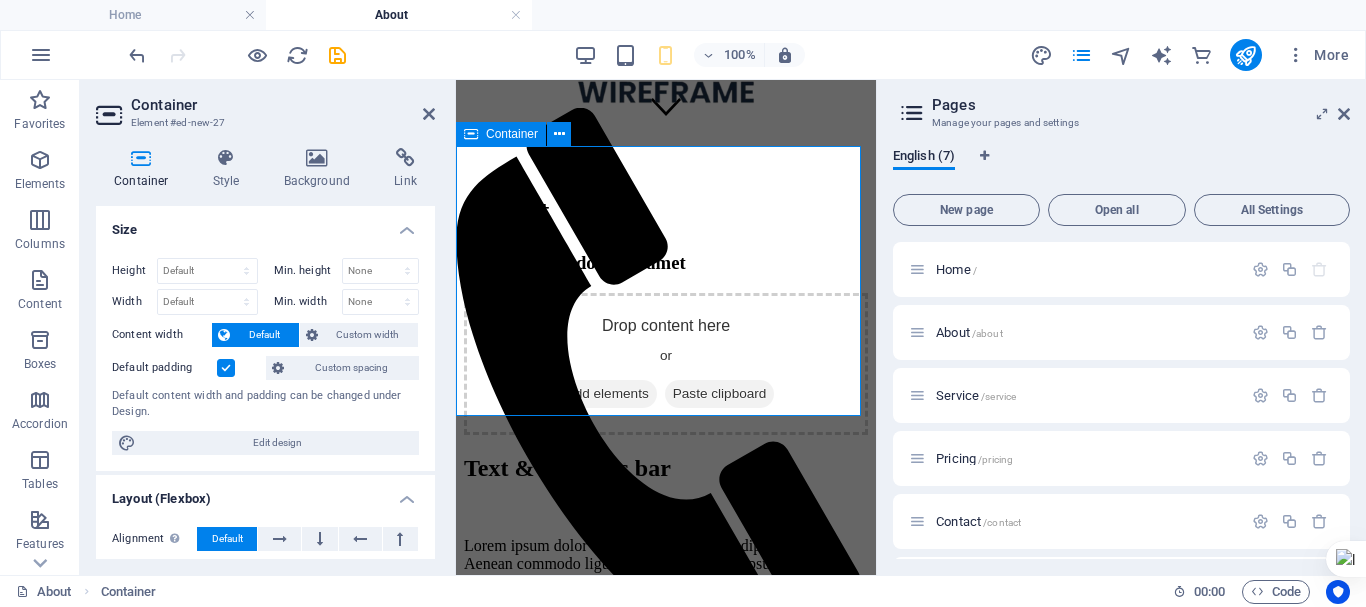 click on "Add elements" at bounding box center [607, 394] 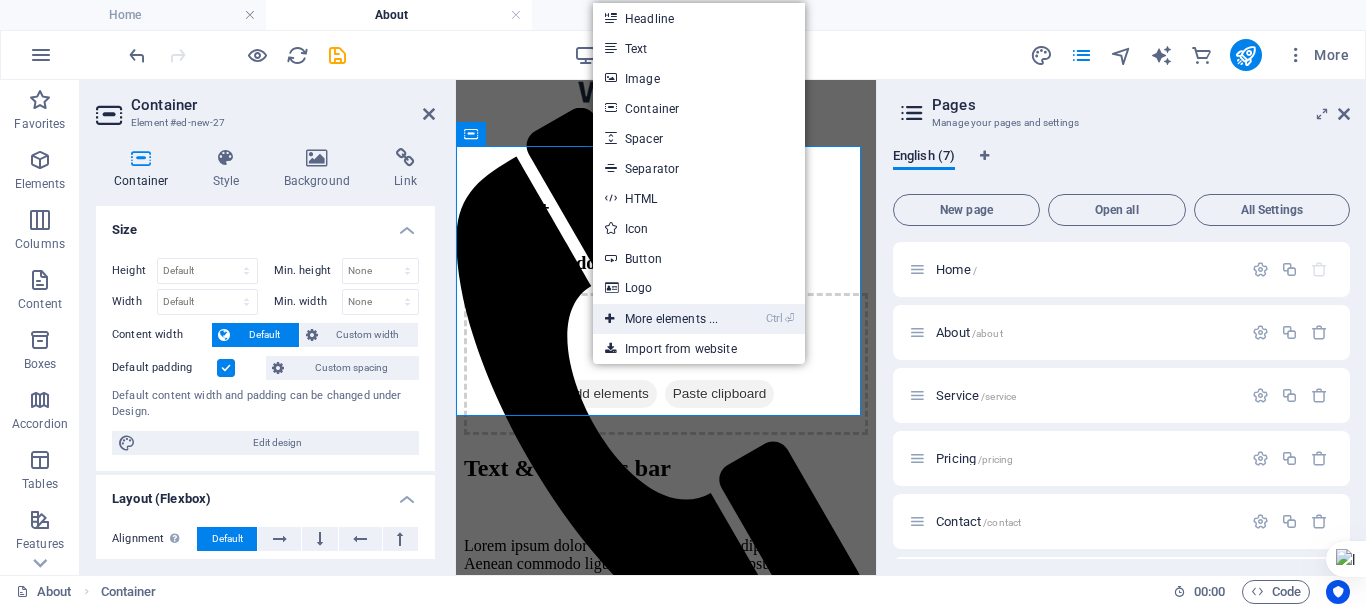 click on "Ctrl ⏎  More elements ..." at bounding box center [661, 319] 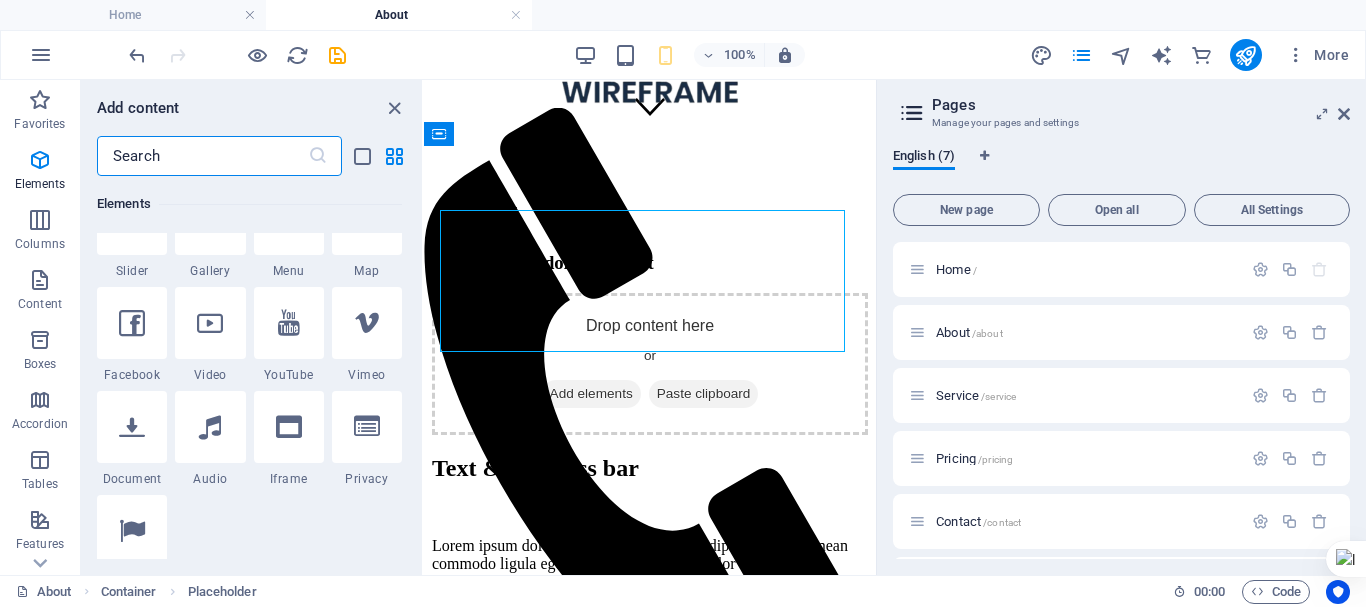 scroll, scrollTop: 618, scrollLeft: 0, axis: vertical 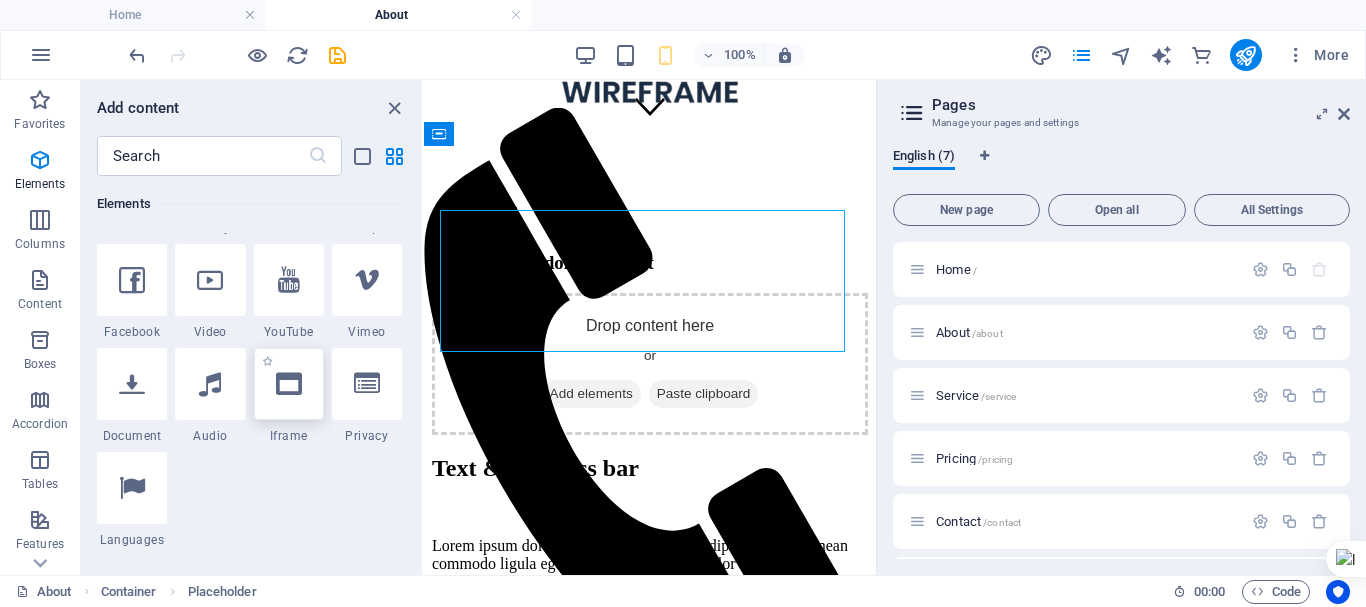 click at bounding box center [289, 384] 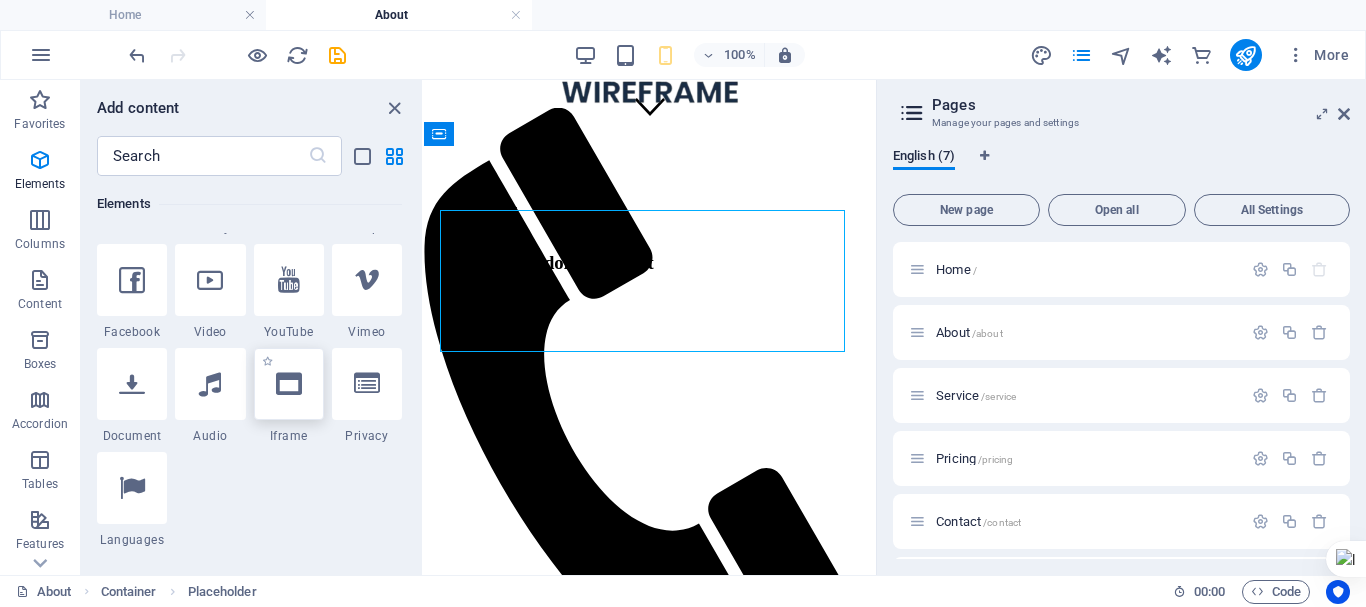 select on "%" 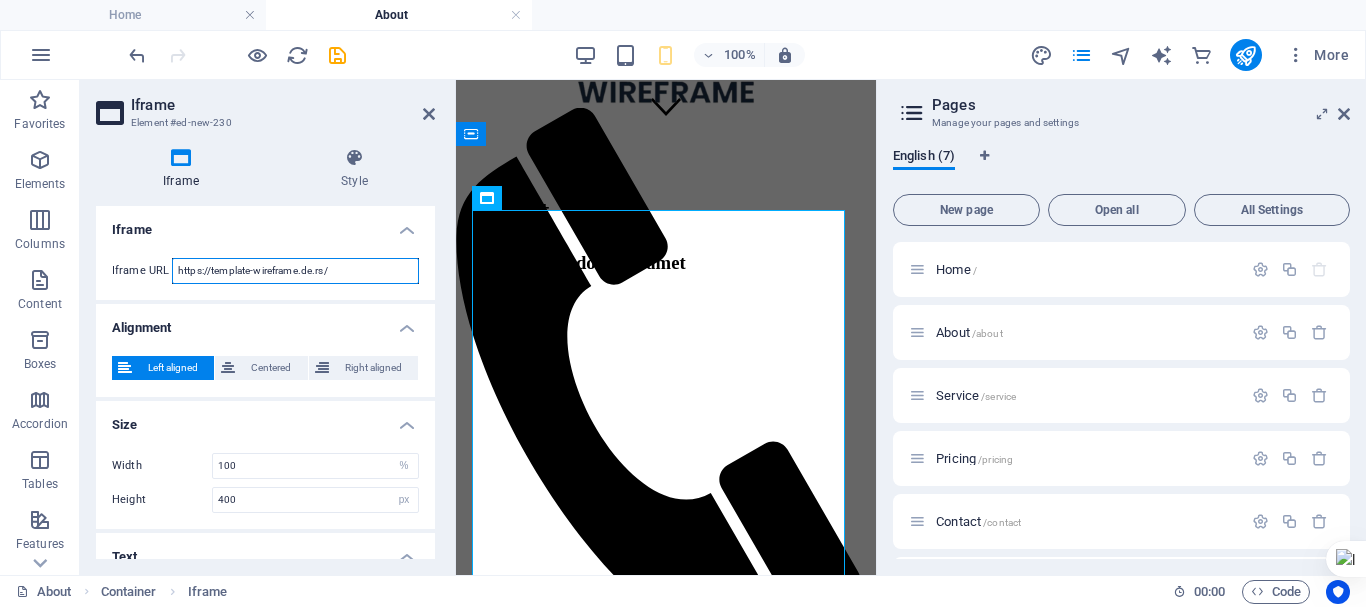 click on "https://template-wireframe.de.rs/" at bounding box center [295, 271] 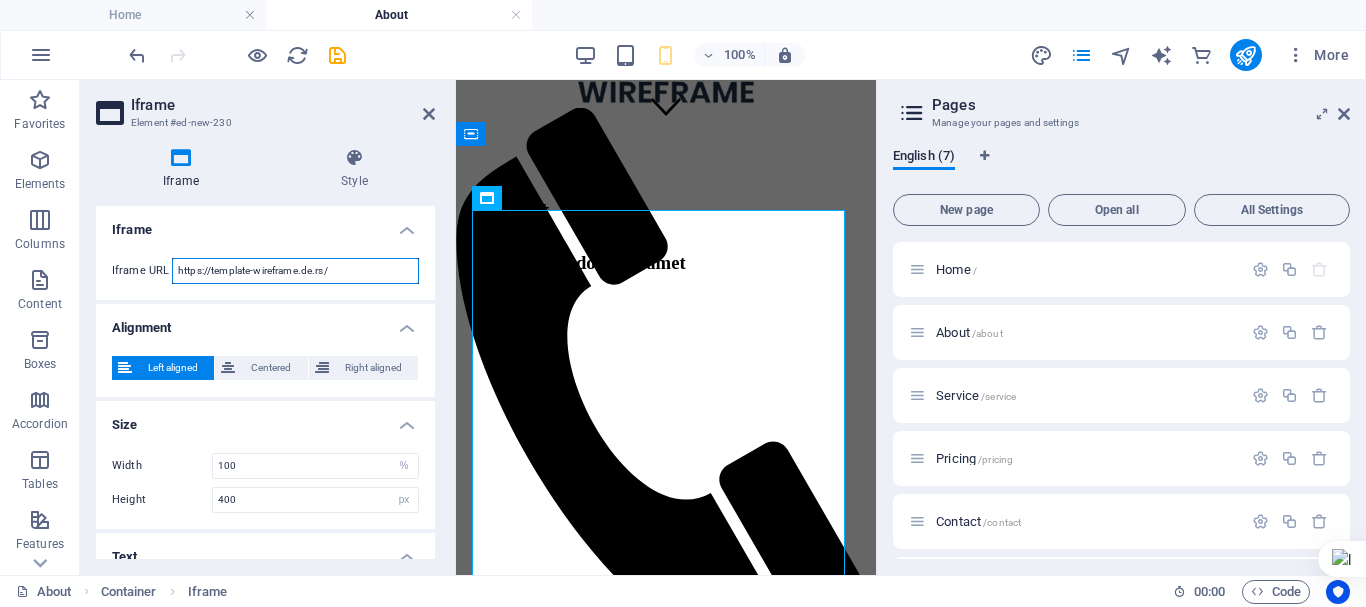 click on "https://template-wireframe.de.rs/" at bounding box center (295, 271) 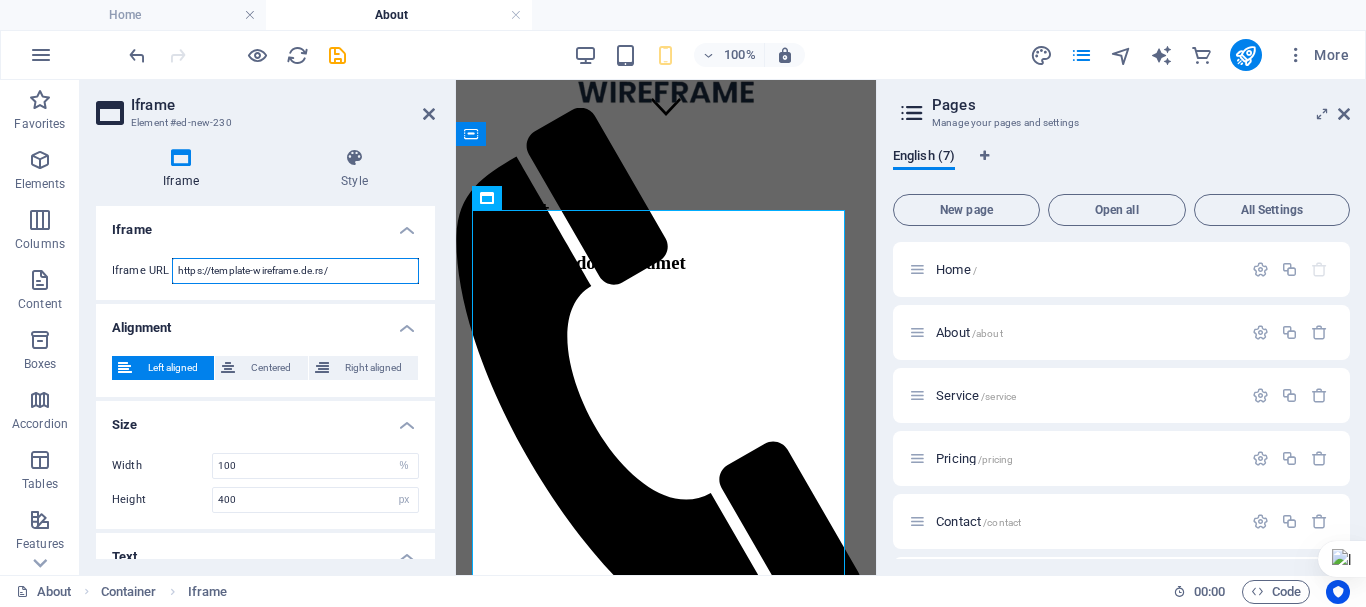 paste on "script.google.com/macros/s/AKfycbyWTVV5eiv4bnfgqoATkdpcnE4ElpvIZI-h9_b0FK4QekrTz5d9WmK1jw27XPtLsd1j5Q/exec" 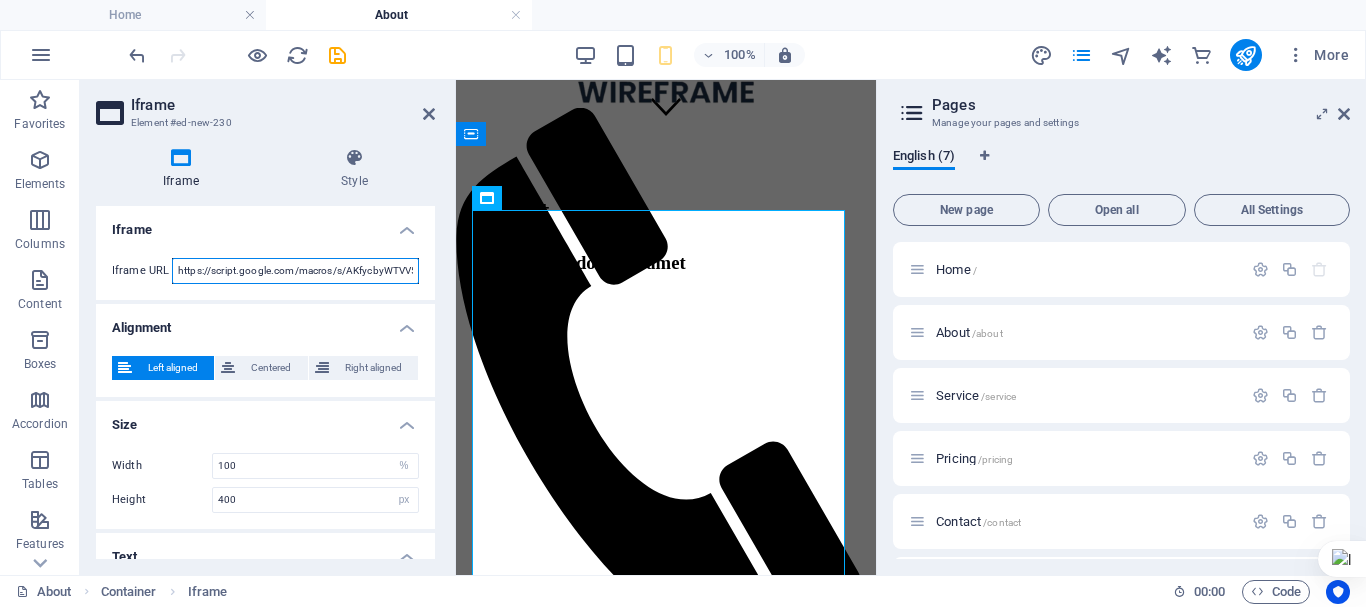 scroll, scrollTop: 0, scrollLeft: 372, axis: horizontal 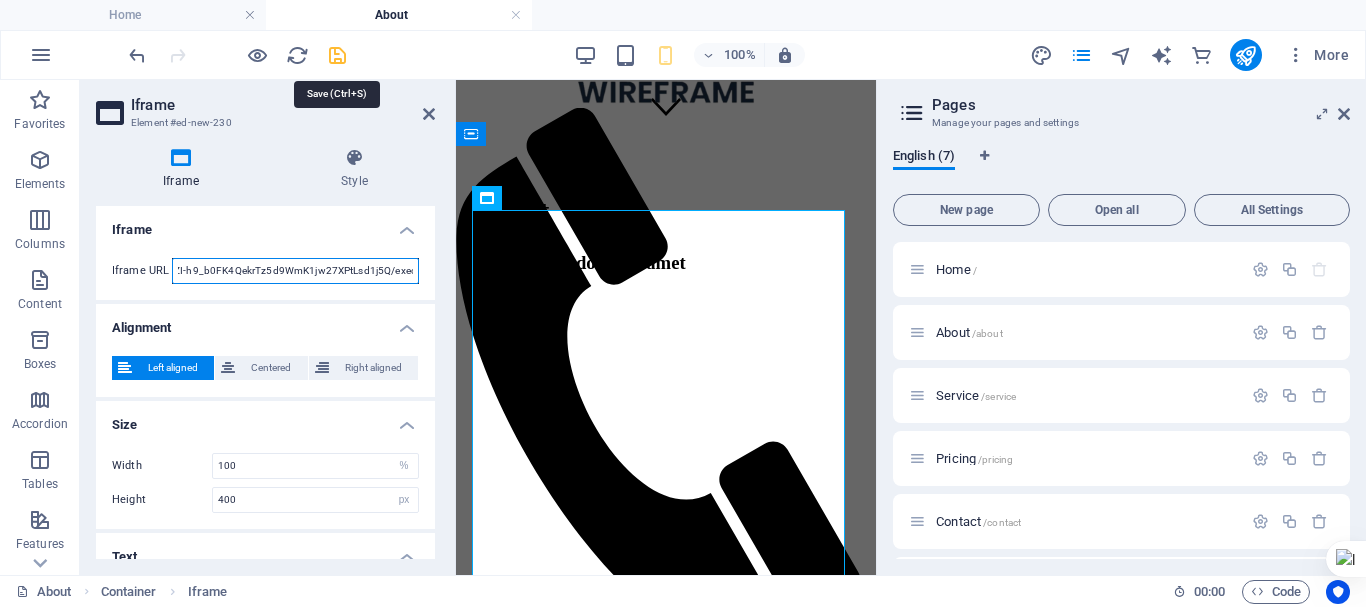 type on "https://script.google.com/macros/s/AKfycbyWTVV5eiv4bnfgqoATkdpcnE4ElpvIZI-h9_b0FK4QekrTz5d9WmK1jw27XPtLsd1j5Q/exec" 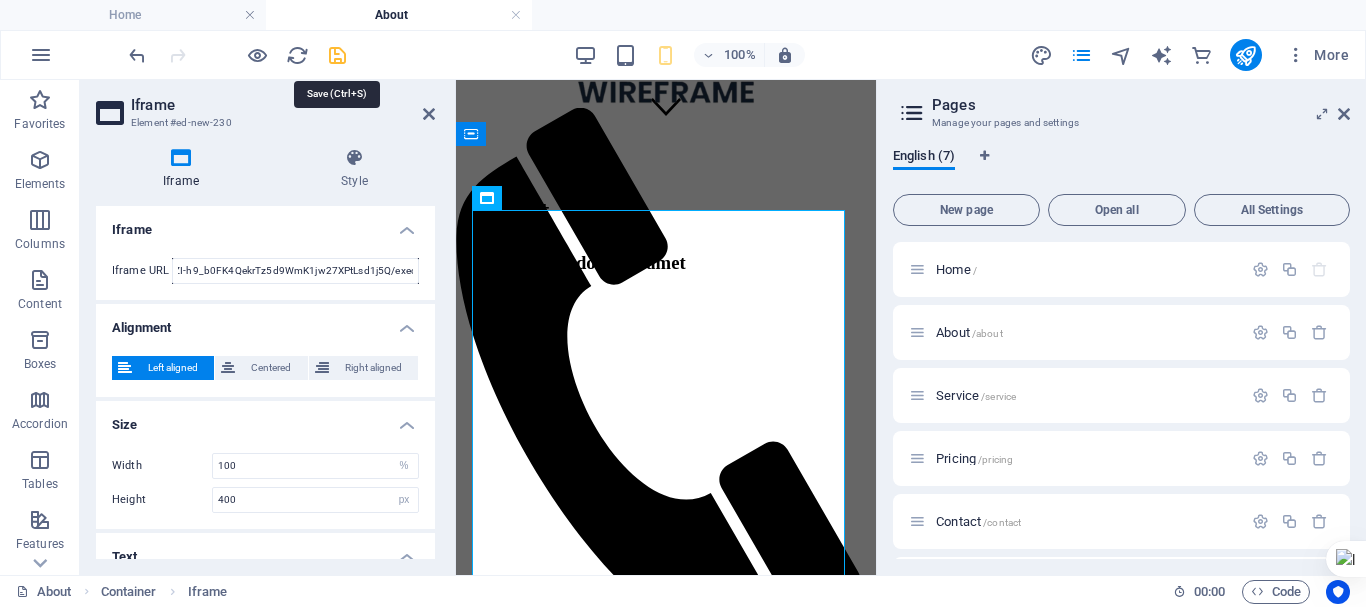 scroll, scrollTop: 0, scrollLeft: 0, axis: both 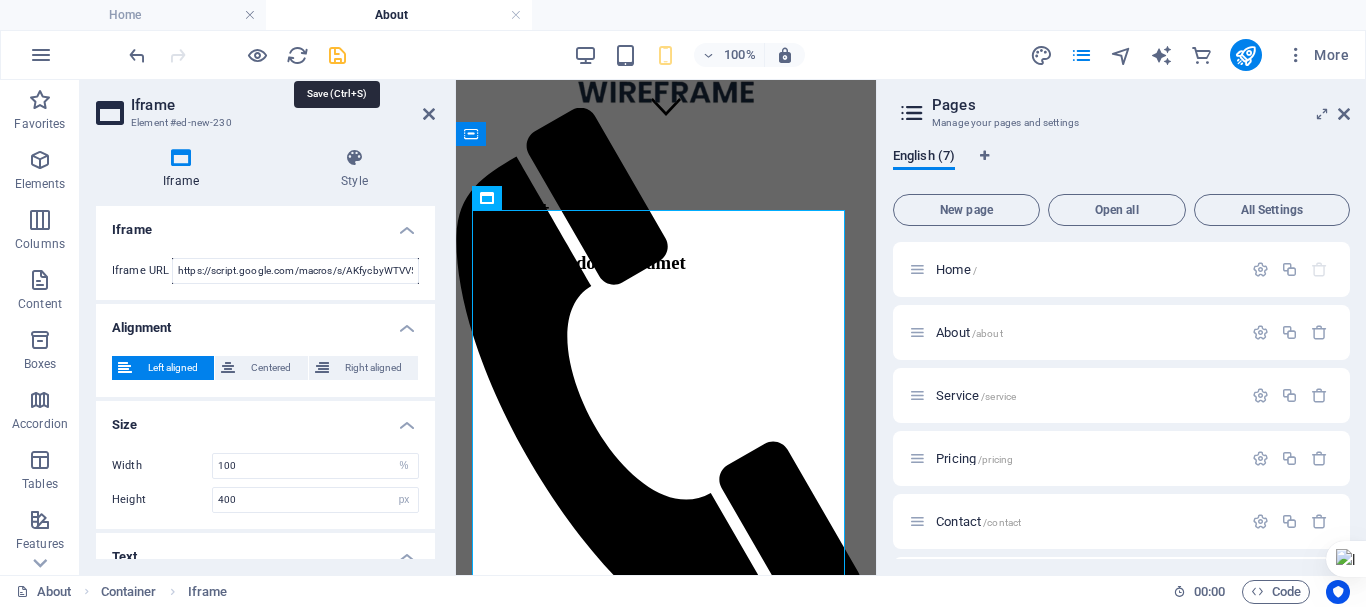 click at bounding box center [337, 55] 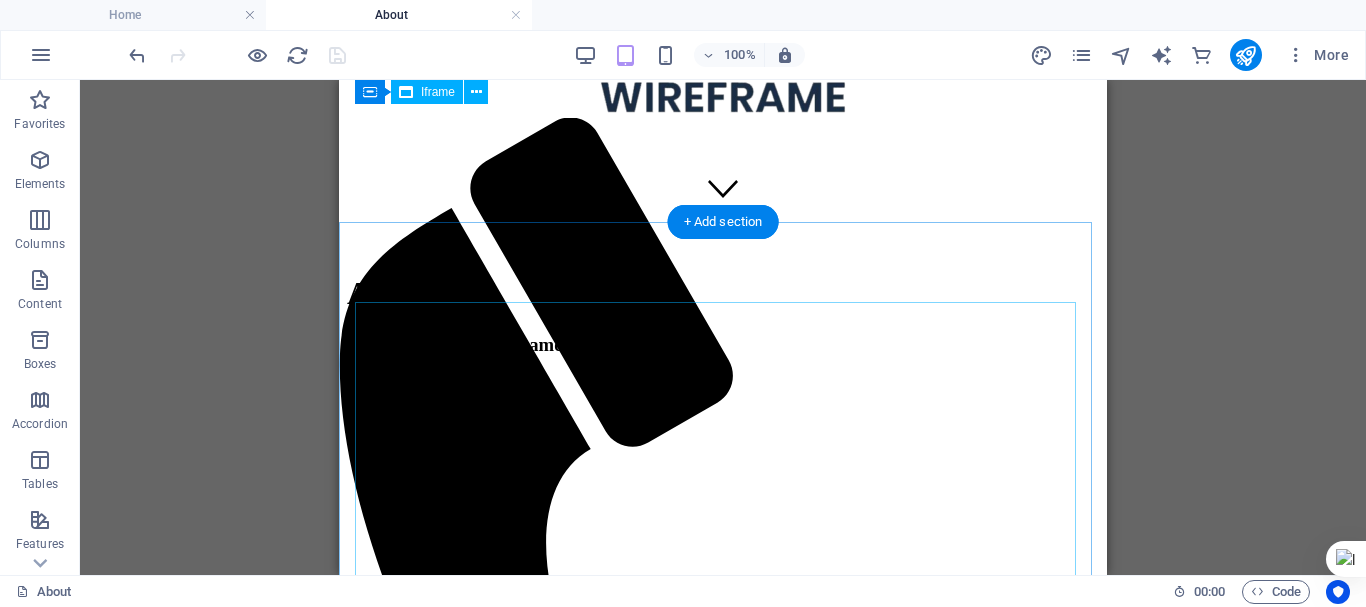 scroll, scrollTop: 331, scrollLeft: 0, axis: vertical 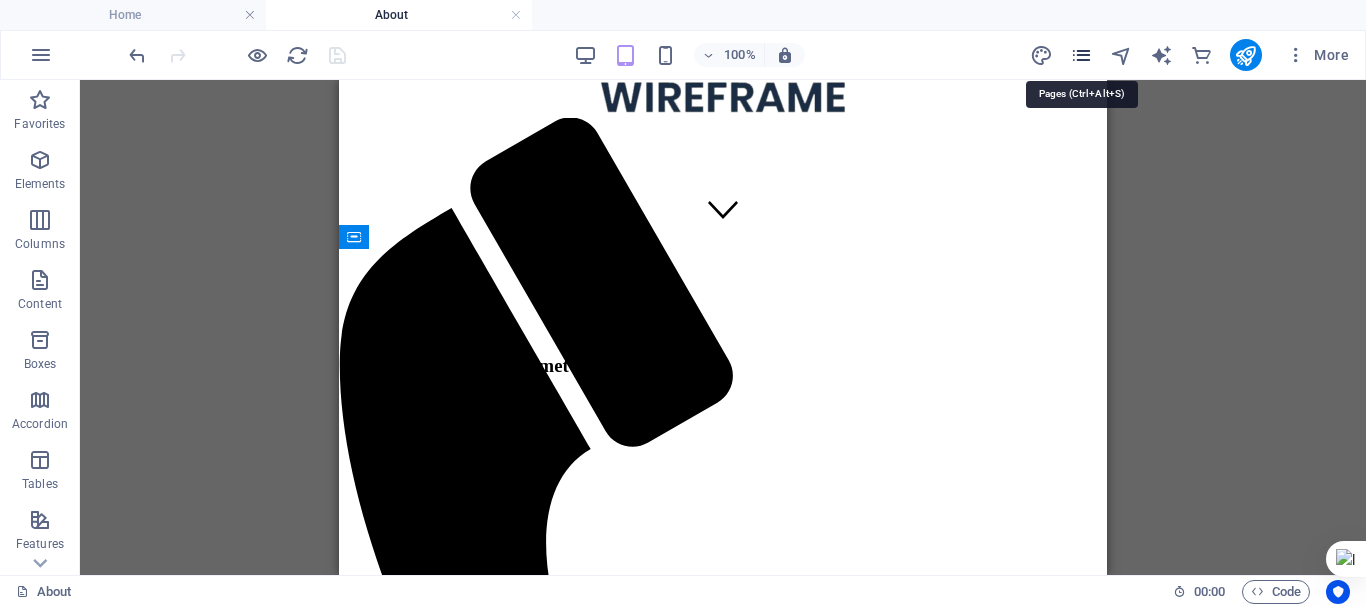 click at bounding box center (1081, 55) 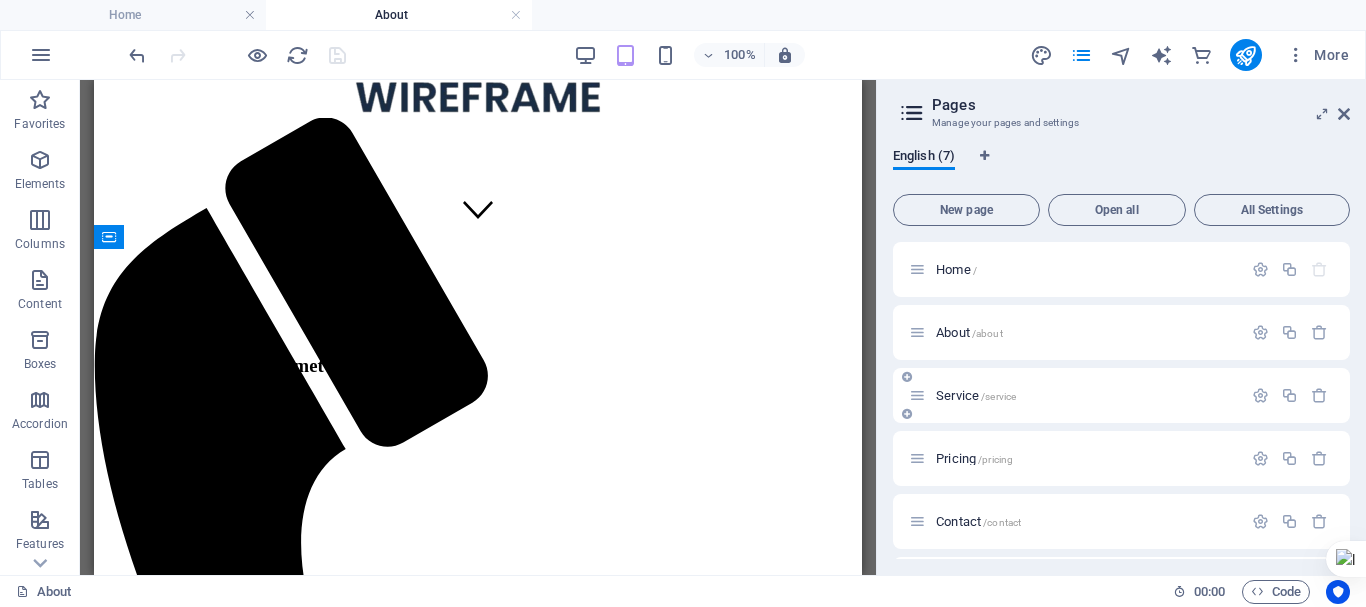 click on "Service /service" at bounding box center [1075, 395] 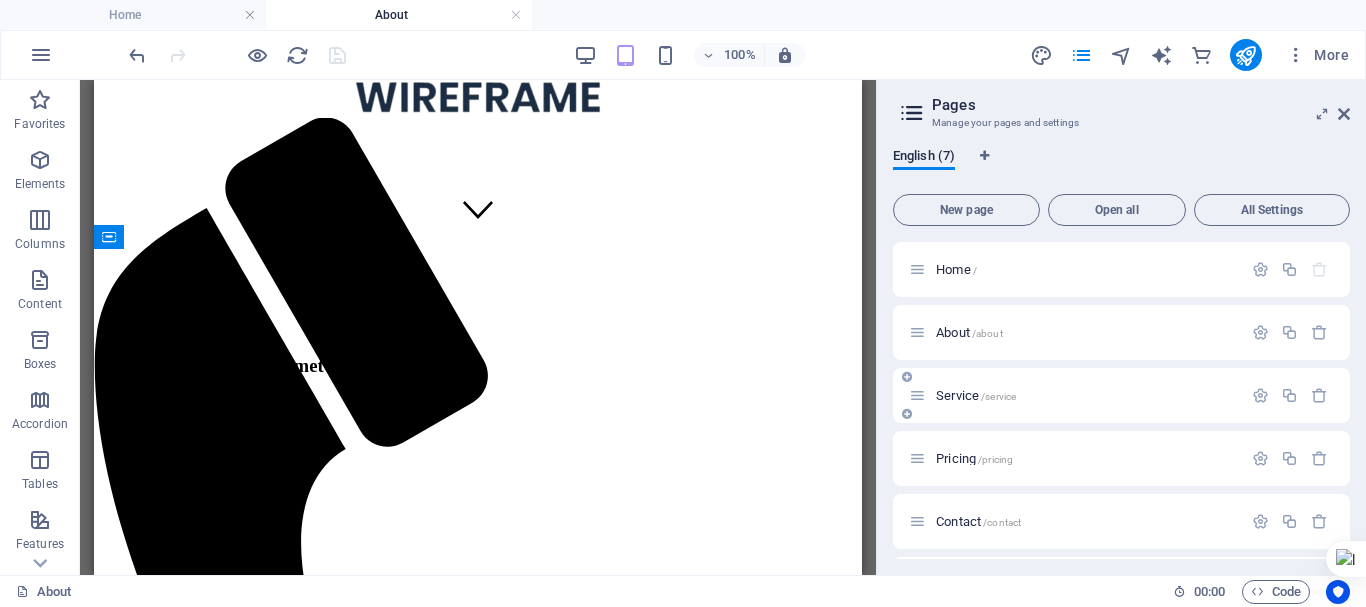 click on "Service /service" at bounding box center [976, 395] 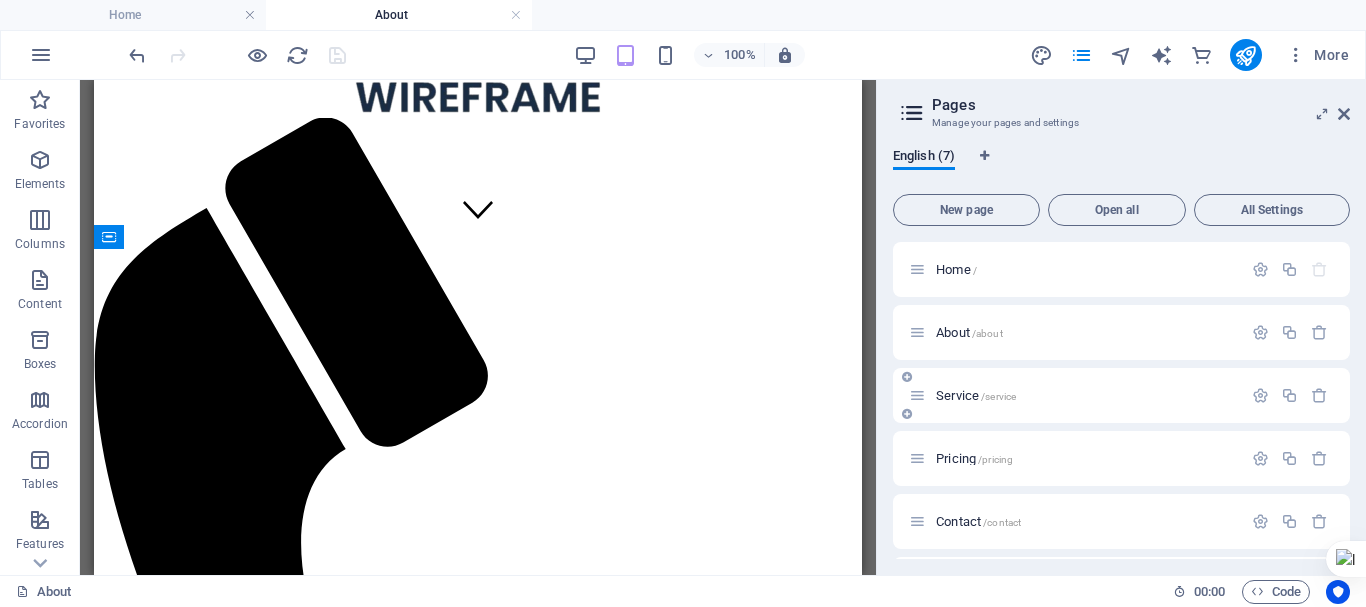 scroll, scrollTop: 0, scrollLeft: 0, axis: both 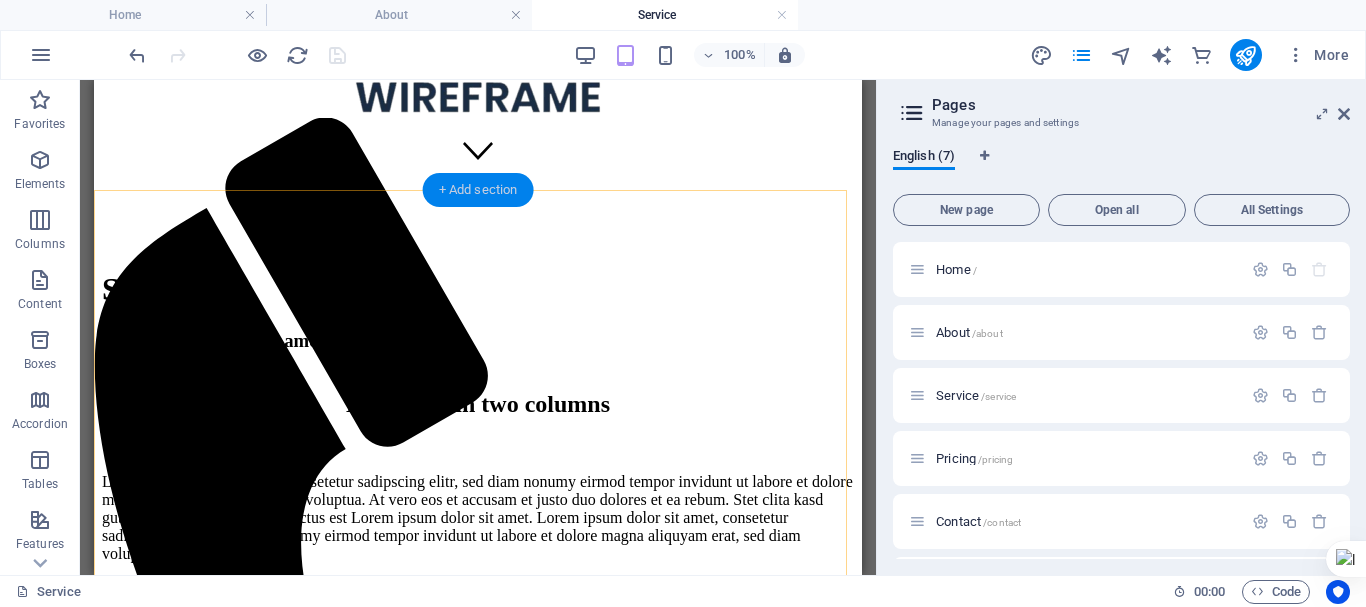 click on "+ Add section" at bounding box center [478, 190] 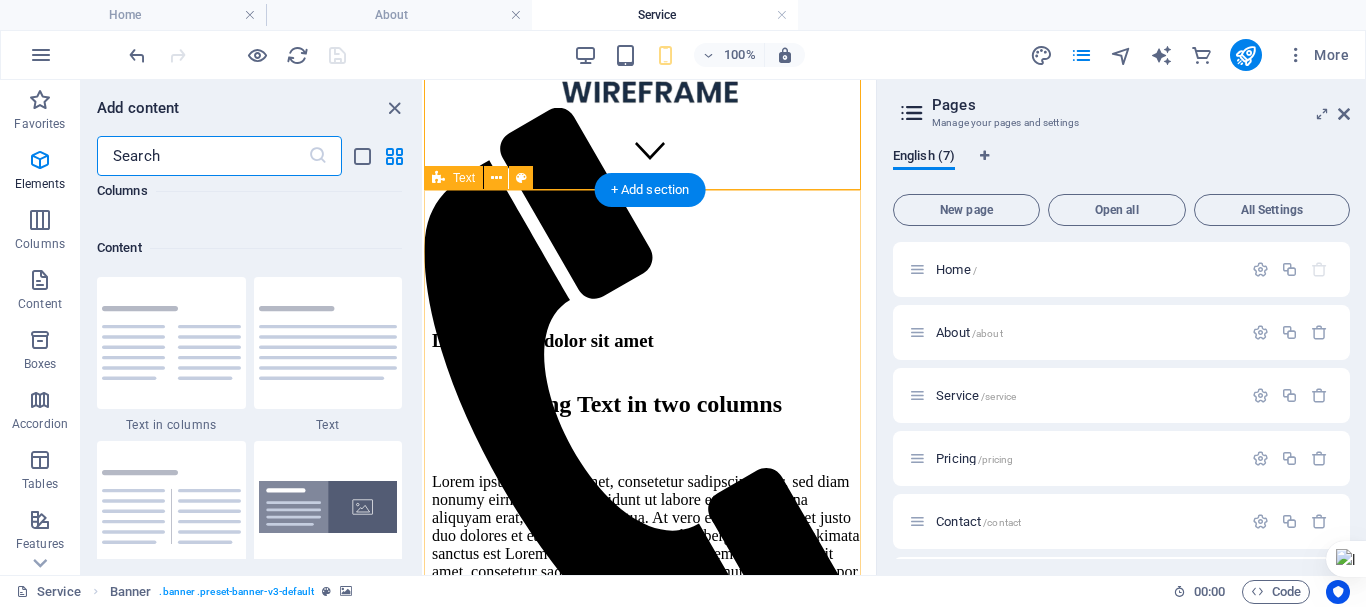 scroll, scrollTop: 3499, scrollLeft: 0, axis: vertical 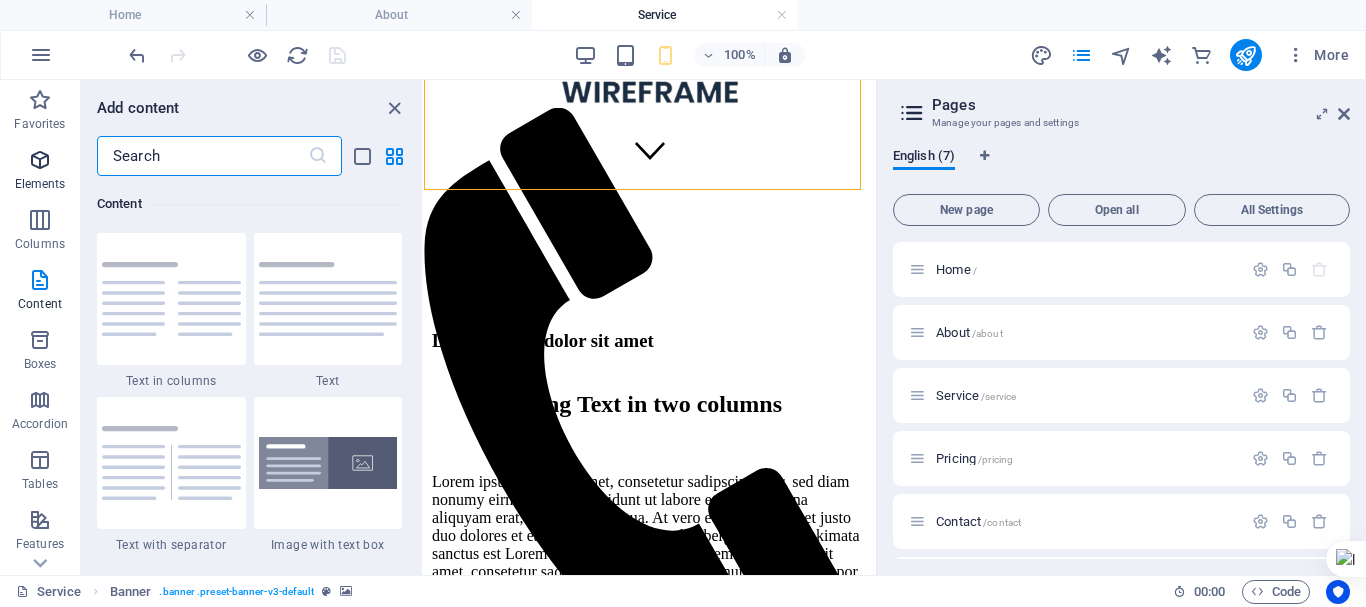 click at bounding box center (40, 160) 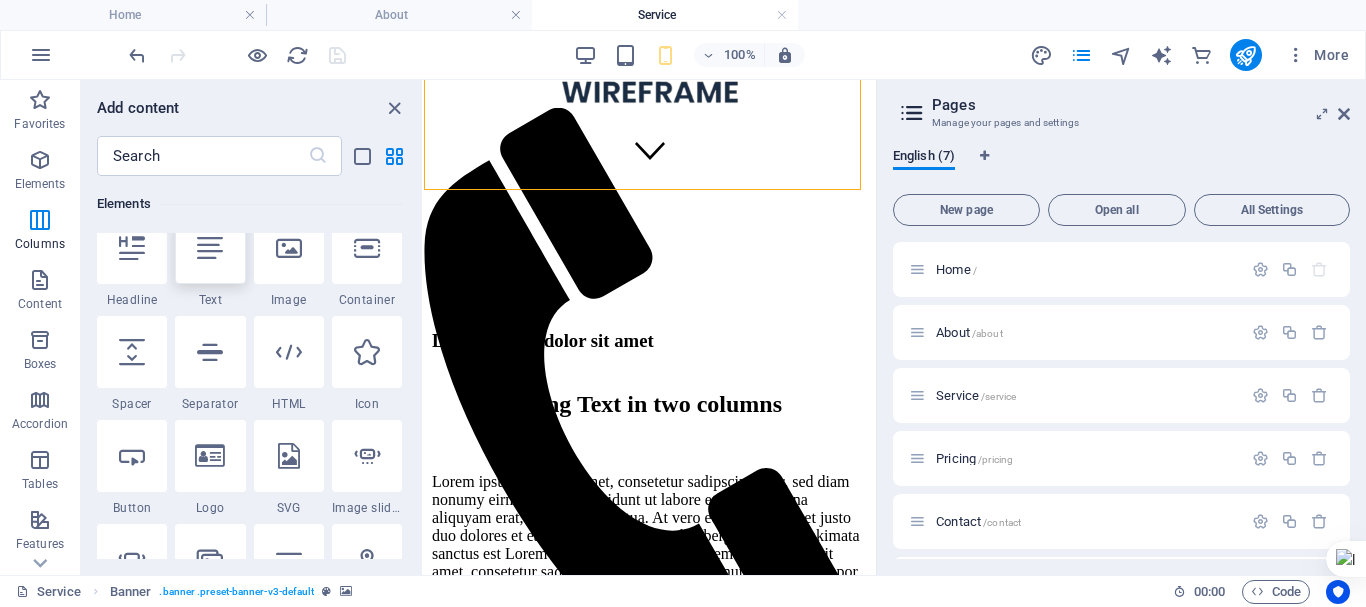 scroll, scrollTop: 213, scrollLeft: 0, axis: vertical 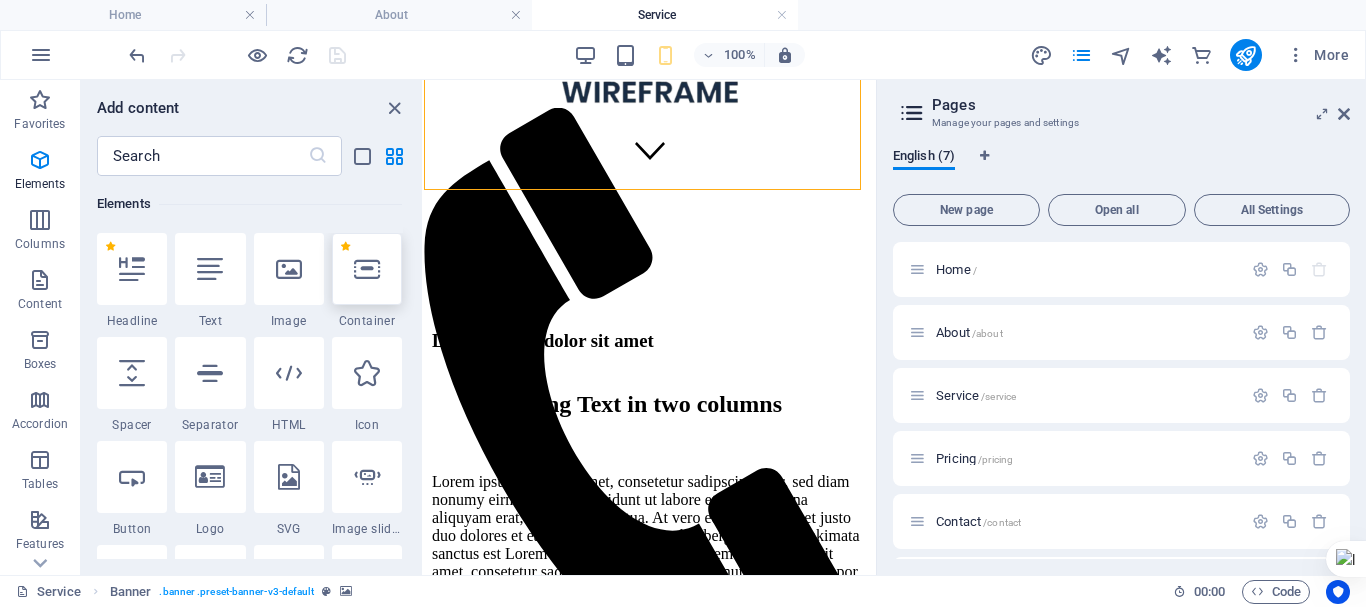 click at bounding box center [367, 269] 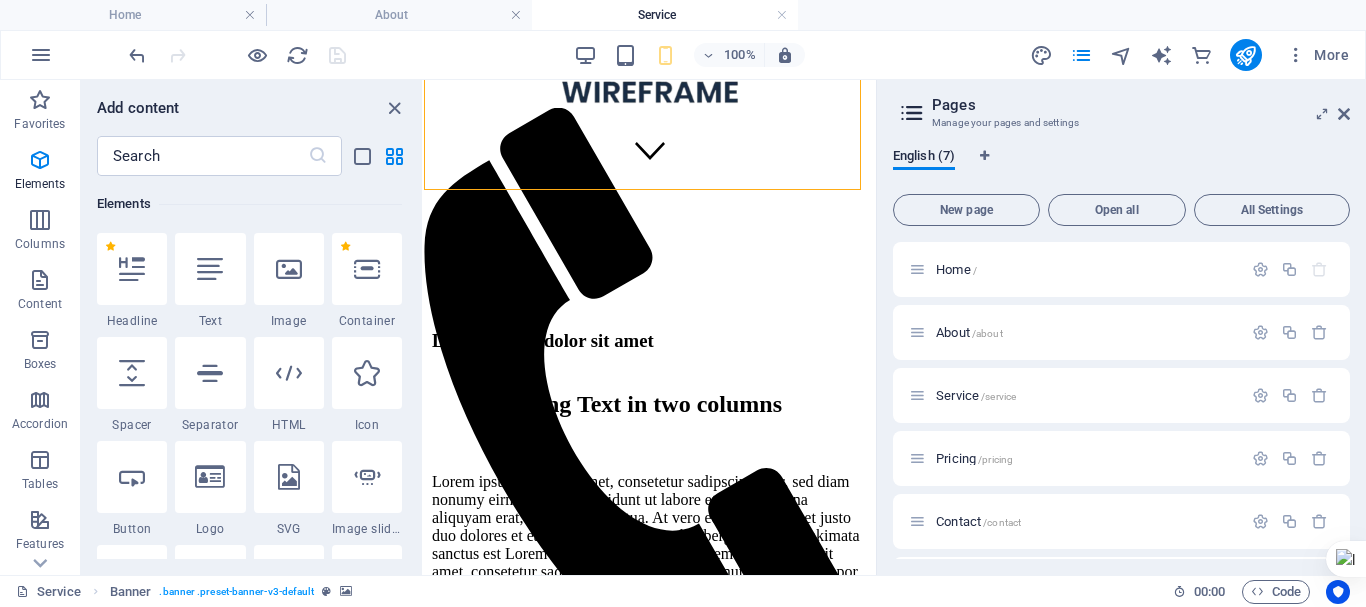 click on "Drag here to replace the existing content. Press “Ctrl” if you want to create a new element.
H1   Banner   Banner   Container   Reference   Text   Text   Spacer   H2" at bounding box center (650, 327) 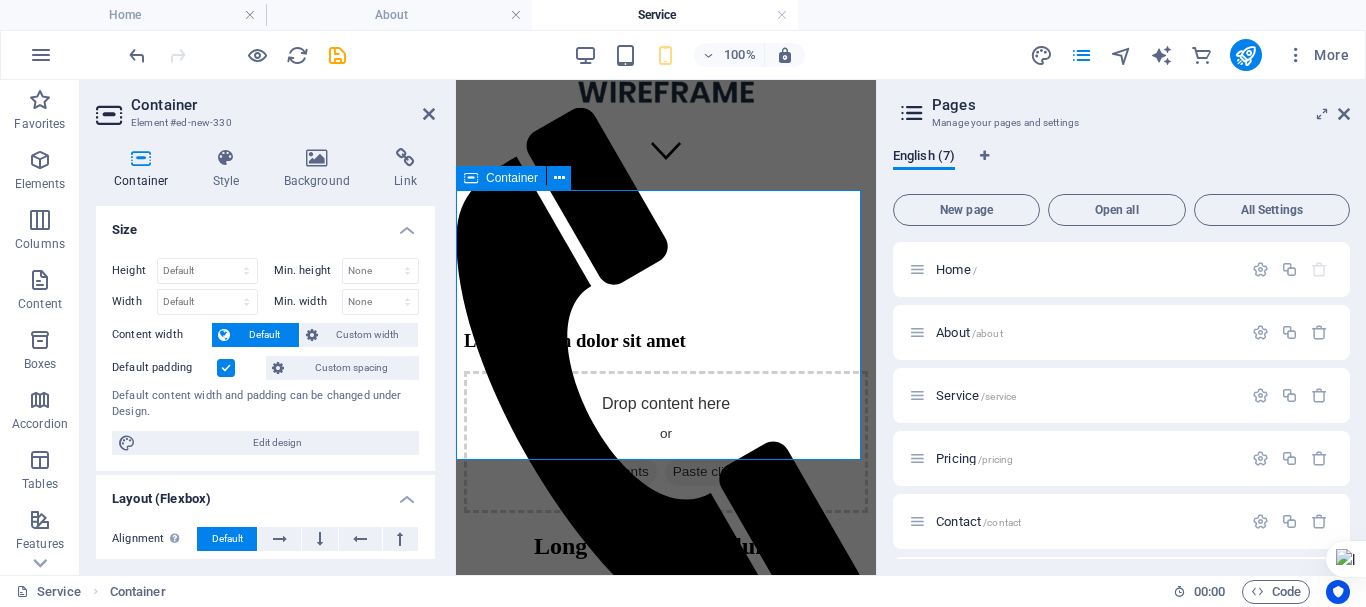 click on "Add elements" at bounding box center (607, 472) 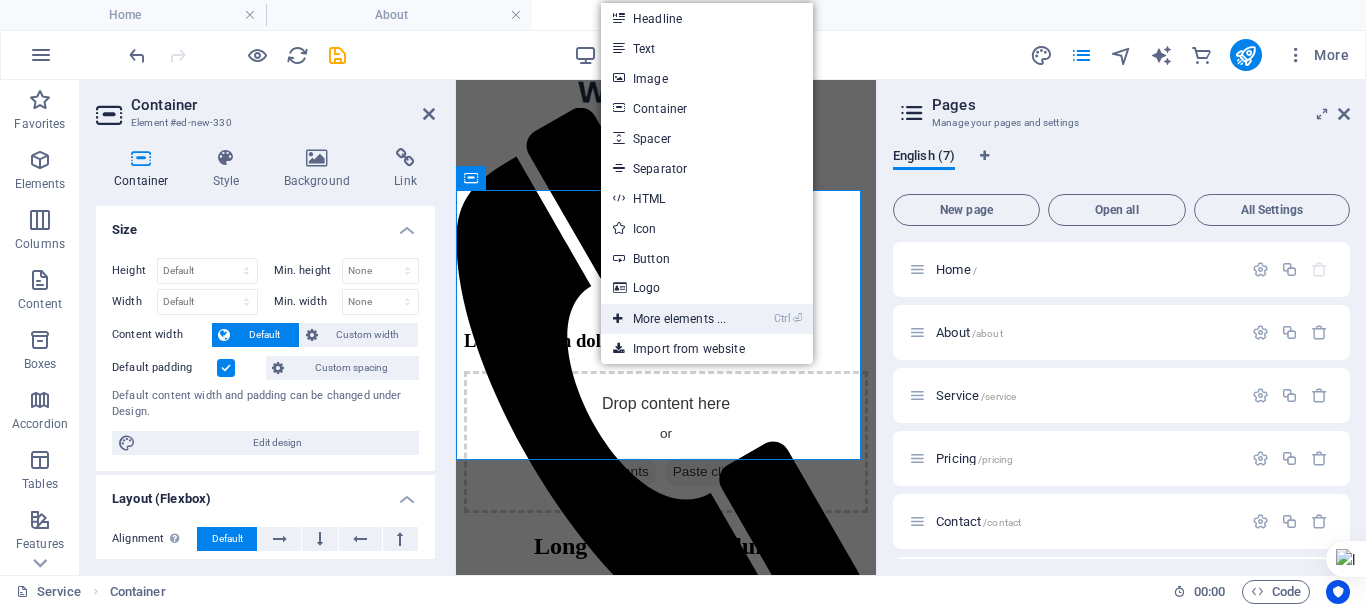 click on "Ctrl ⏎  More elements ..." at bounding box center [669, 319] 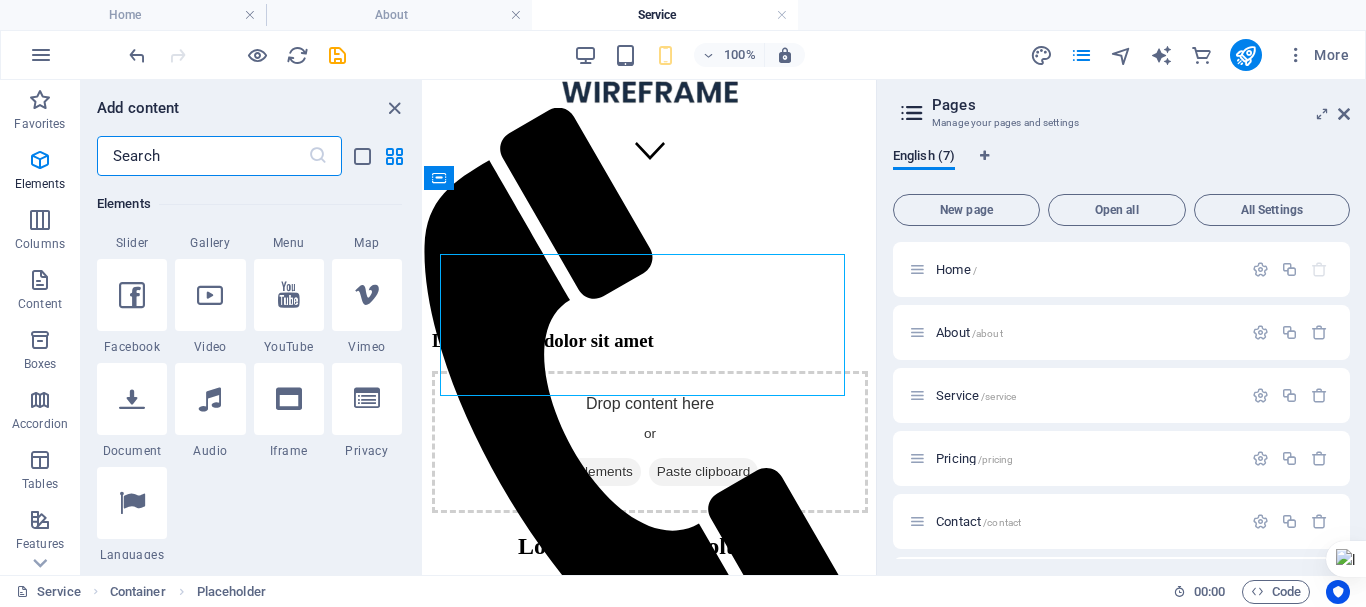 scroll, scrollTop: 609, scrollLeft: 0, axis: vertical 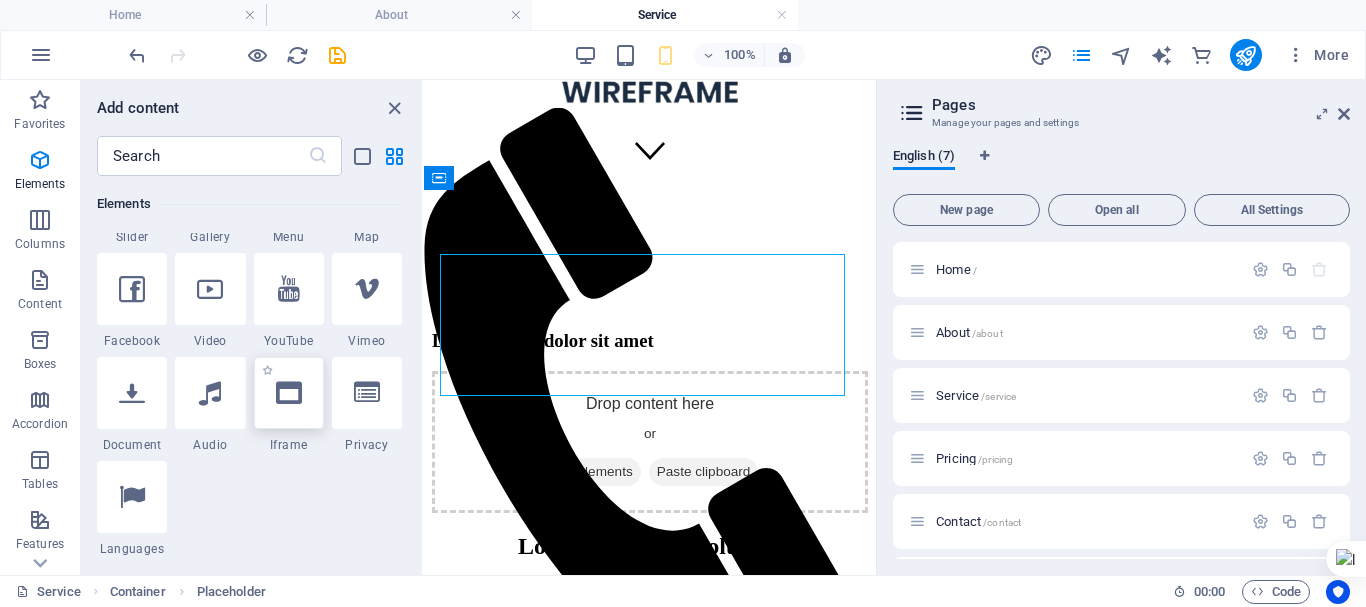 click at bounding box center (289, 393) 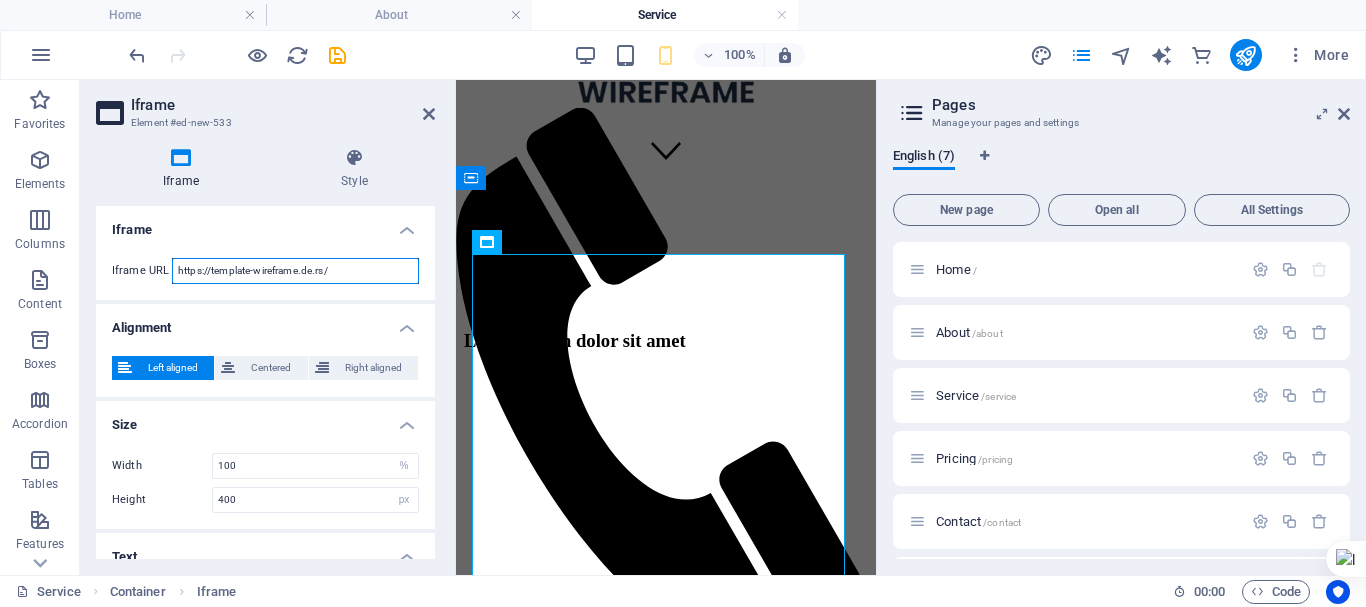 click on "https://template-wireframe.de.rs/" at bounding box center (295, 271) 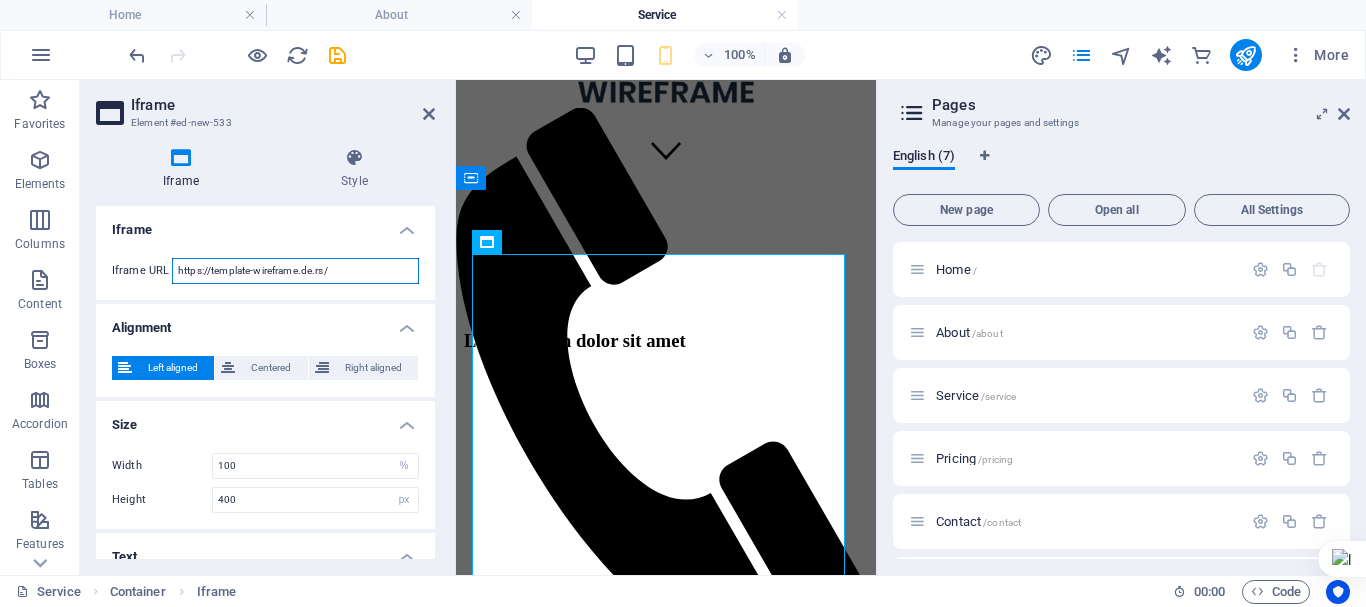 click on "https://template-wireframe.de.rs/" at bounding box center [295, 271] 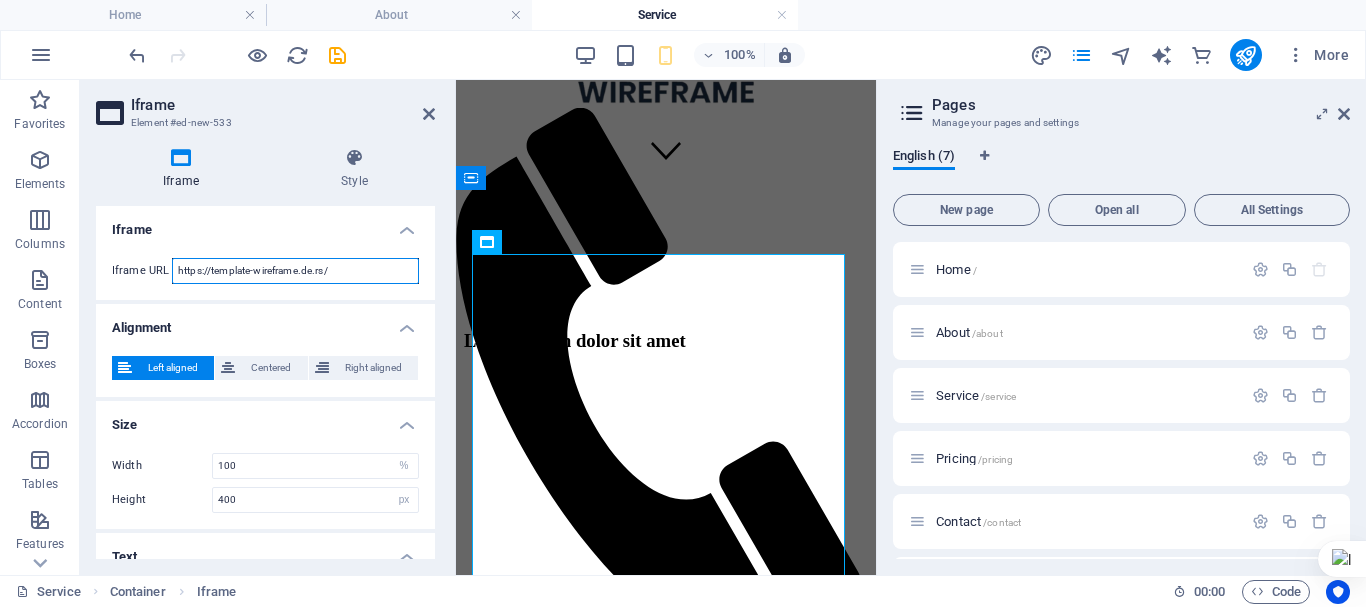 paste on "script.google.com/macros/s/AKfycbwFhInHF2rYUIBbKkVZkcgmGc_CqVsoPt5JIPL5wIFyG_4FI7BGlF2656usw8z12fcYAw/exec" 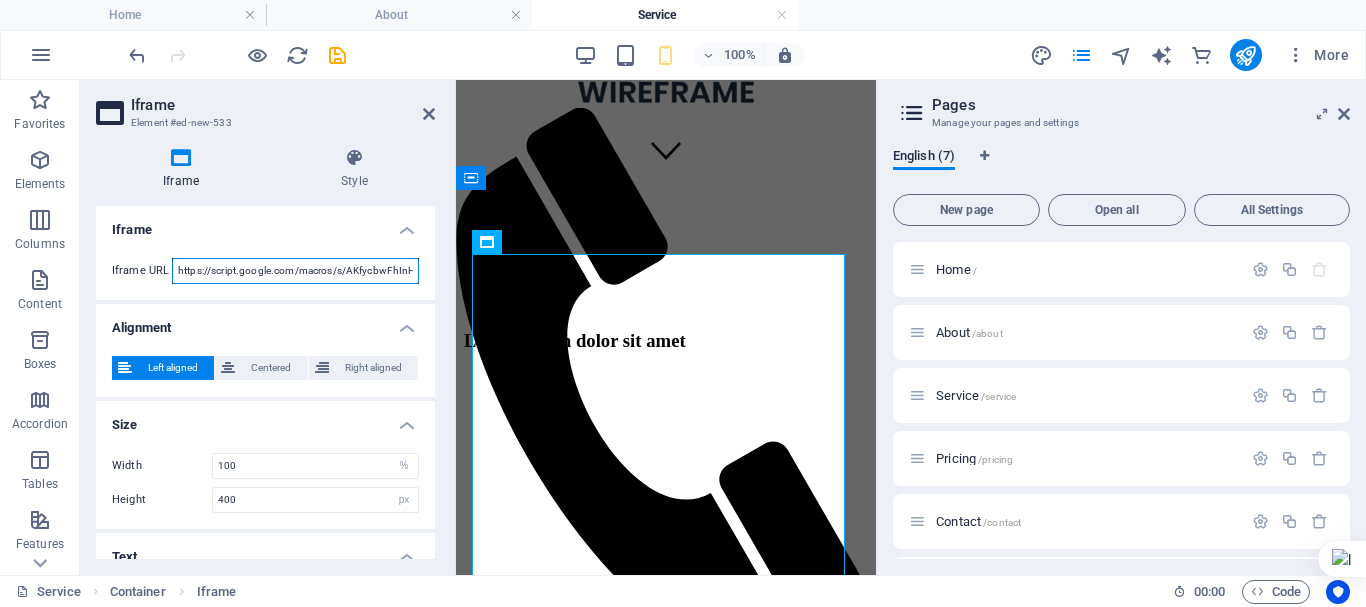 scroll, scrollTop: 0, scrollLeft: 378, axis: horizontal 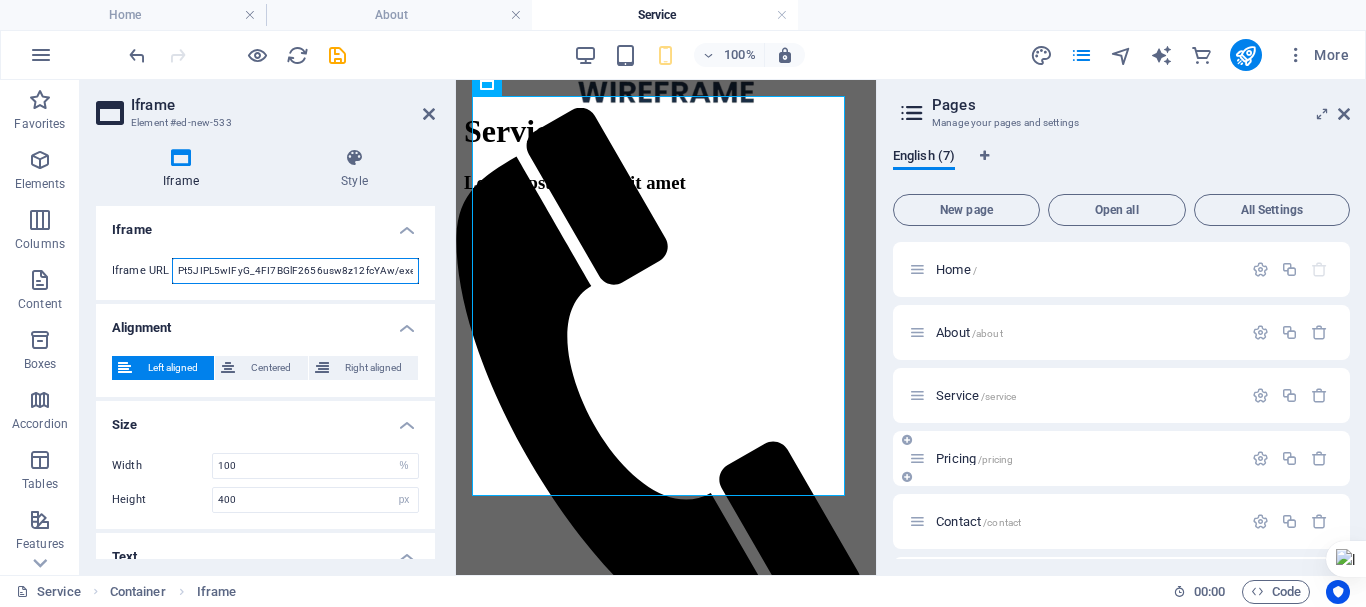 type on "https://script.google.com/macros/s/AKfycbwFhInHF2rYUIBbKkVZkcgmGc_CqVsoPt5JIPL5wIFyG_4FI7BGlF2656usw8z12fcYAw/exec" 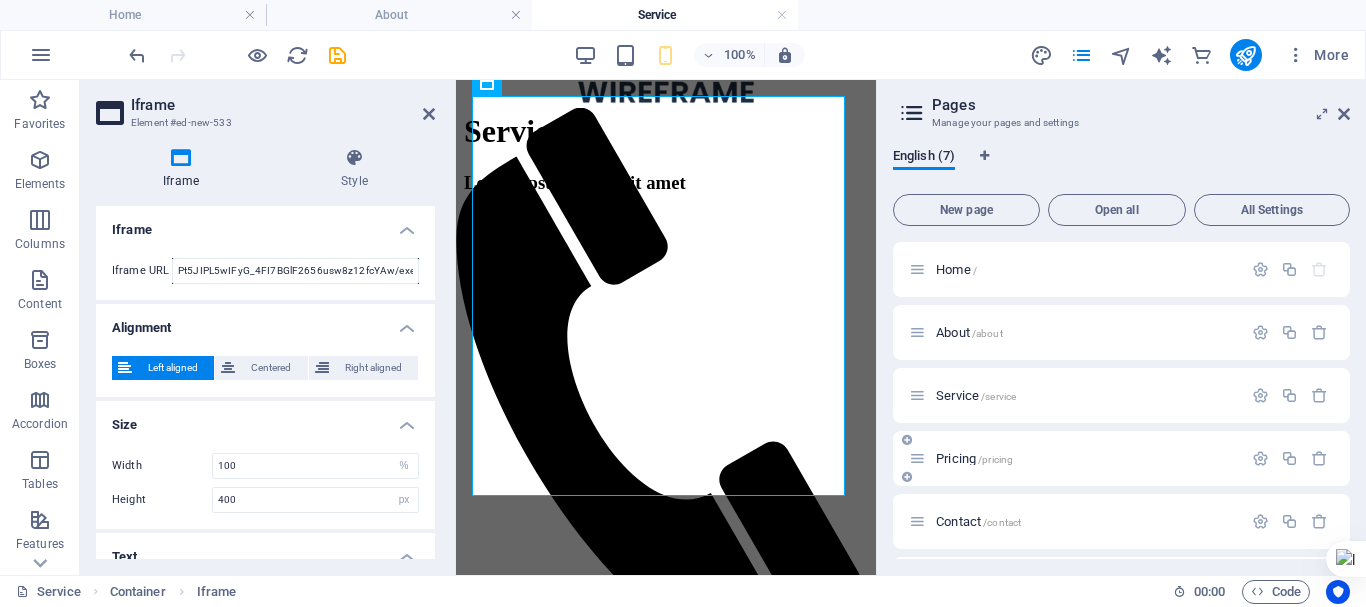 scroll, scrollTop: 0, scrollLeft: 0, axis: both 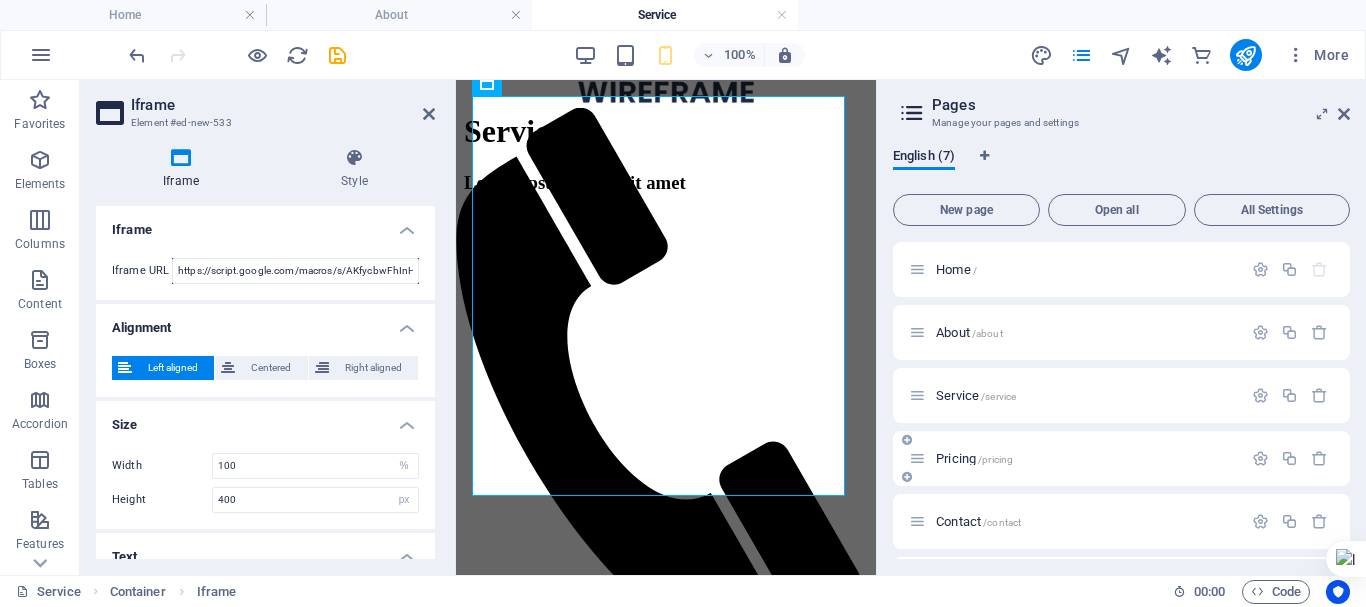 click on "Pricing /pricing" at bounding box center (974, 458) 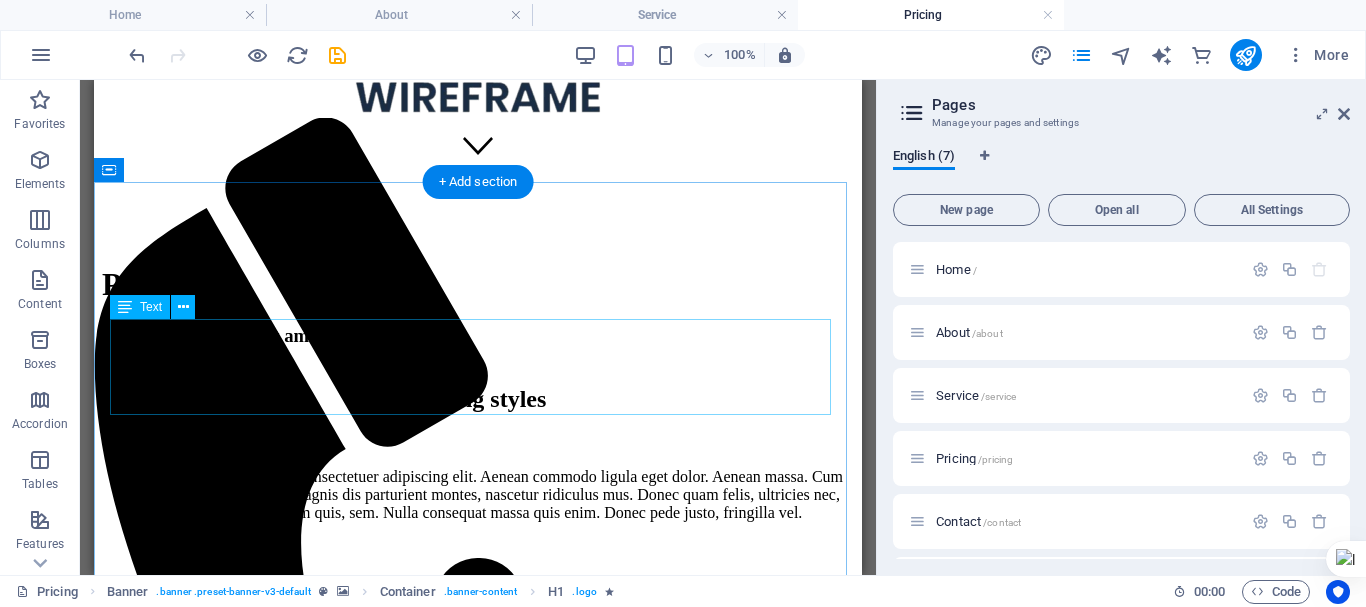 scroll, scrollTop: 398, scrollLeft: 0, axis: vertical 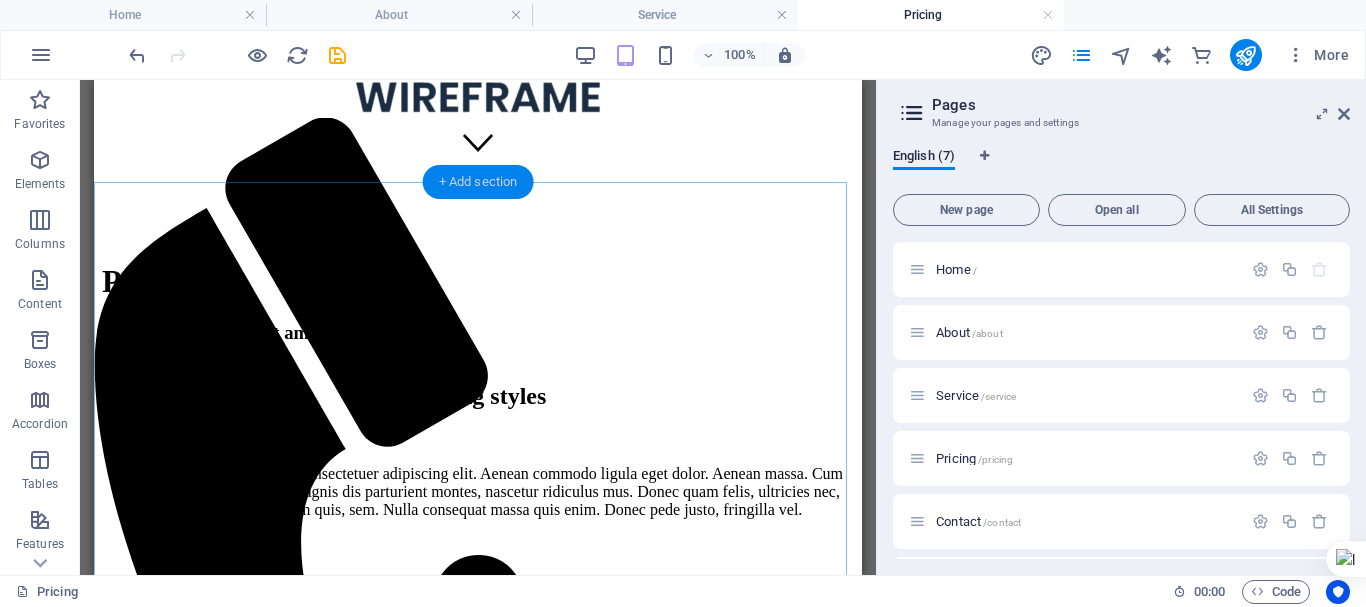 click on "+ Add section" at bounding box center [478, 182] 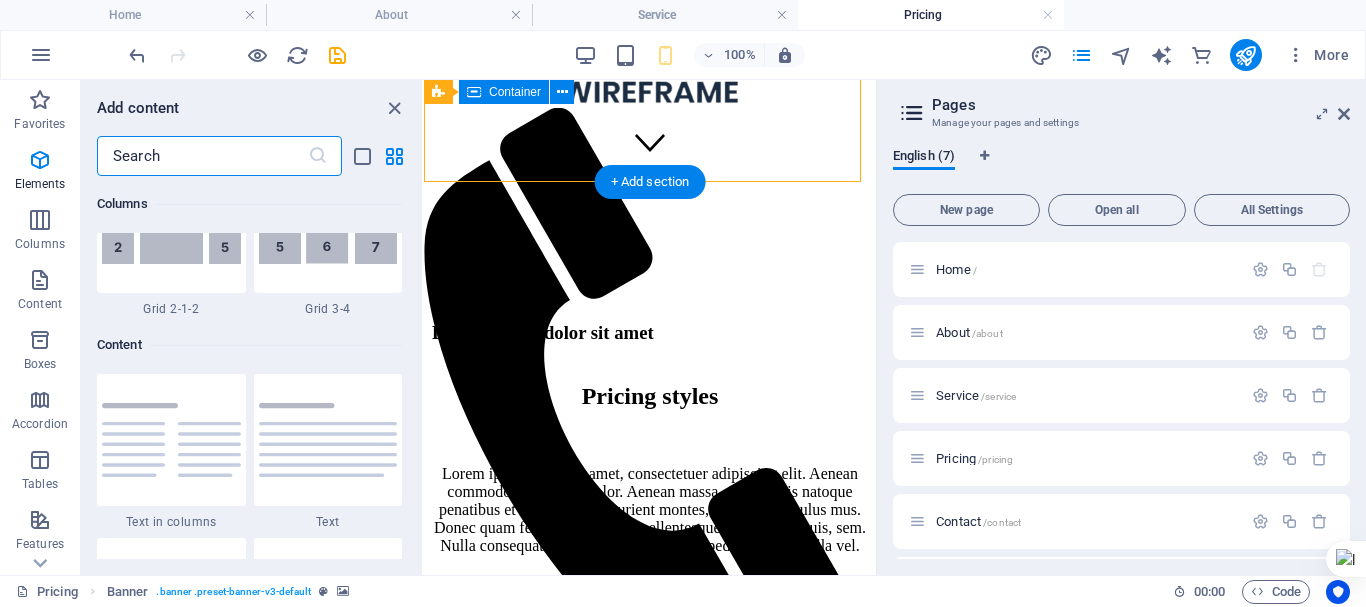 scroll, scrollTop: 3499, scrollLeft: 0, axis: vertical 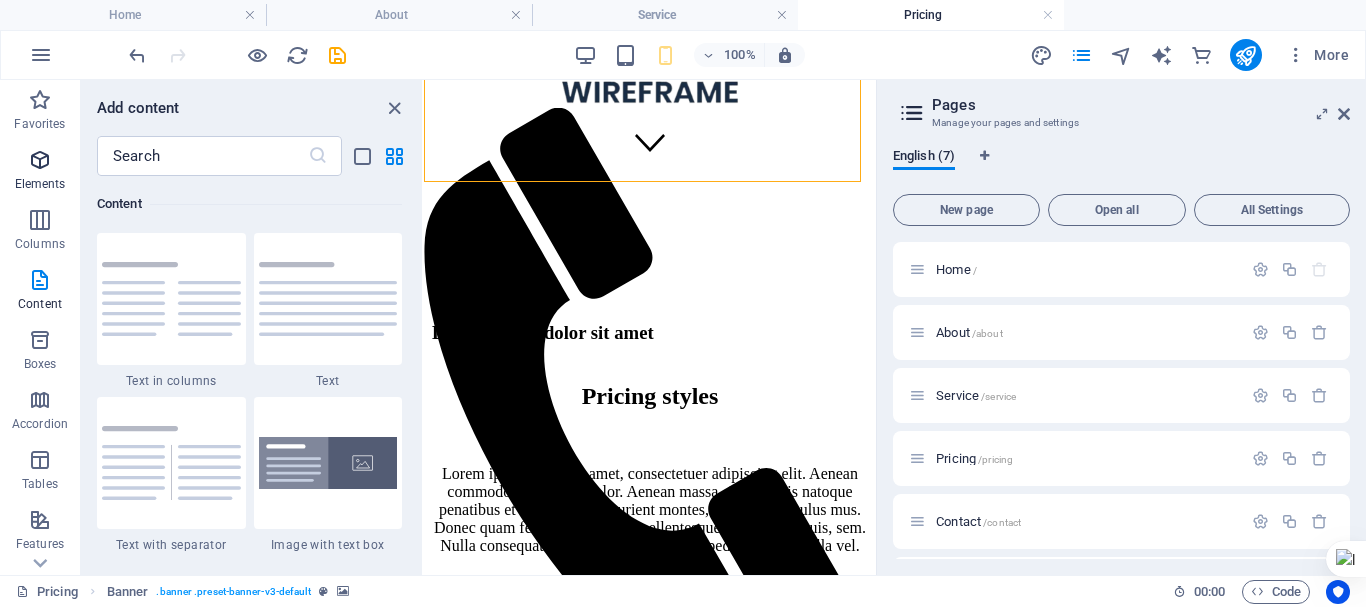 click at bounding box center (40, 160) 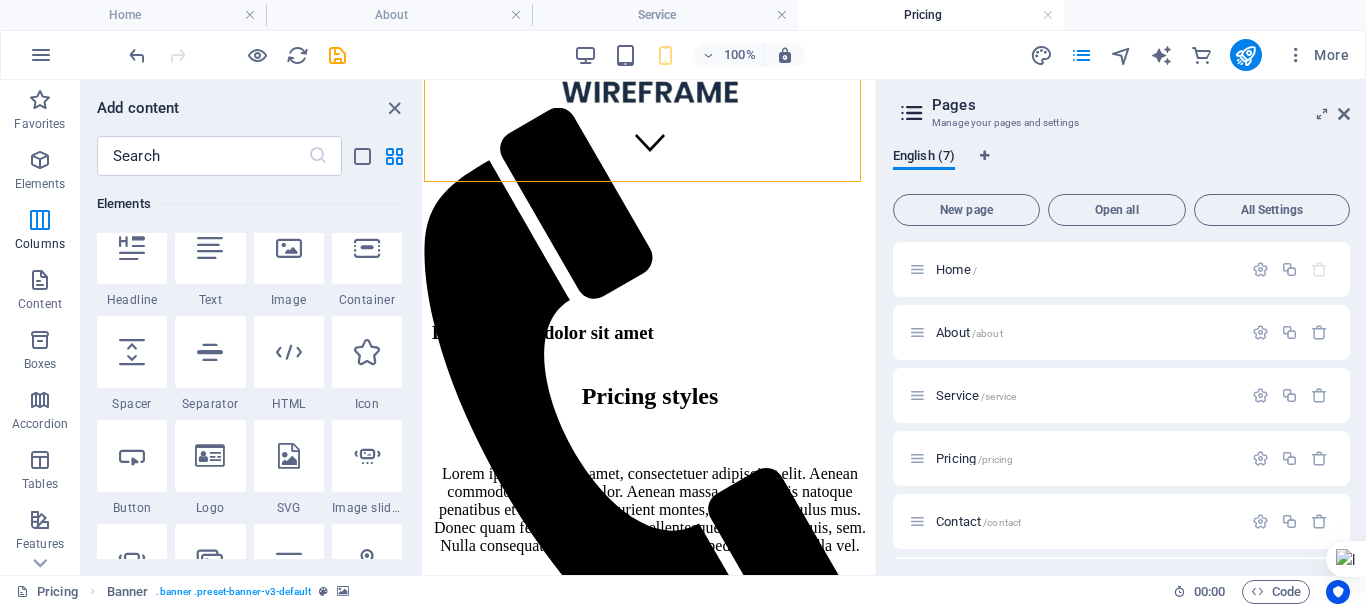 scroll, scrollTop: 213, scrollLeft: 0, axis: vertical 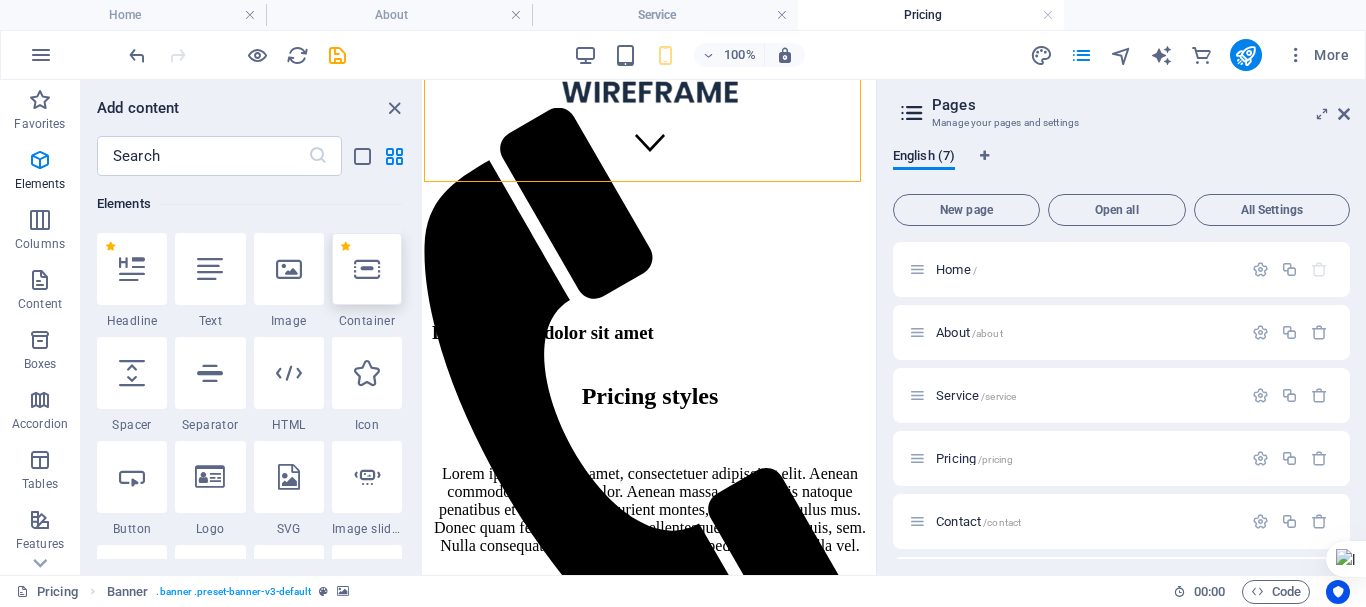 click at bounding box center [367, 269] 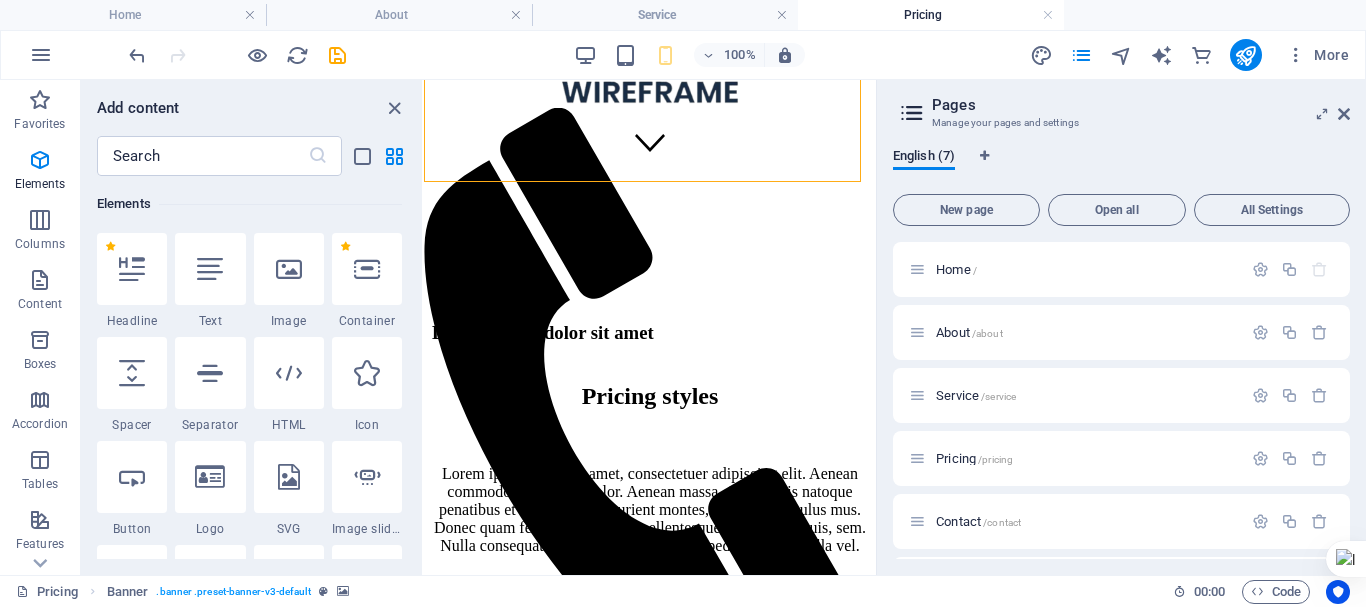 click on "Drag here to replace the existing content. Press “Ctrl” if you want to create a new element.
H1   Banner   Banner   Container   H3   Container   H2   Spacer   Text   Reference" at bounding box center (650, 327) 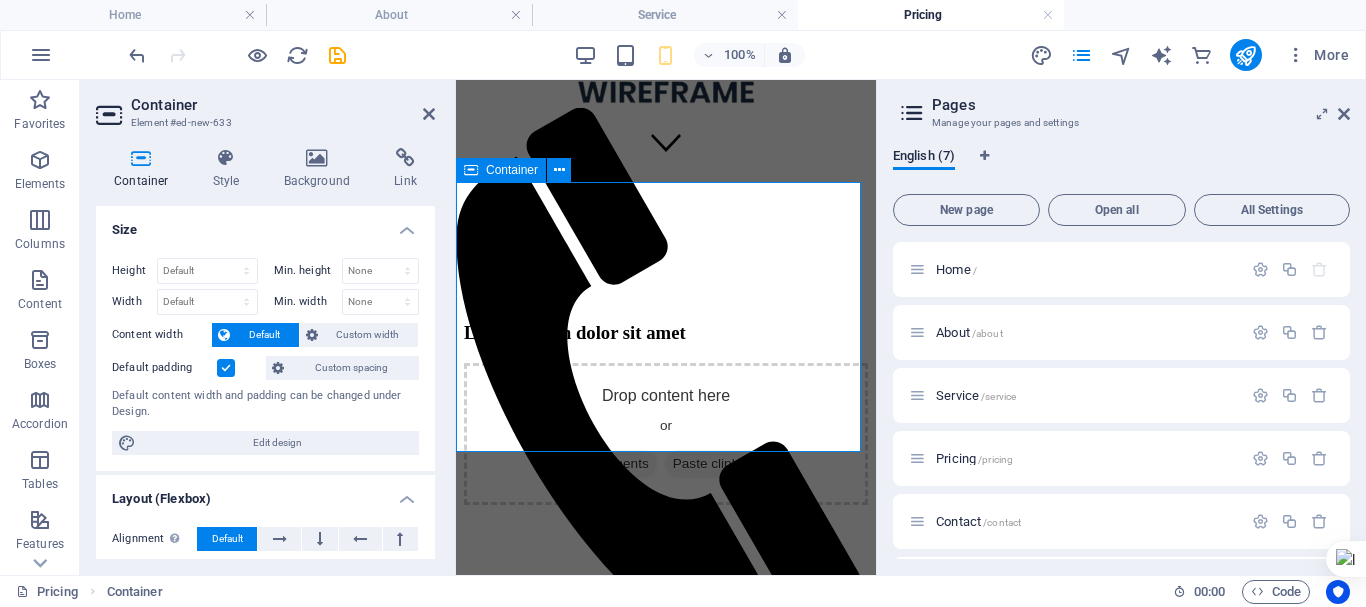 click on "Add elements" at bounding box center [607, 464] 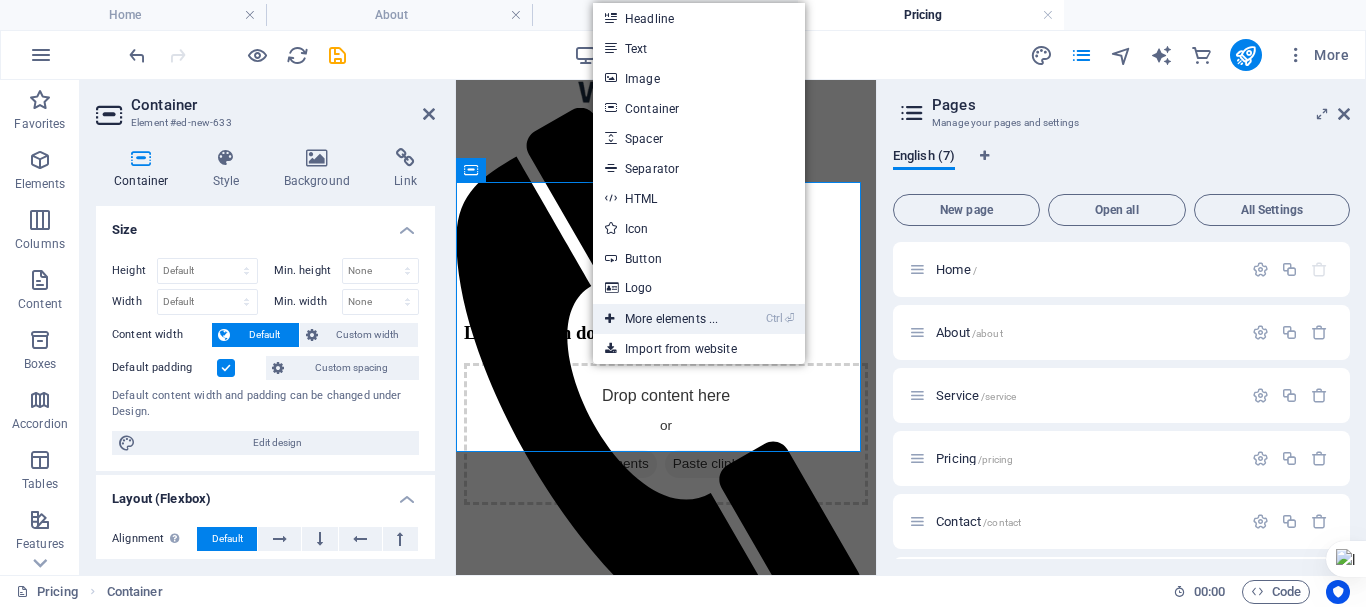 click on "Ctrl ⏎  More elements ..." at bounding box center (661, 319) 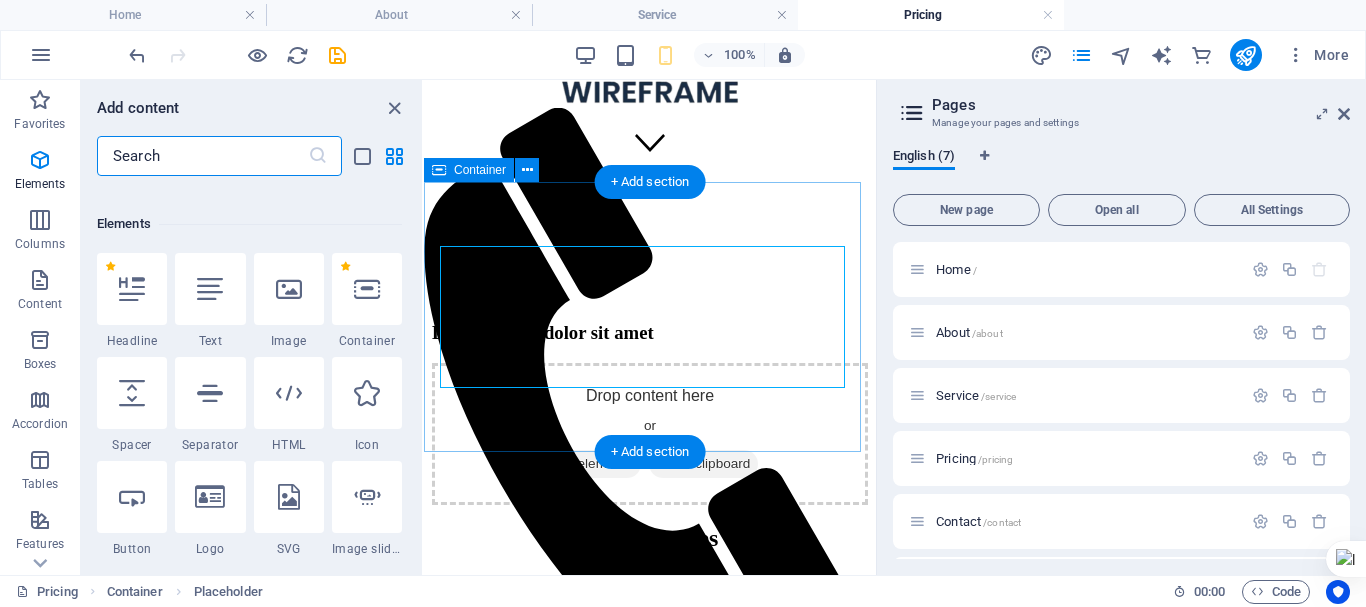 scroll, scrollTop: 213, scrollLeft: 0, axis: vertical 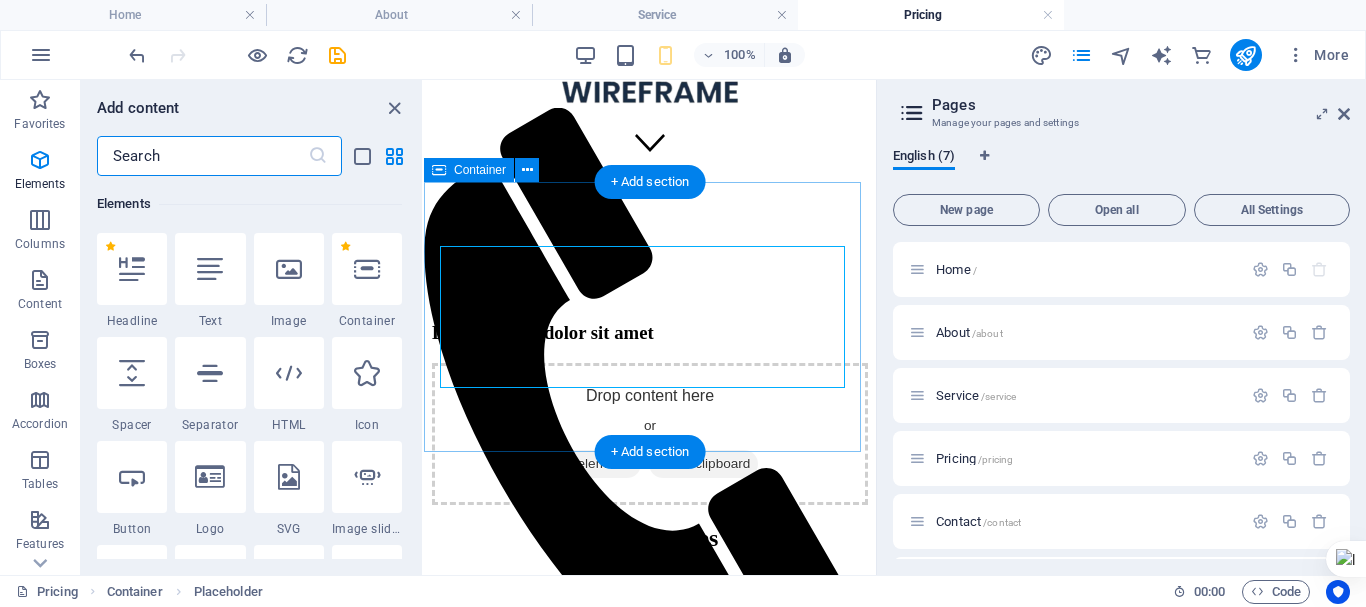 click on "Add elements" at bounding box center (591, 464) 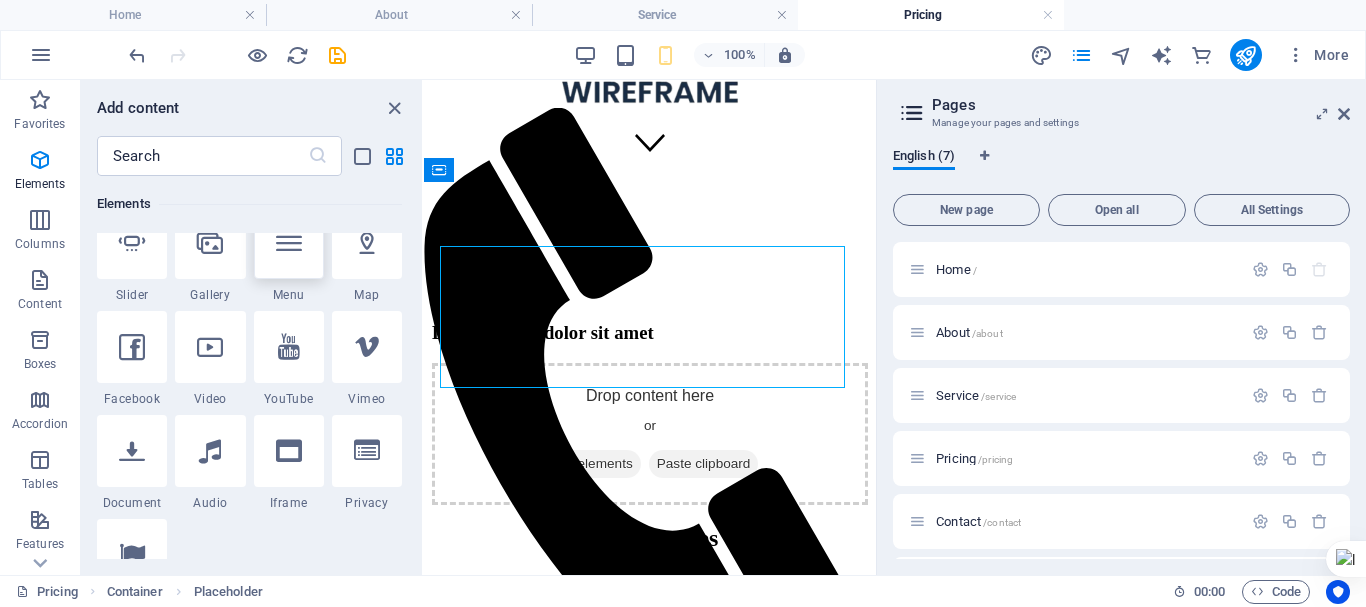 scroll, scrollTop: 552, scrollLeft: 0, axis: vertical 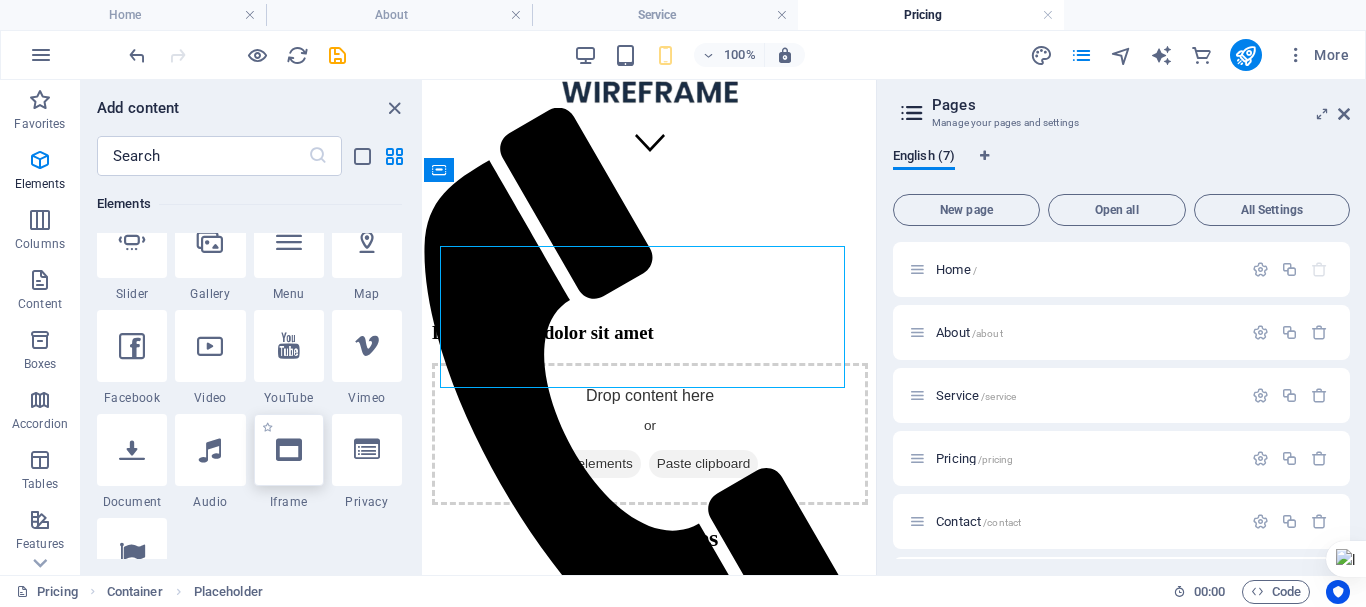 click at bounding box center [289, 450] 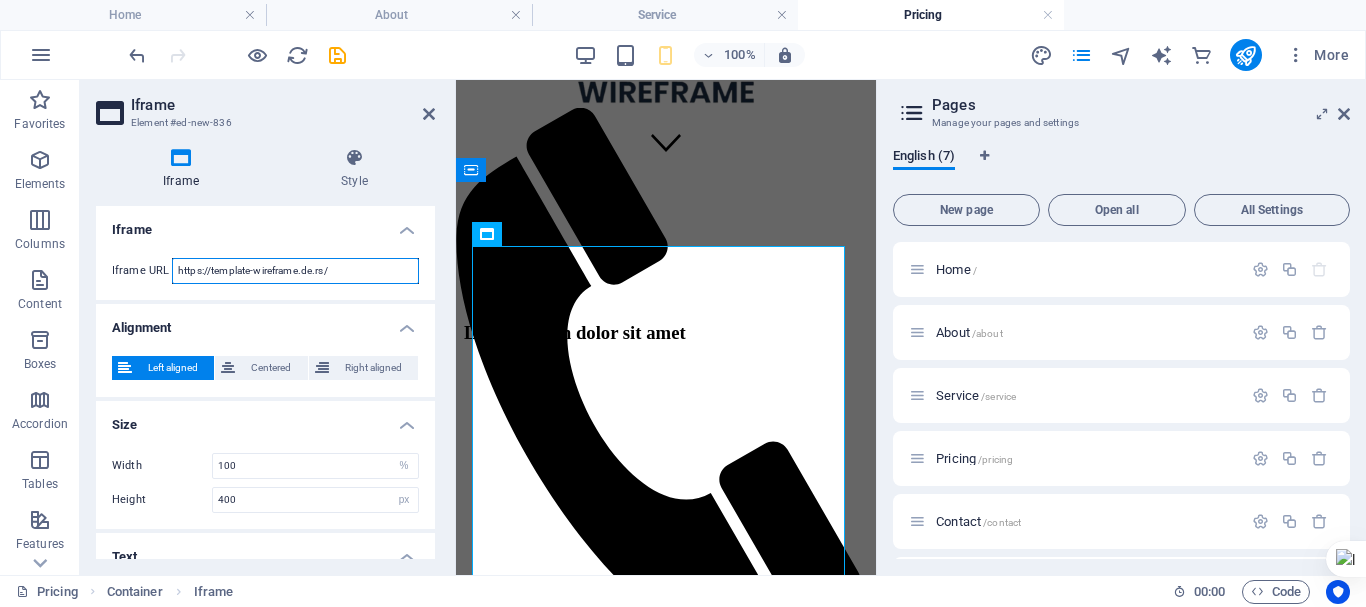 click on "https://template-wireframe.de.rs/" at bounding box center [295, 271] 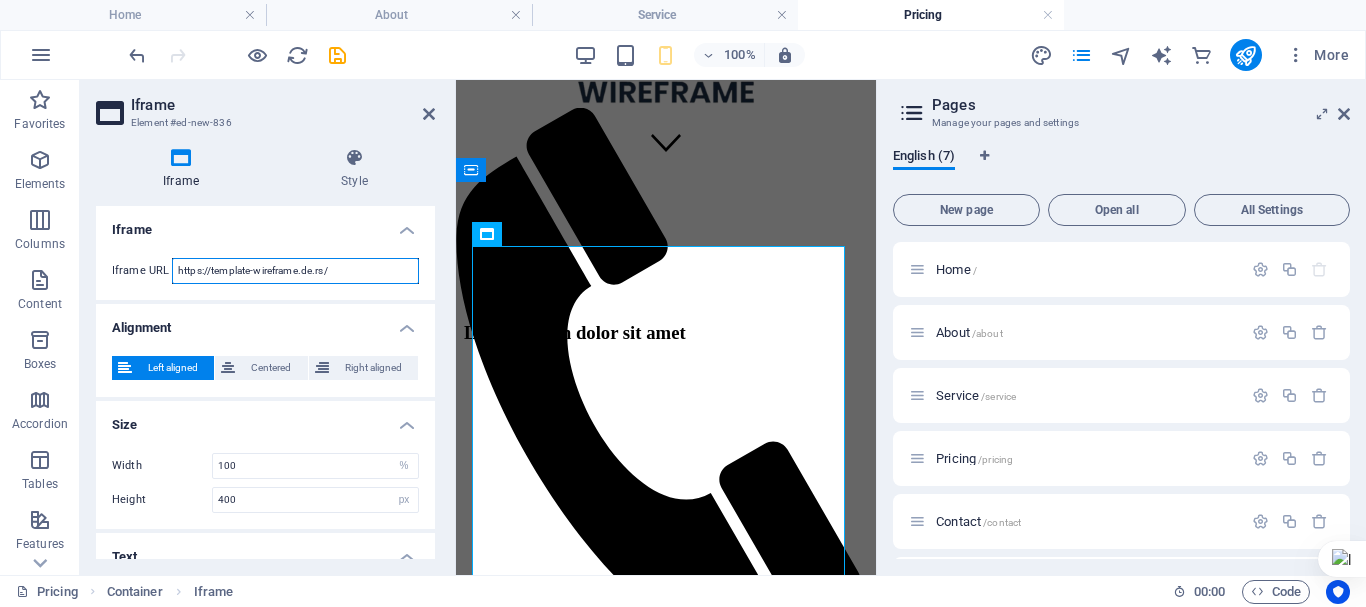 click on "https://template-wireframe.de.rs/" at bounding box center (295, 271) 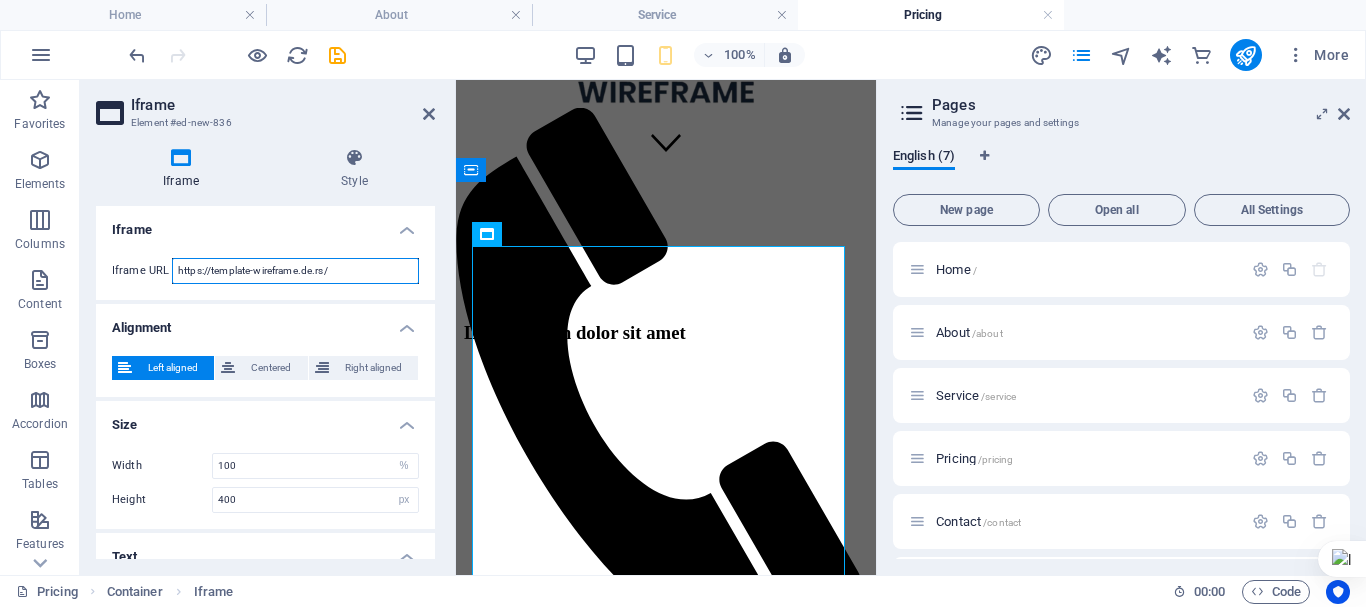 paste on "script.google.com/macros/s/AKfycbwFhInHF2rYUIBbKkVZkcgmGc_CqVsoPt5JIPL5wIFyG_4FI7BGlF2656usw8z12fcYAw/exec" 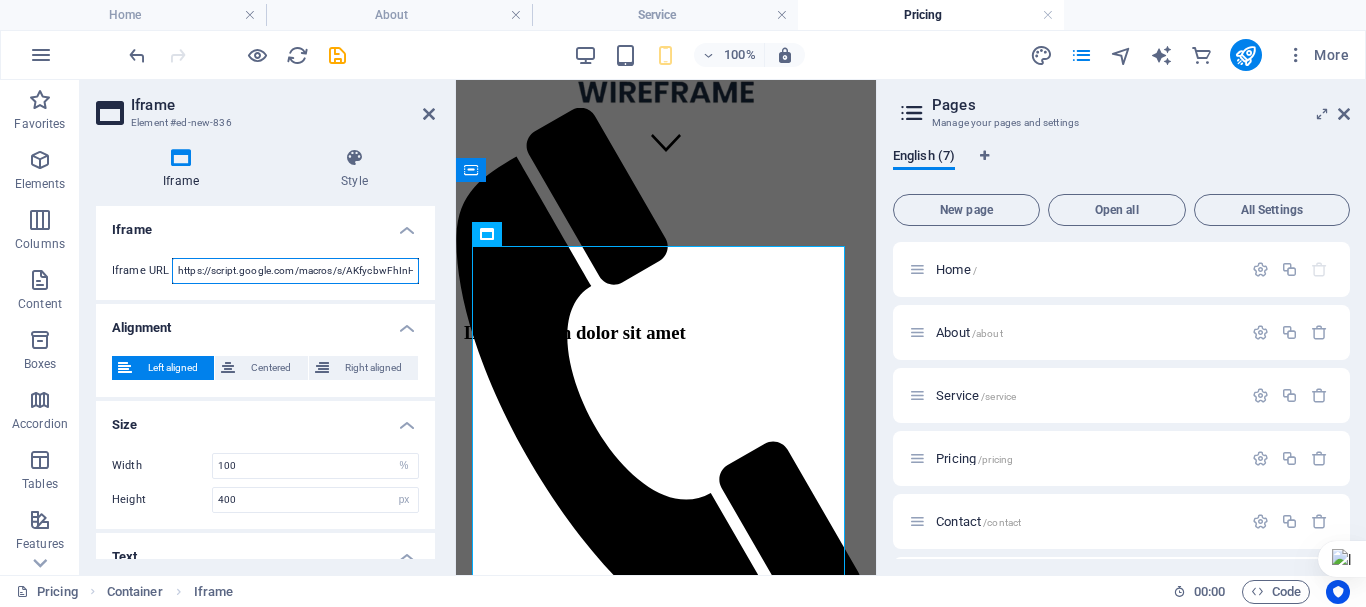 scroll, scrollTop: 0, scrollLeft: 378, axis: horizontal 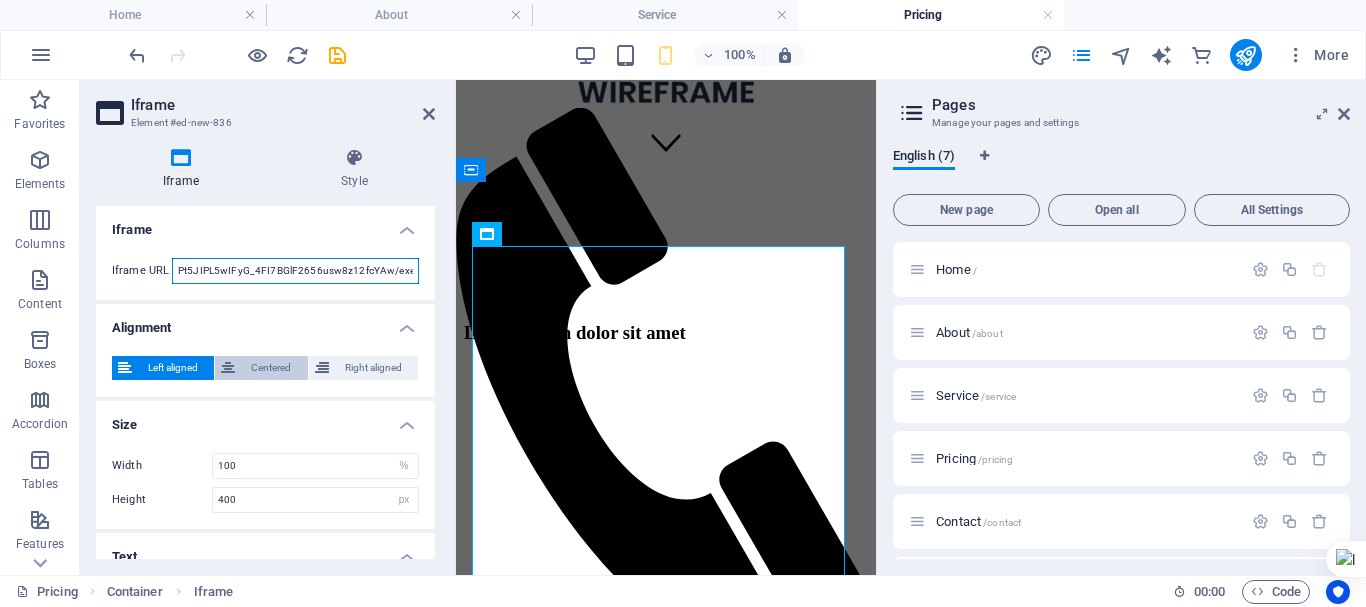 type on "https://script.google.com/macros/s/AKfycbwFhInHF2rYUIBbKkVZkcgmGc_CqVsoPt5JIPL5wIFyG_4FI7BGlF2656usw8z12fcYAw/exec" 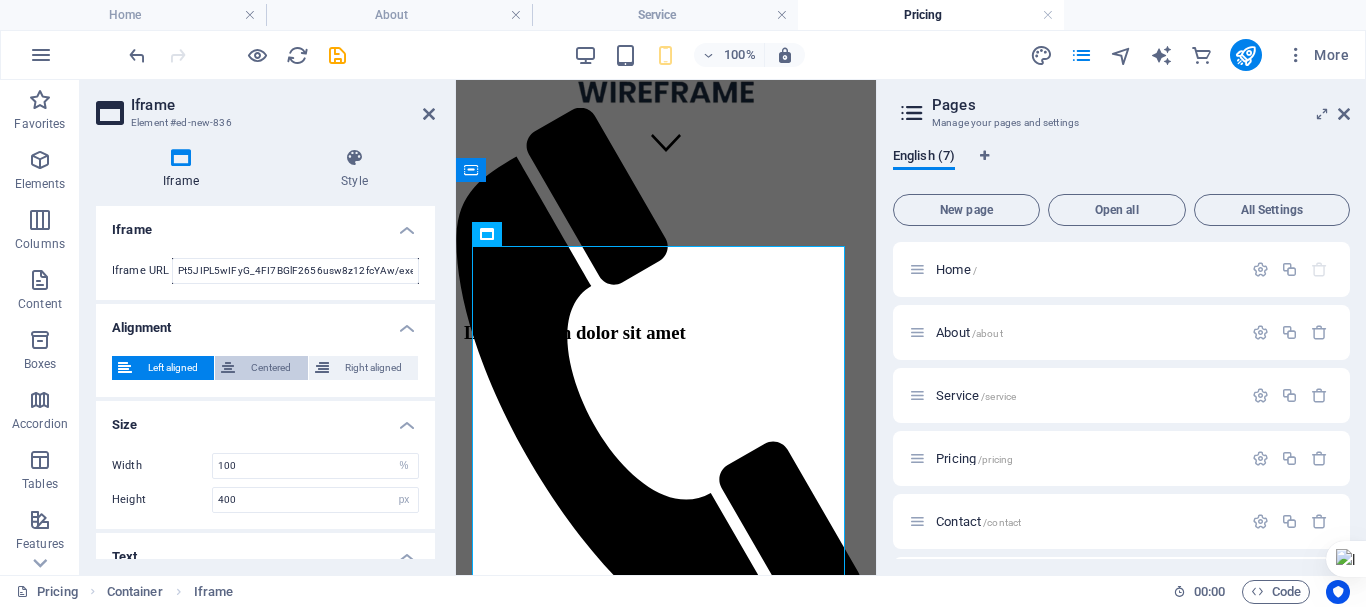 scroll, scrollTop: 0, scrollLeft: 0, axis: both 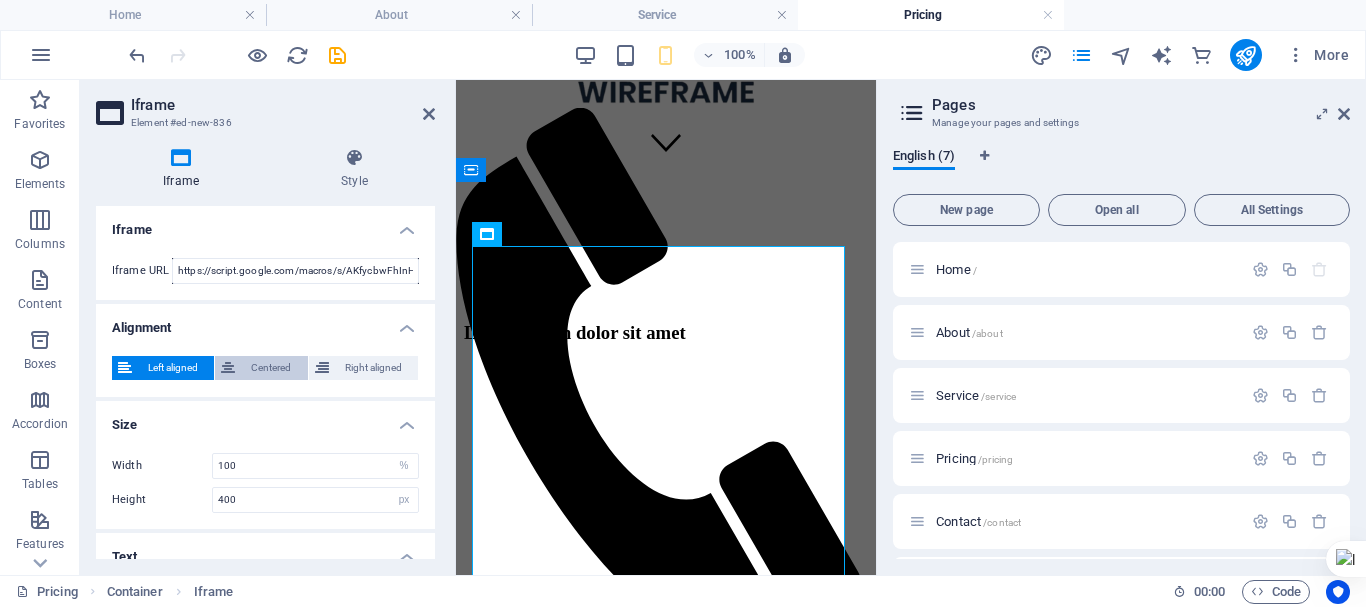 click on "Centered" at bounding box center (271, 368) 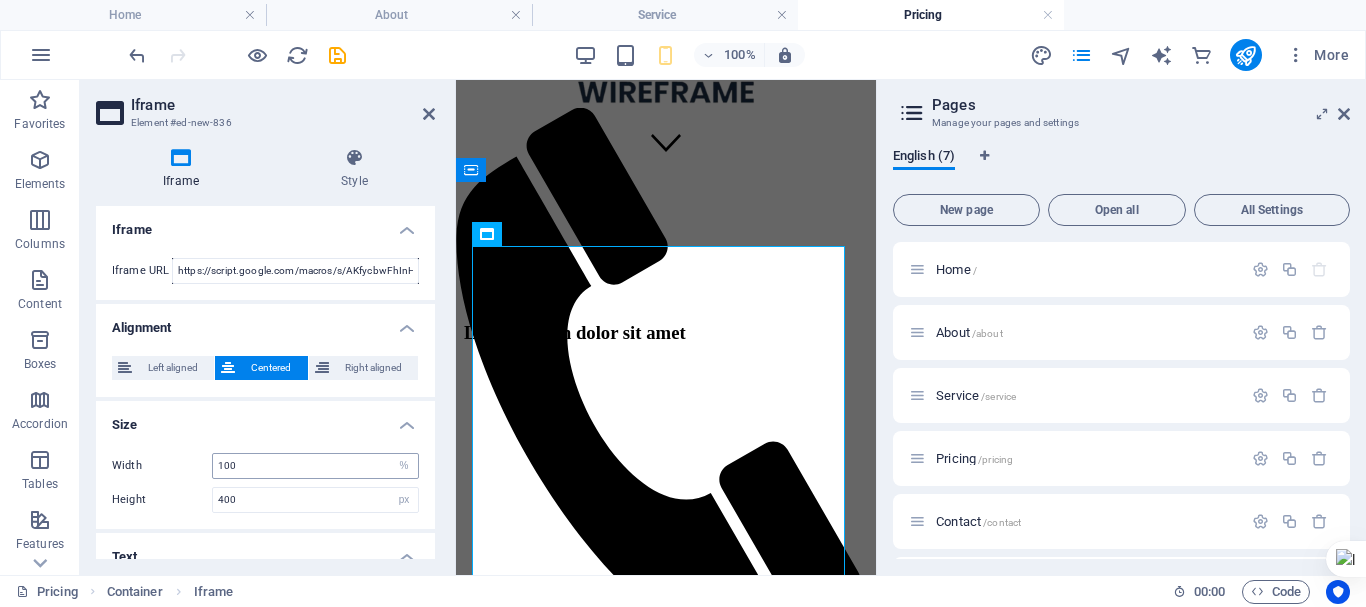 scroll, scrollTop: 66, scrollLeft: 0, axis: vertical 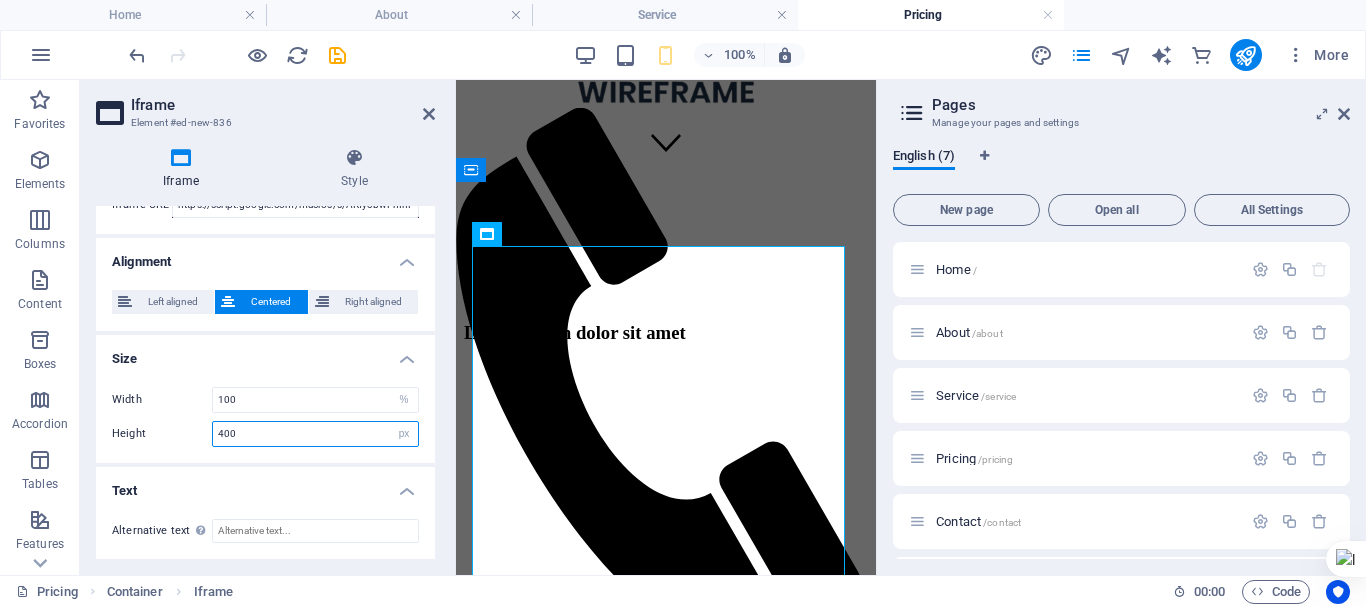 click on "400" at bounding box center [315, 434] 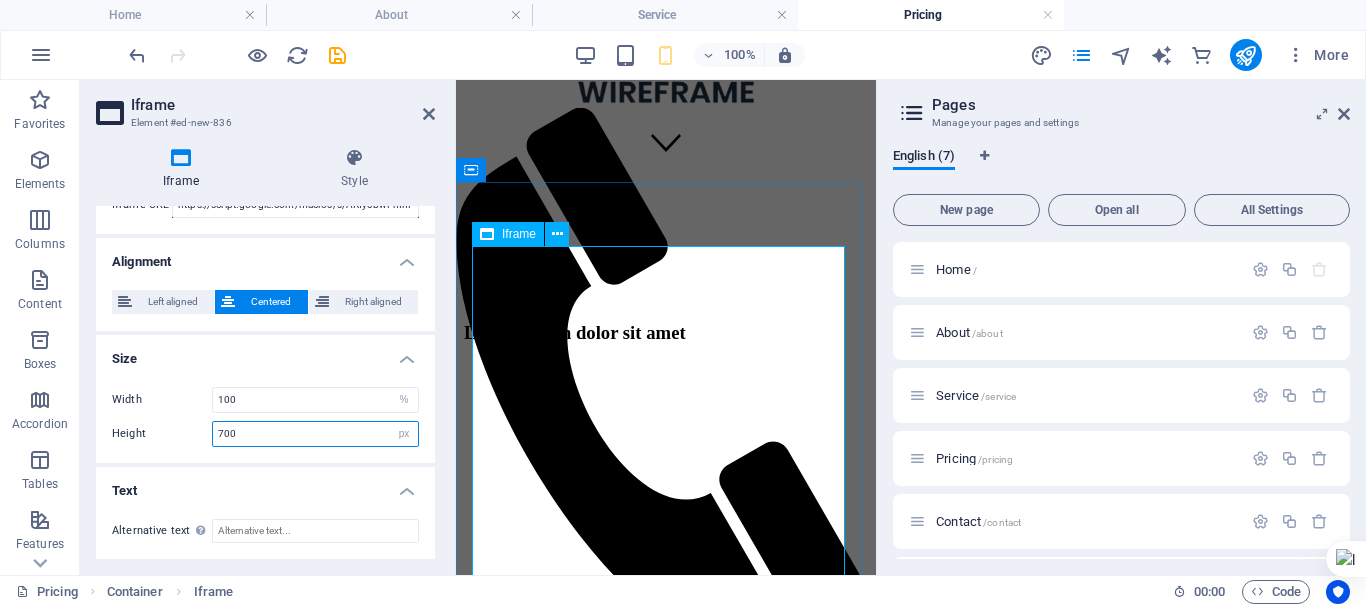 type on "700" 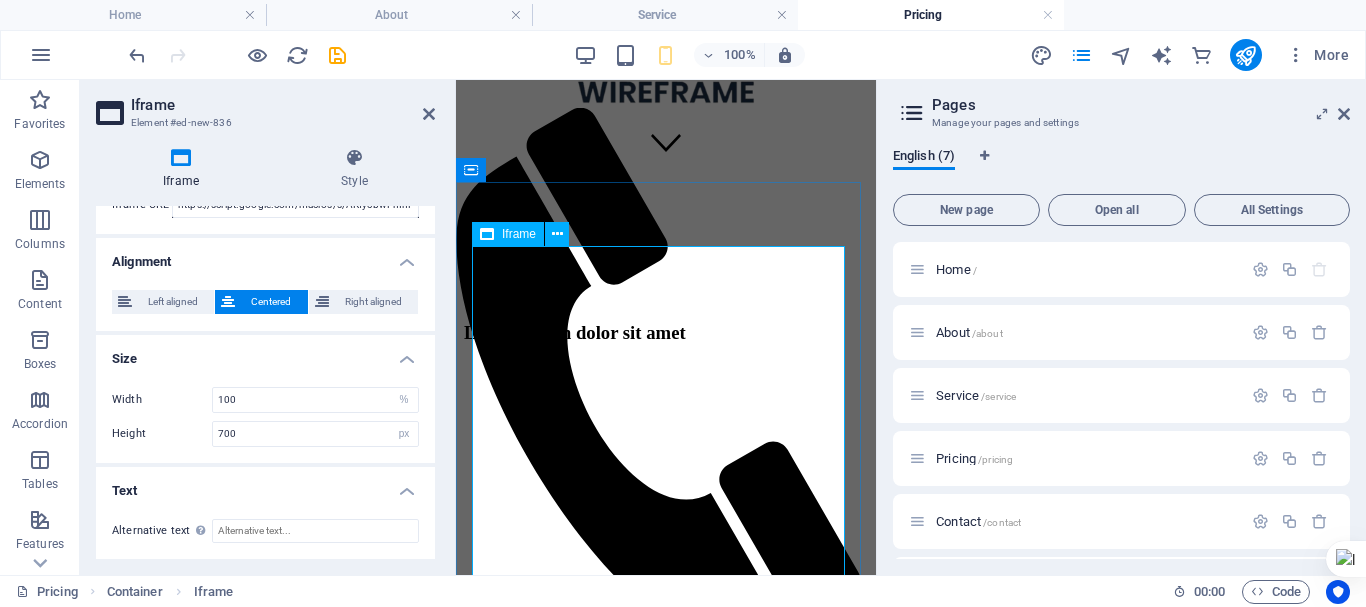 click on "</div>" at bounding box center [666, 715] 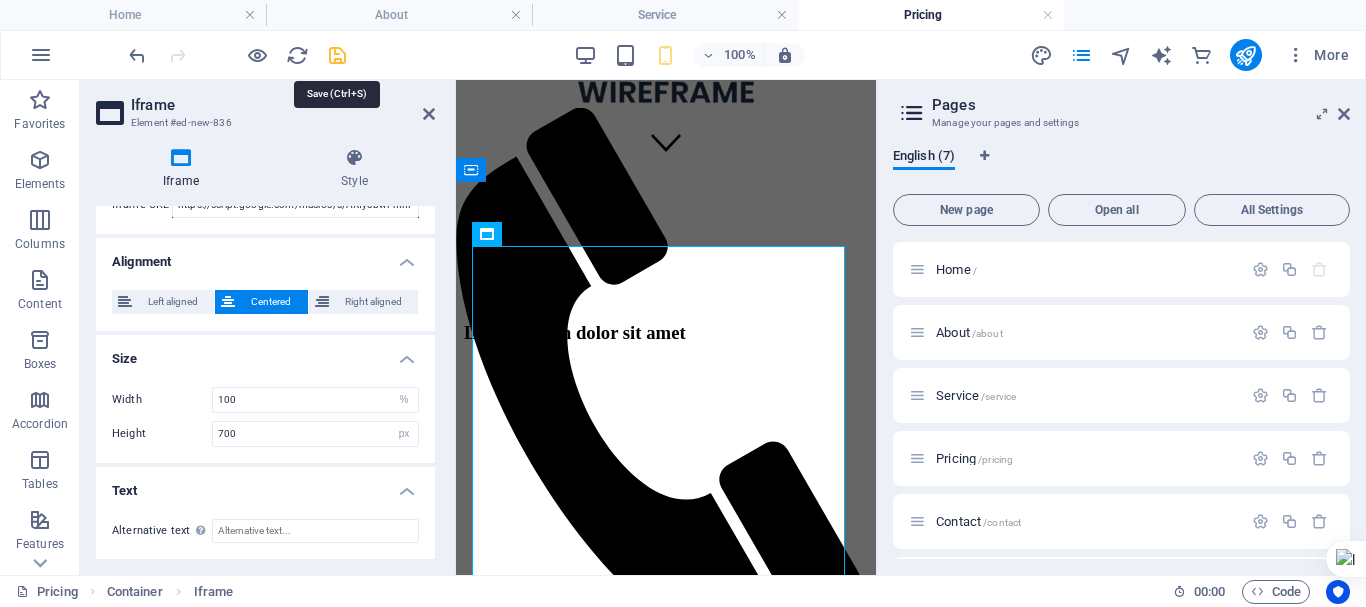 click at bounding box center (337, 55) 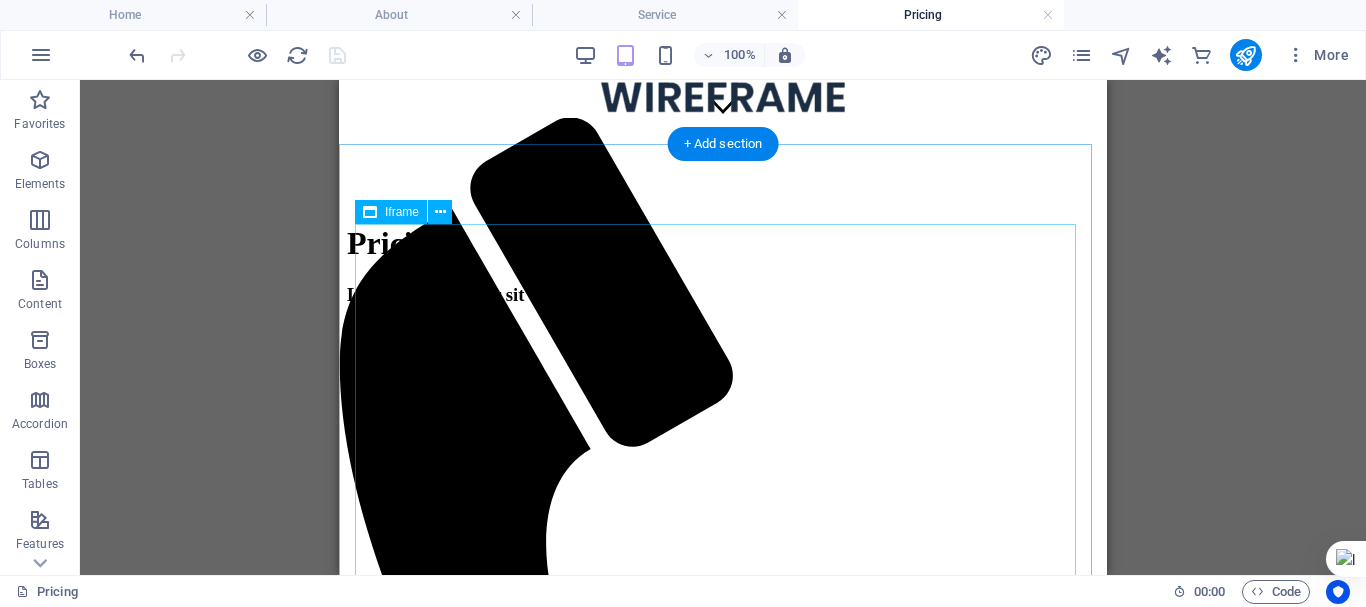 scroll, scrollTop: 437, scrollLeft: 0, axis: vertical 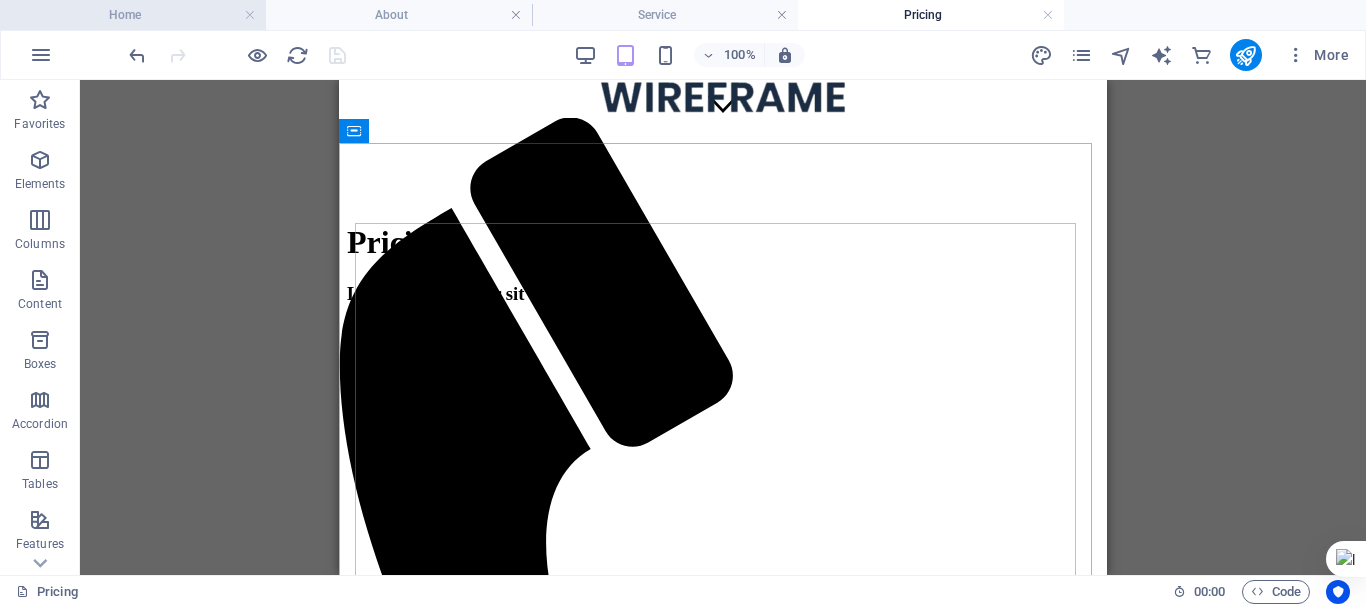 click on "Home" at bounding box center (133, 15) 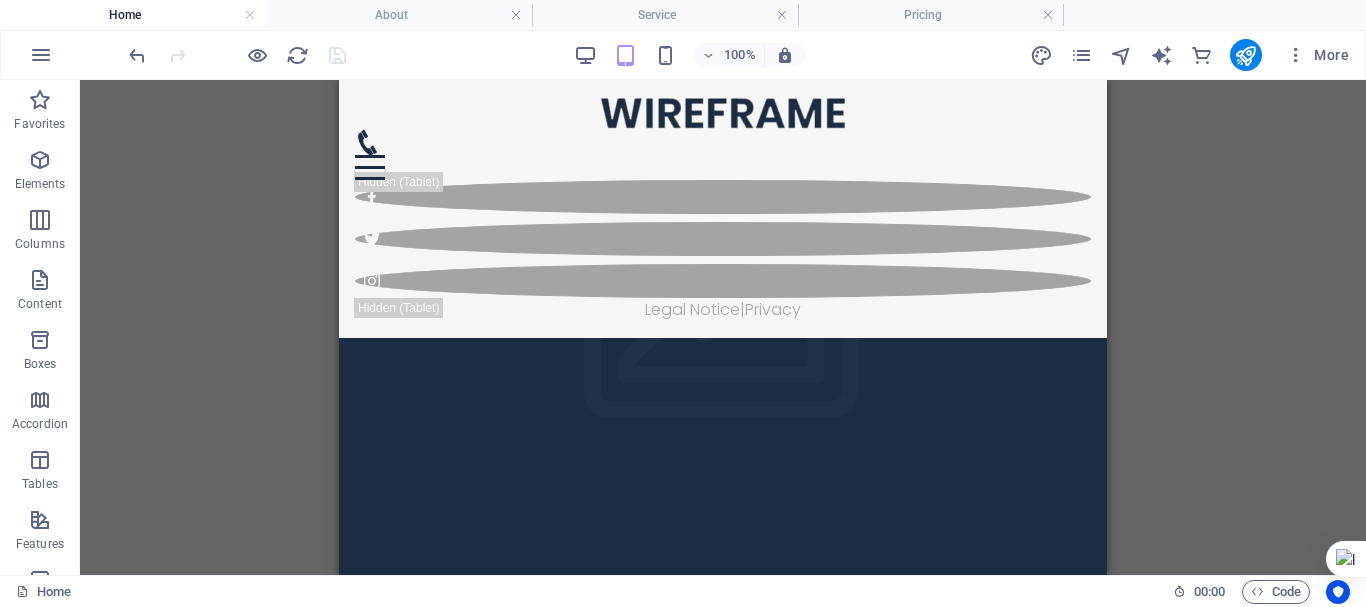 scroll, scrollTop: 0, scrollLeft: 0, axis: both 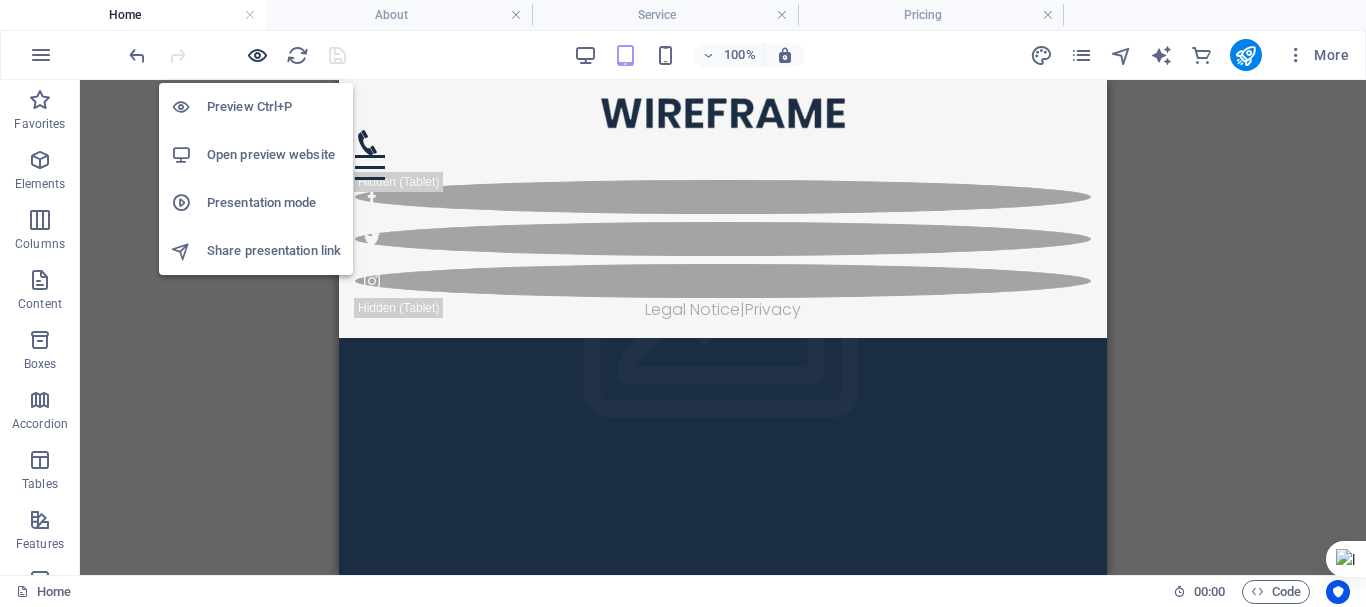 click at bounding box center (257, 55) 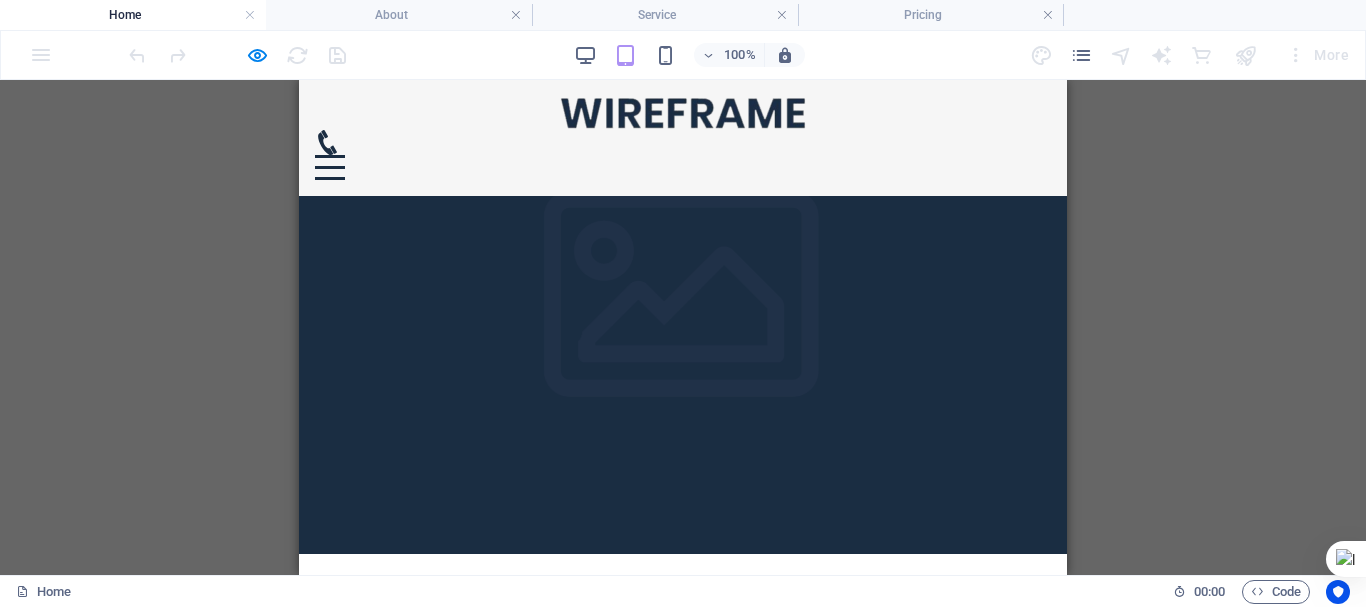 scroll, scrollTop: 0, scrollLeft: 0, axis: both 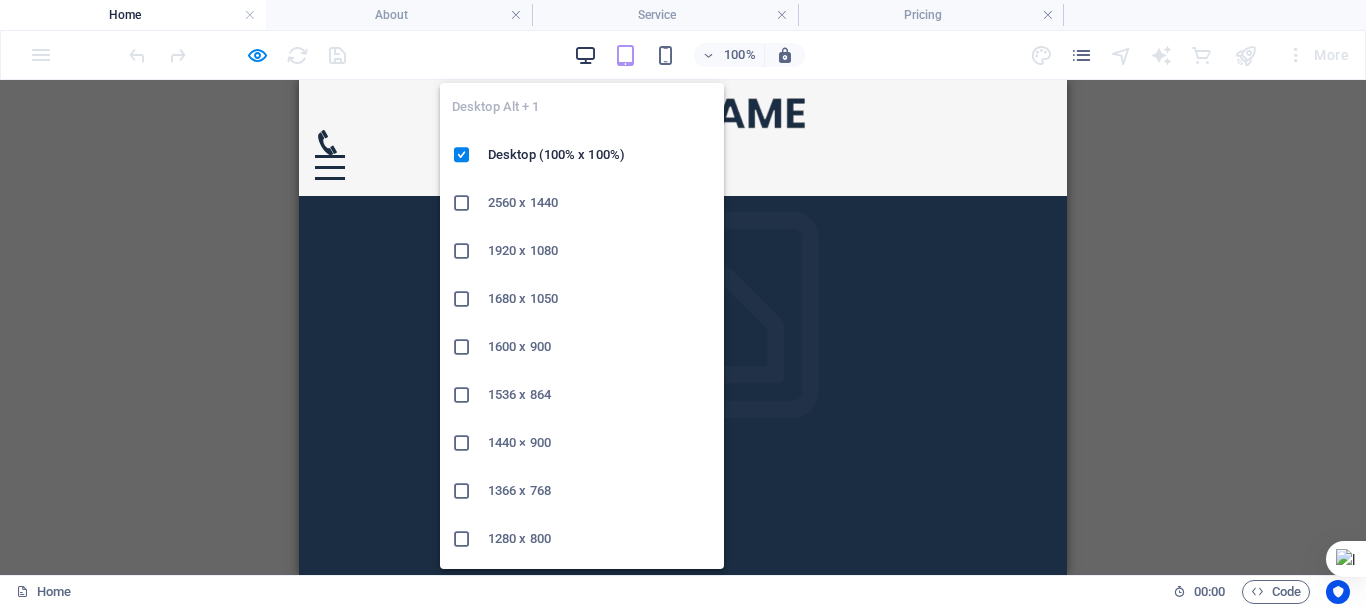 click at bounding box center (585, 55) 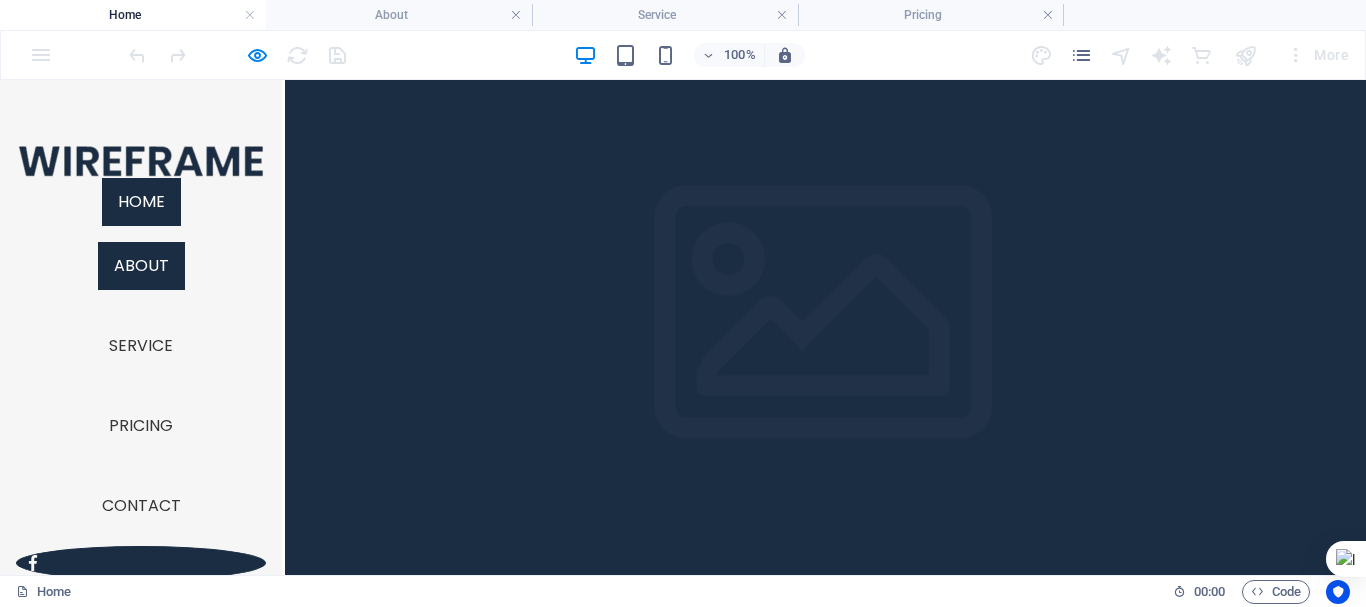 click on "About" at bounding box center (141, 266) 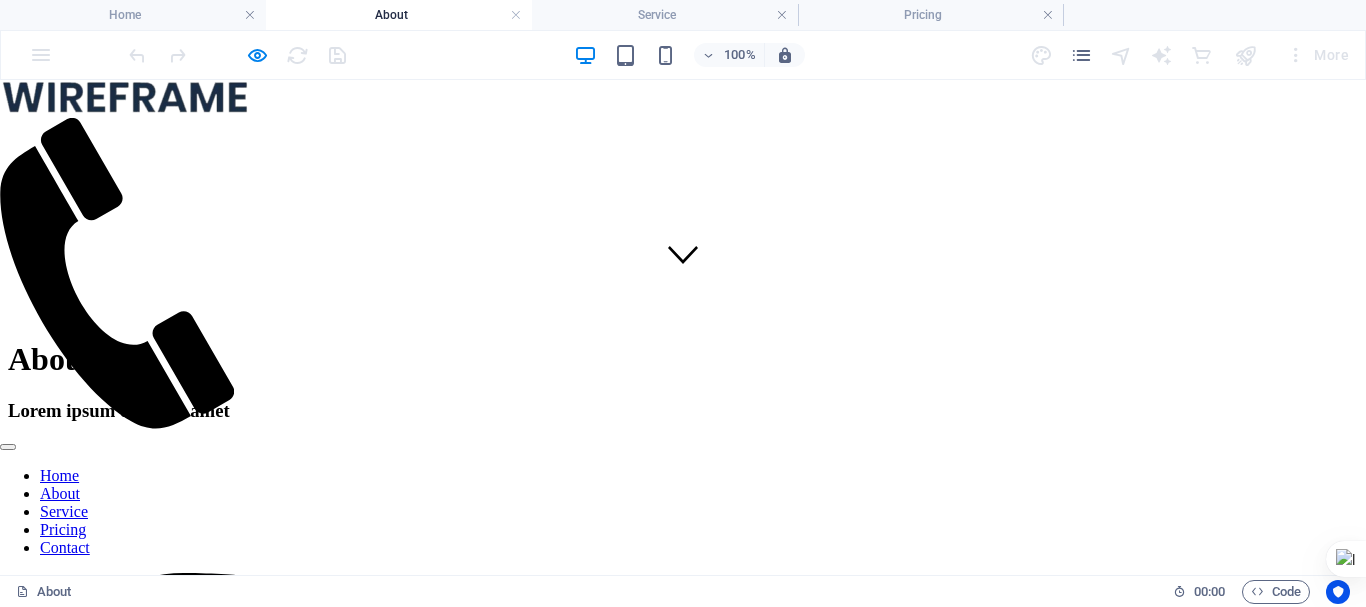 scroll, scrollTop: 287, scrollLeft: 0, axis: vertical 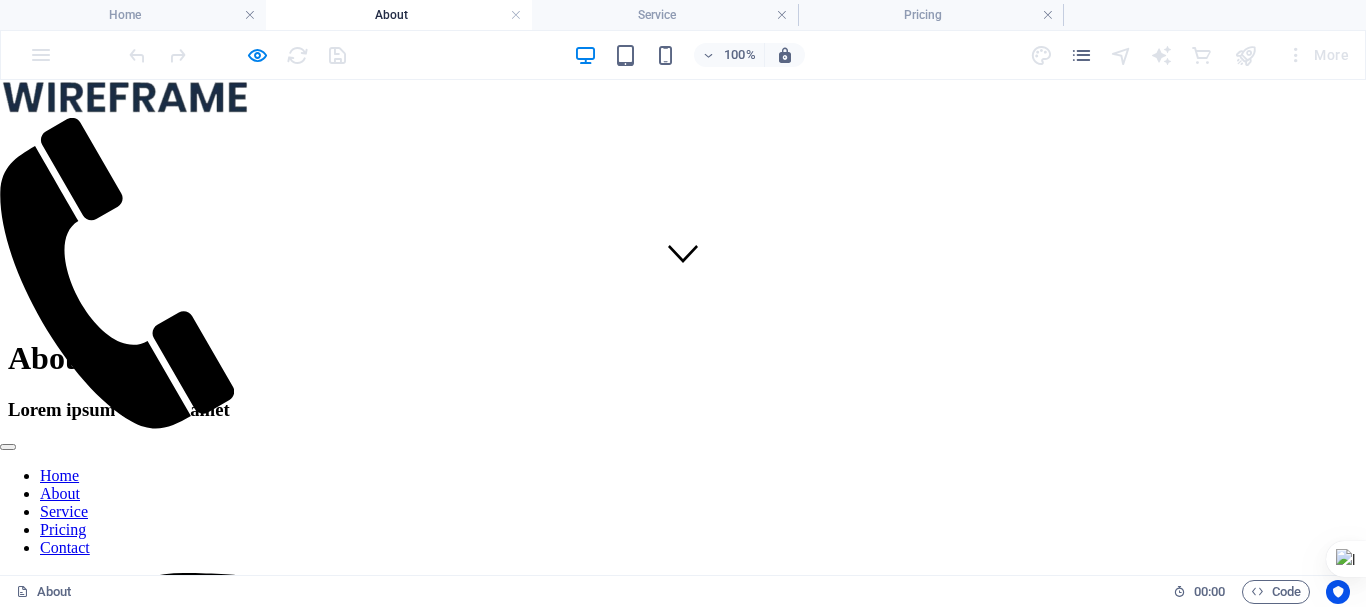 click on "Pricing" at bounding box center [63, 529] 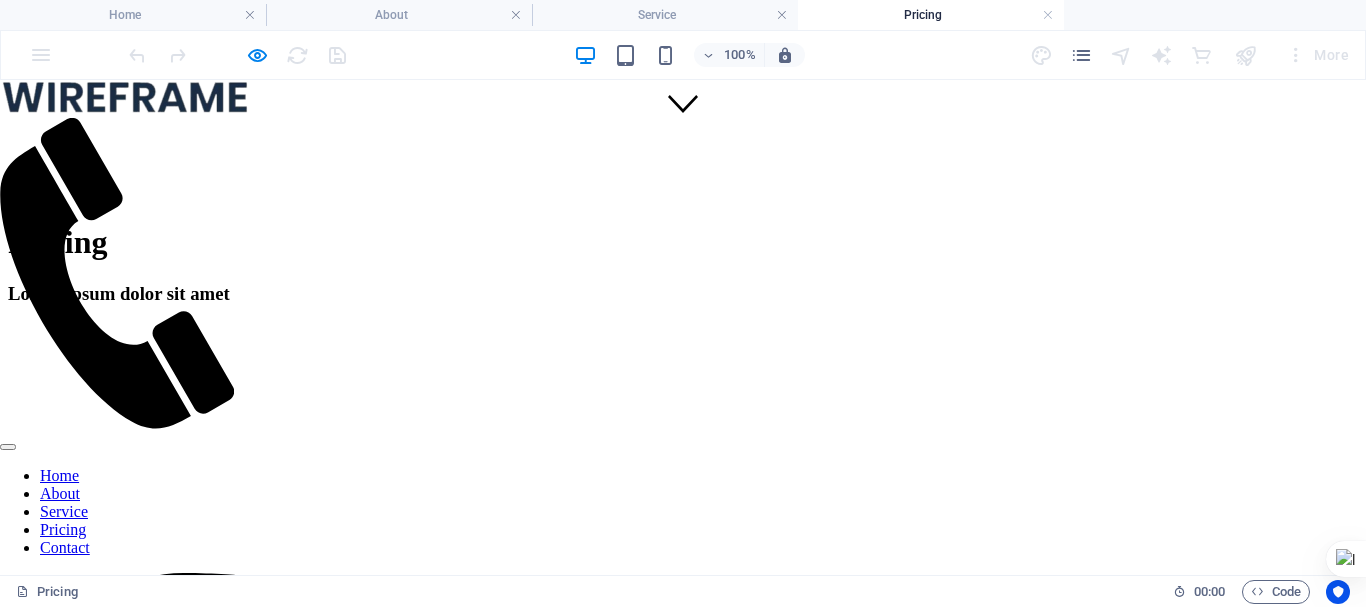 scroll, scrollTop: 0, scrollLeft: 0, axis: both 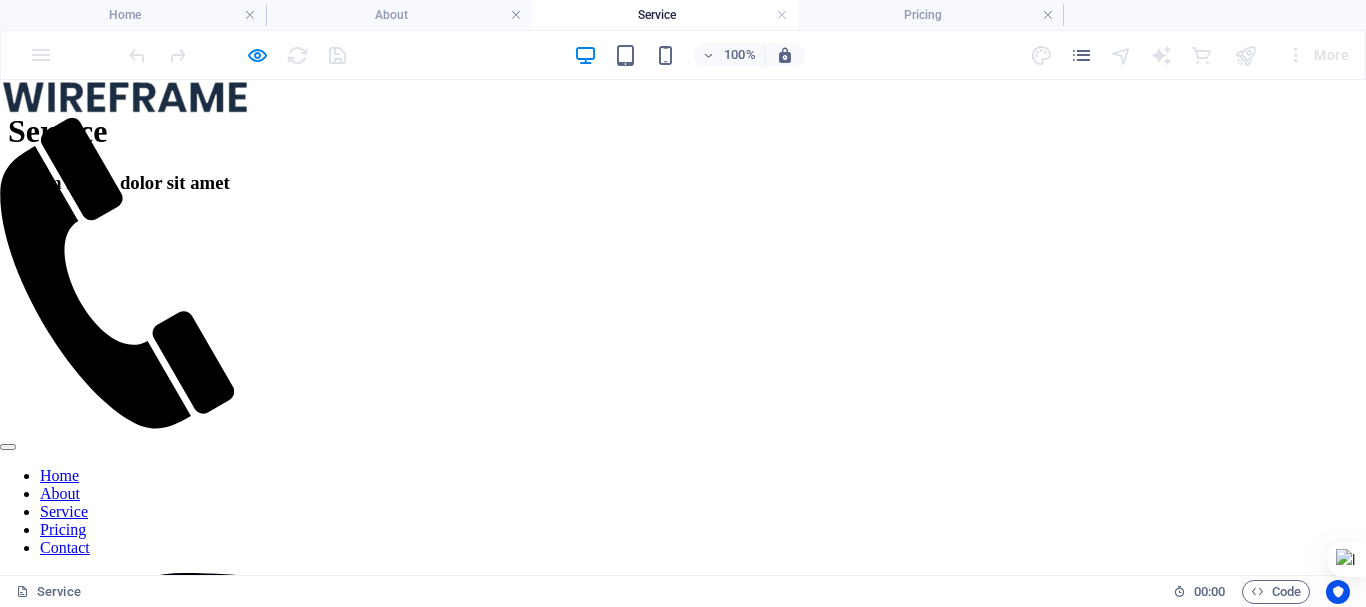 click on "About" at bounding box center (60, 493) 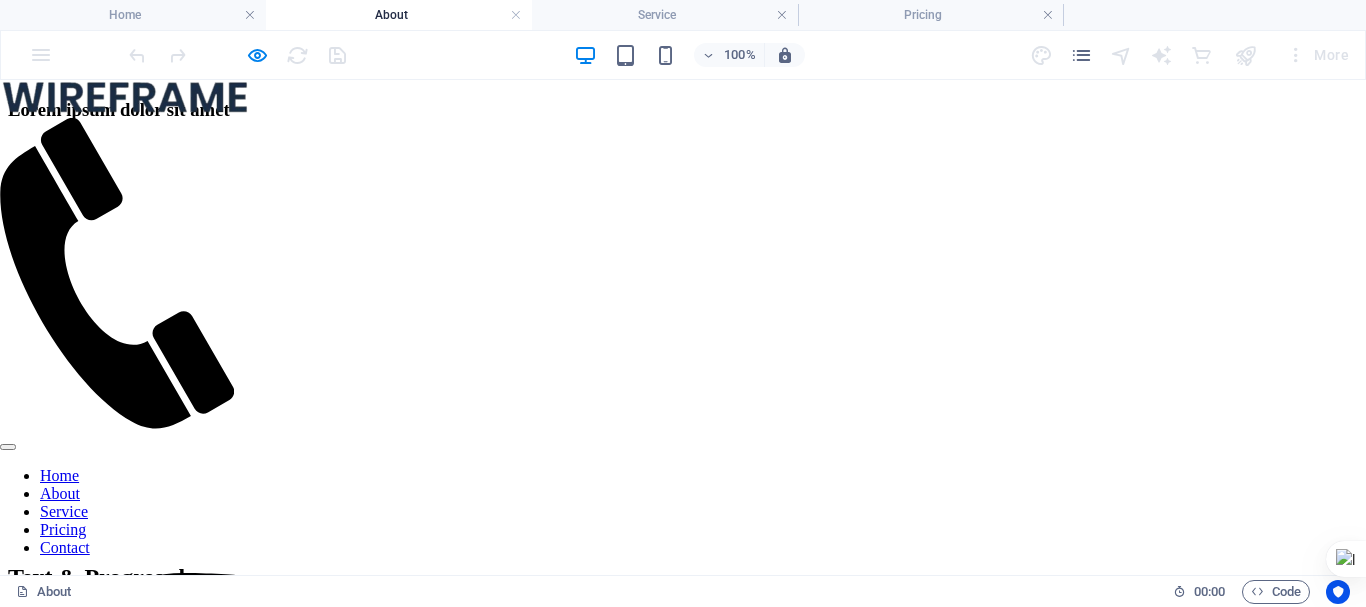 scroll, scrollTop: 586, scrollLeft: 0, axis: vertical 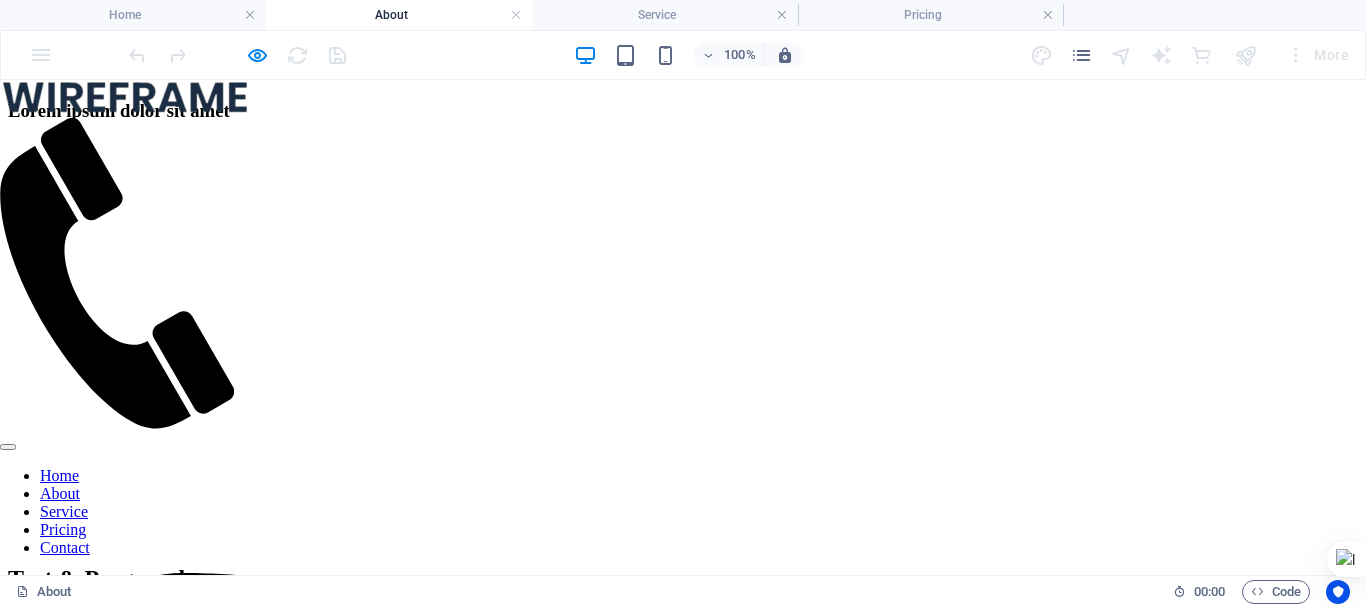click on "Home" at bounding box center (59, 475) 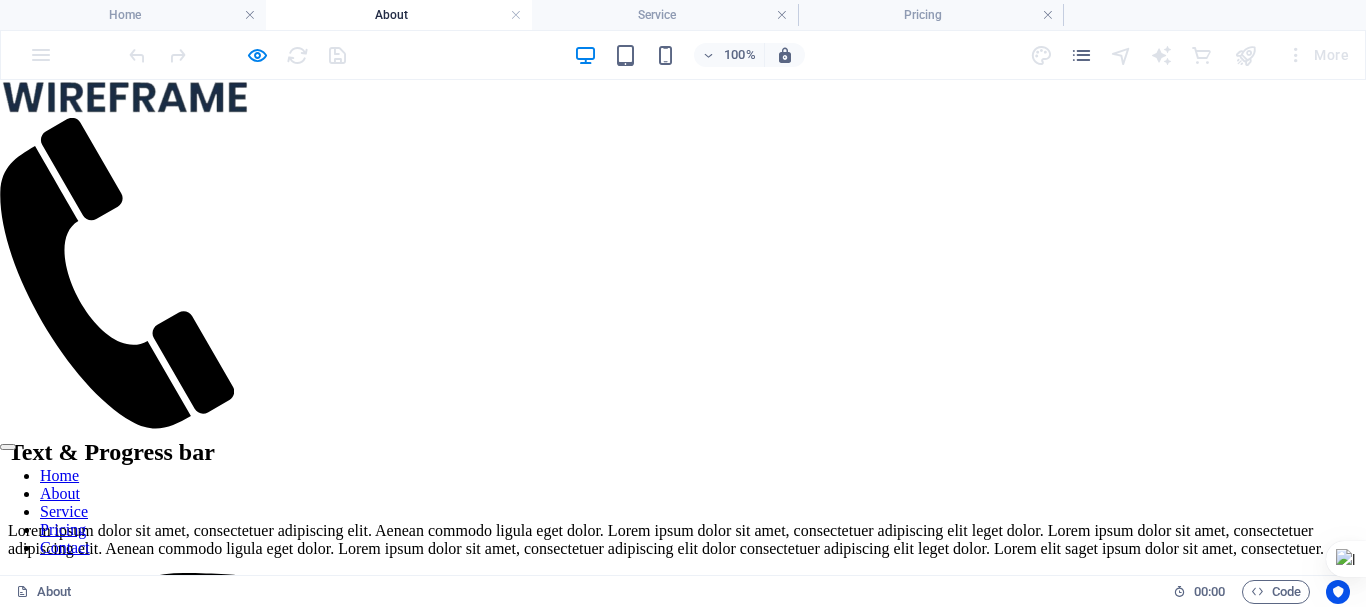 scroll, scrollTop: 0, scrollLeft: 0, axis: both 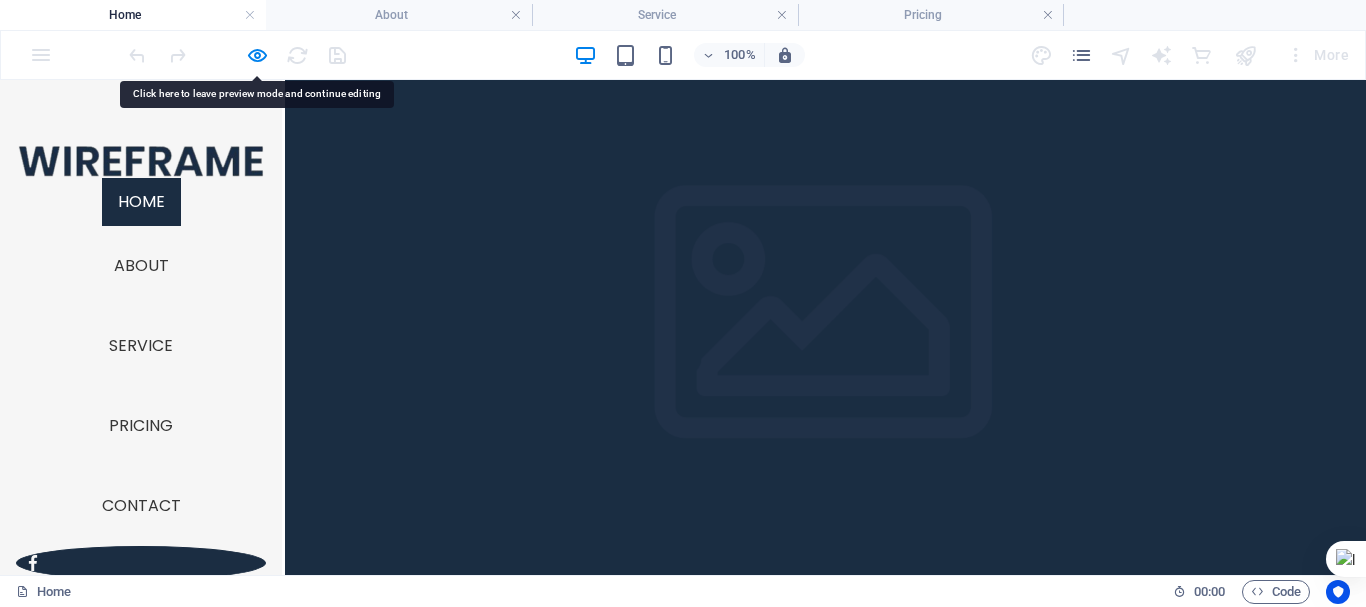 click on "Home About Service Pricing Contact" at bounding box center [141, 362] 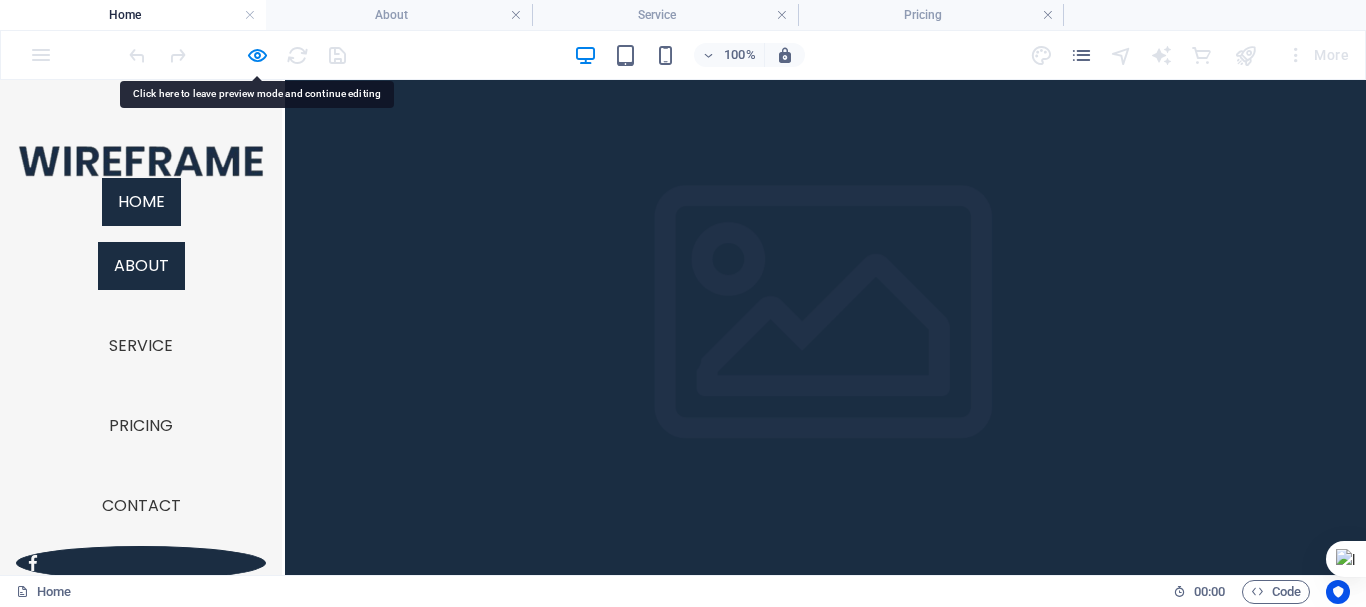 click on "About" at bounding box center [141, 265] 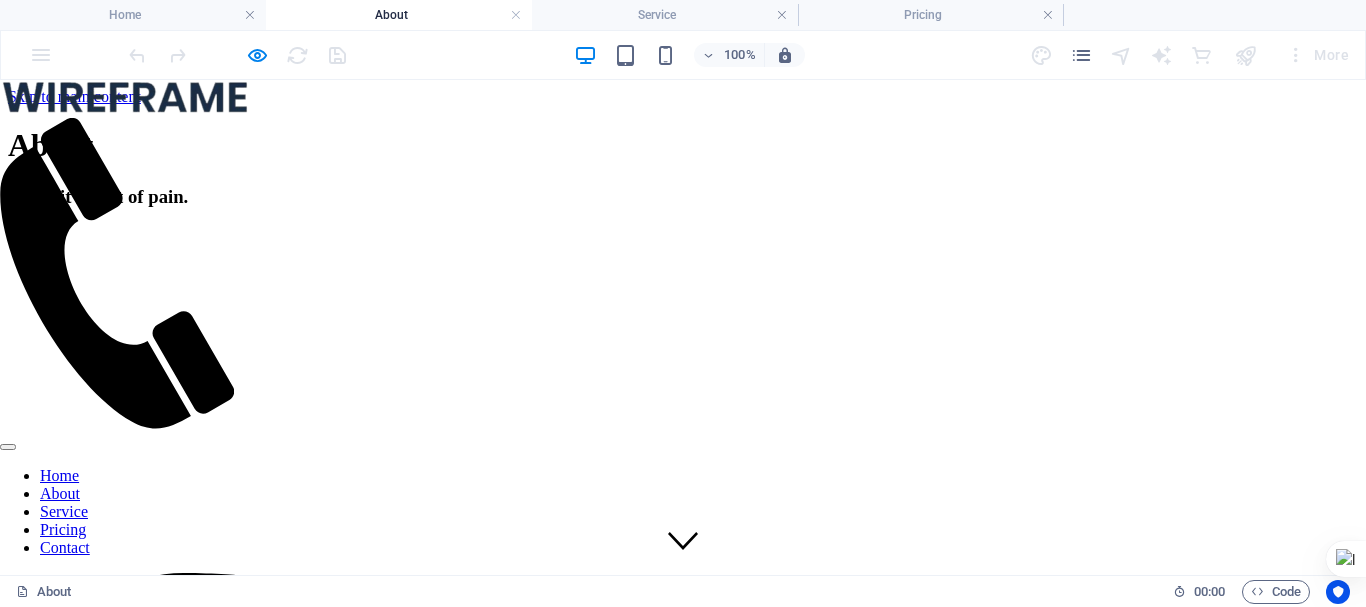 scroll, scrollTop: 586, scrollLeft: 0, axis: vertical 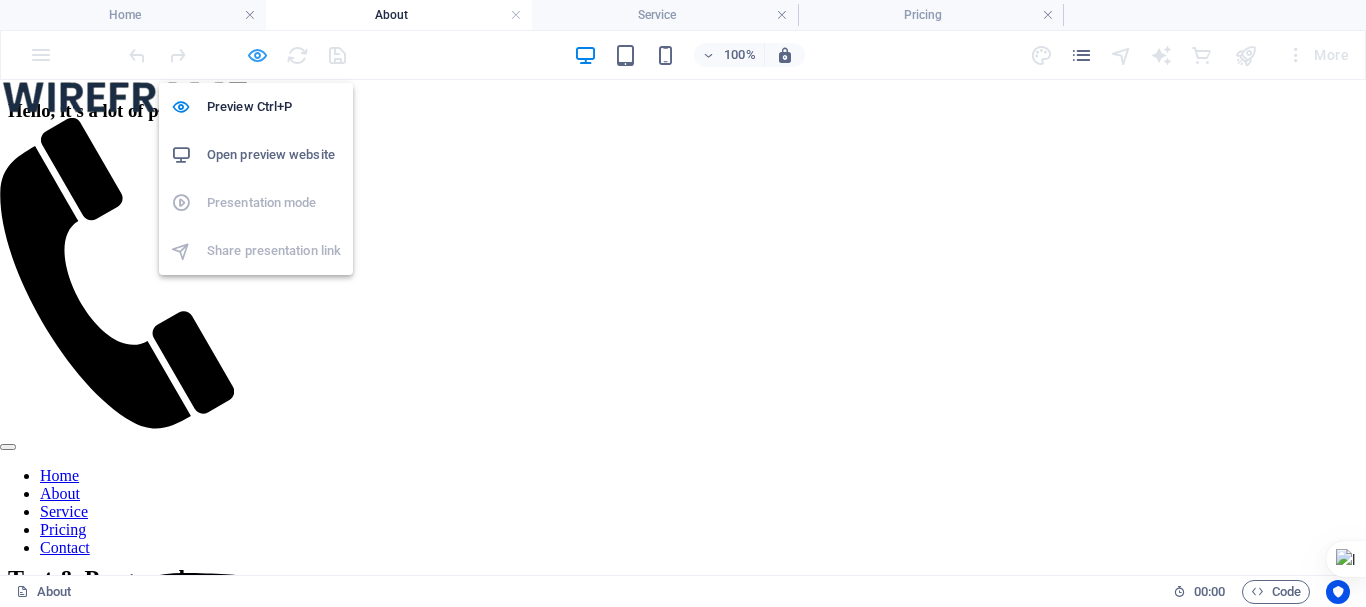 click at bounding box center [257, 55] 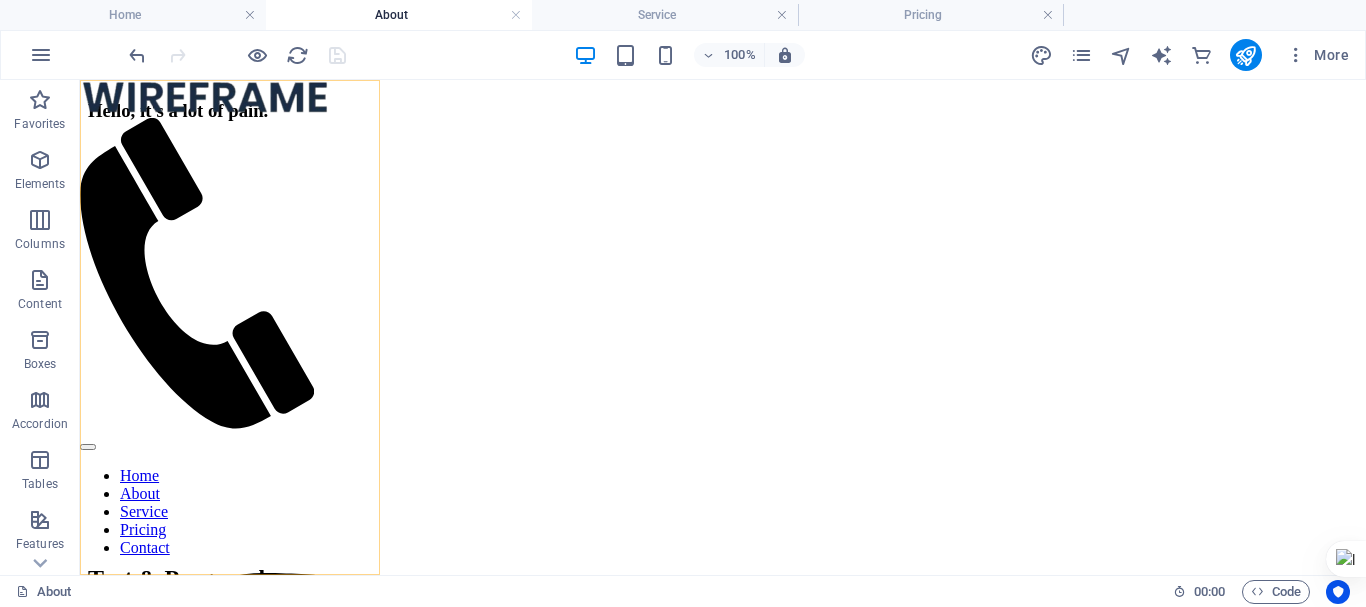 click on "Home About Service Pricing Contact" at bounding box center [205, 512] 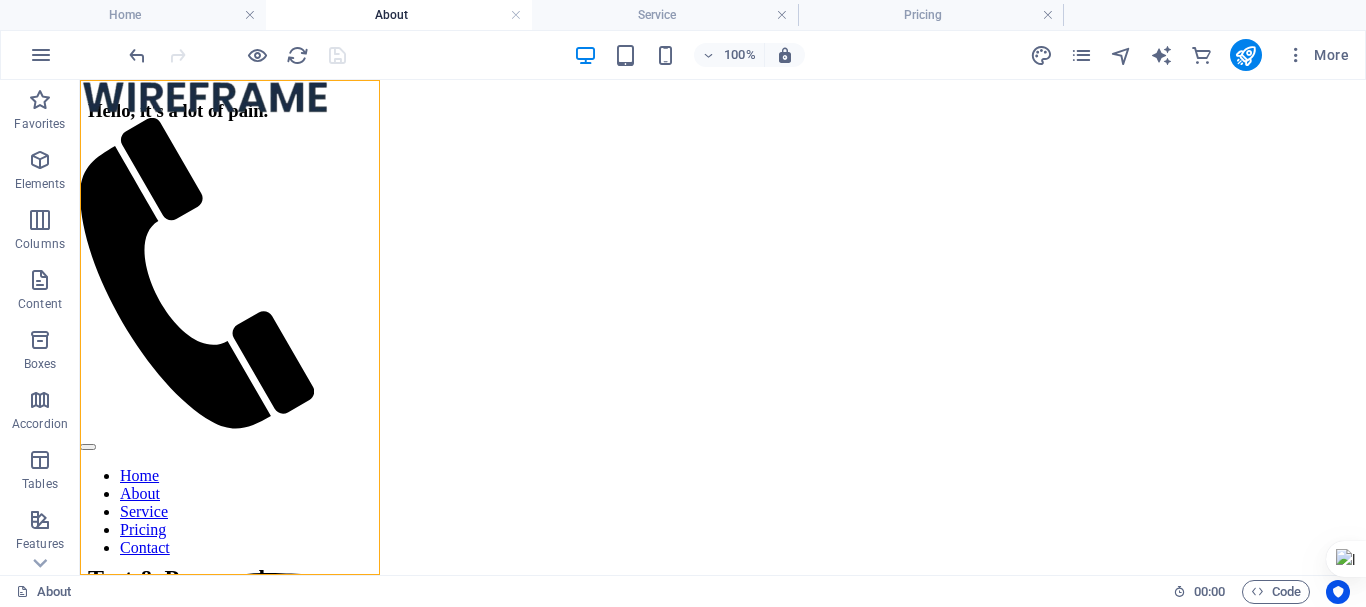 click on "Home About Service Pricing Contact" at bounding box center [205, 512] 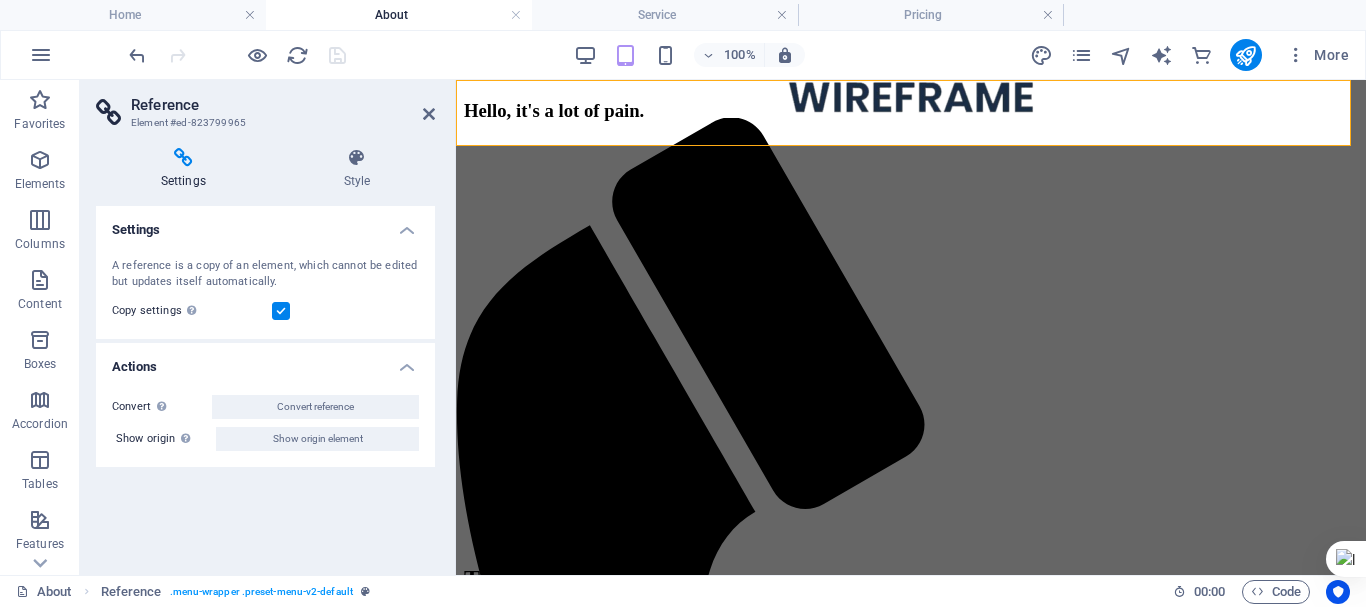 click at bounding box center (911, 99) 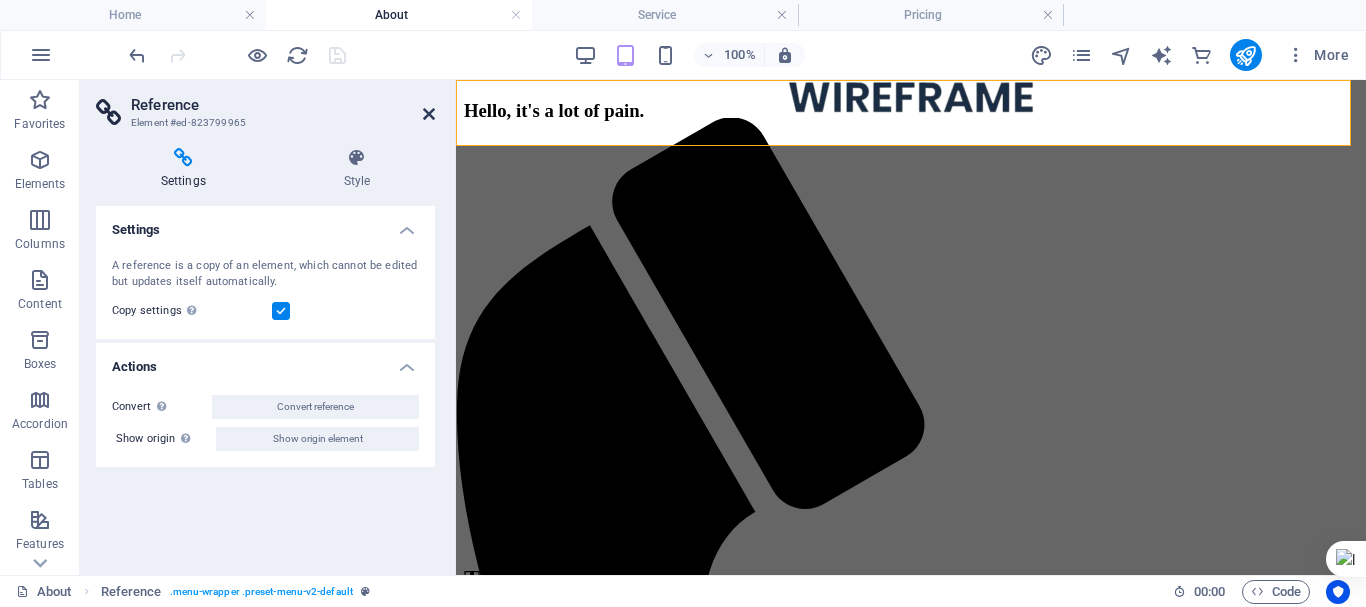 click at bounding box center [429, 114] 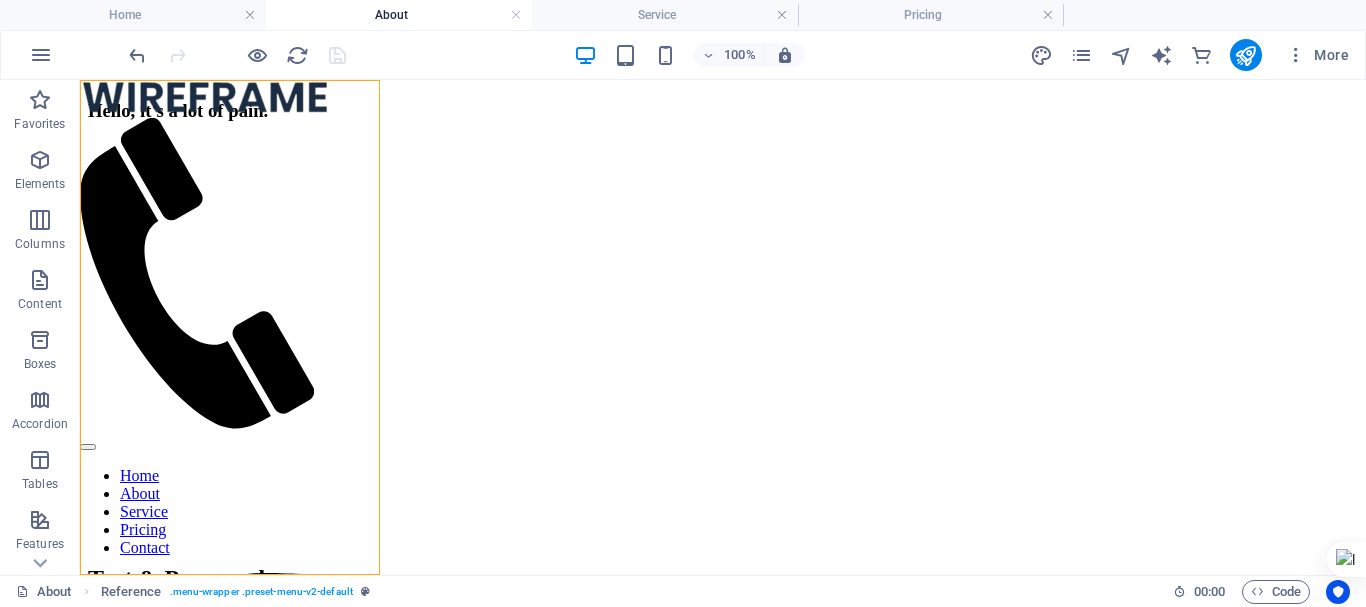 click on "Home About Service Pricing Contact" at bounding box center (205, 512) 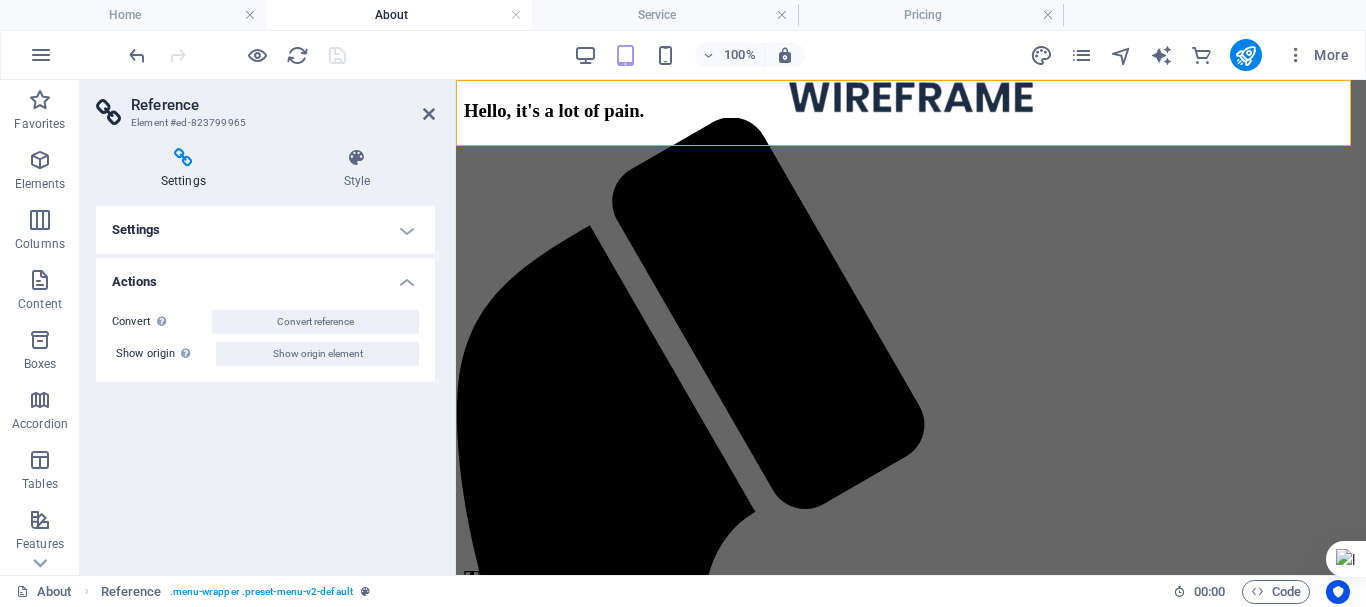 click on "Home About Service Pricing Contact Legal Notice  |  Privacy" at bounding box center (911, 327) 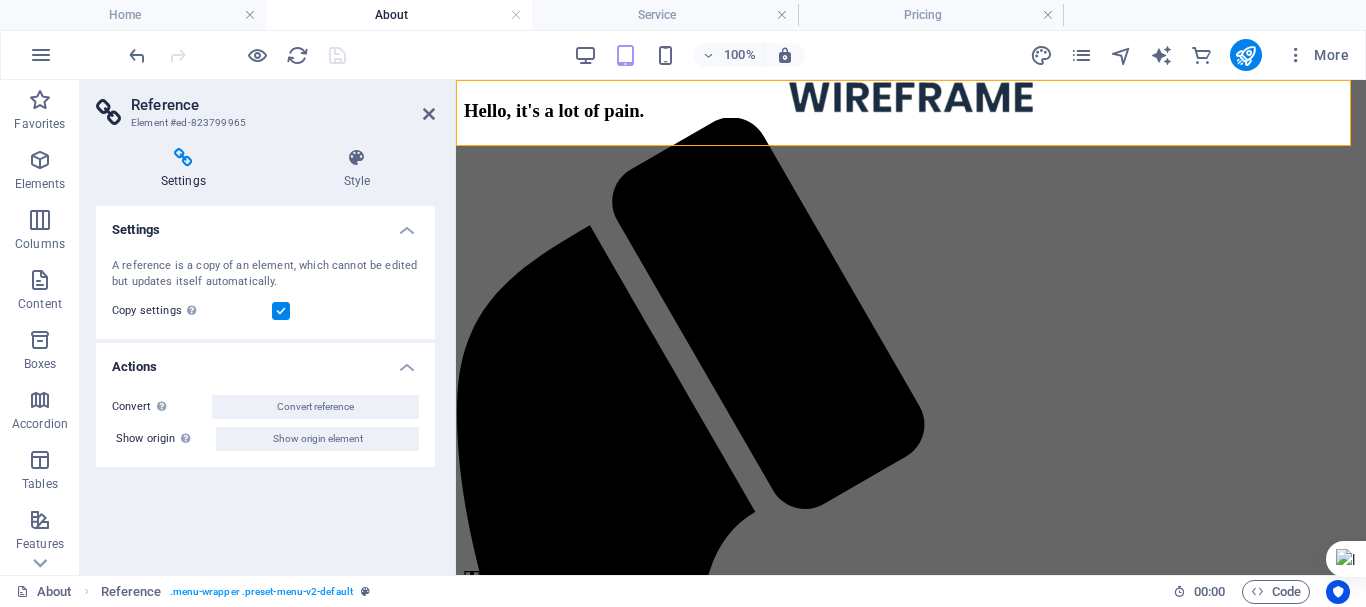 click on "Settings" at bounding box center (265, 224) 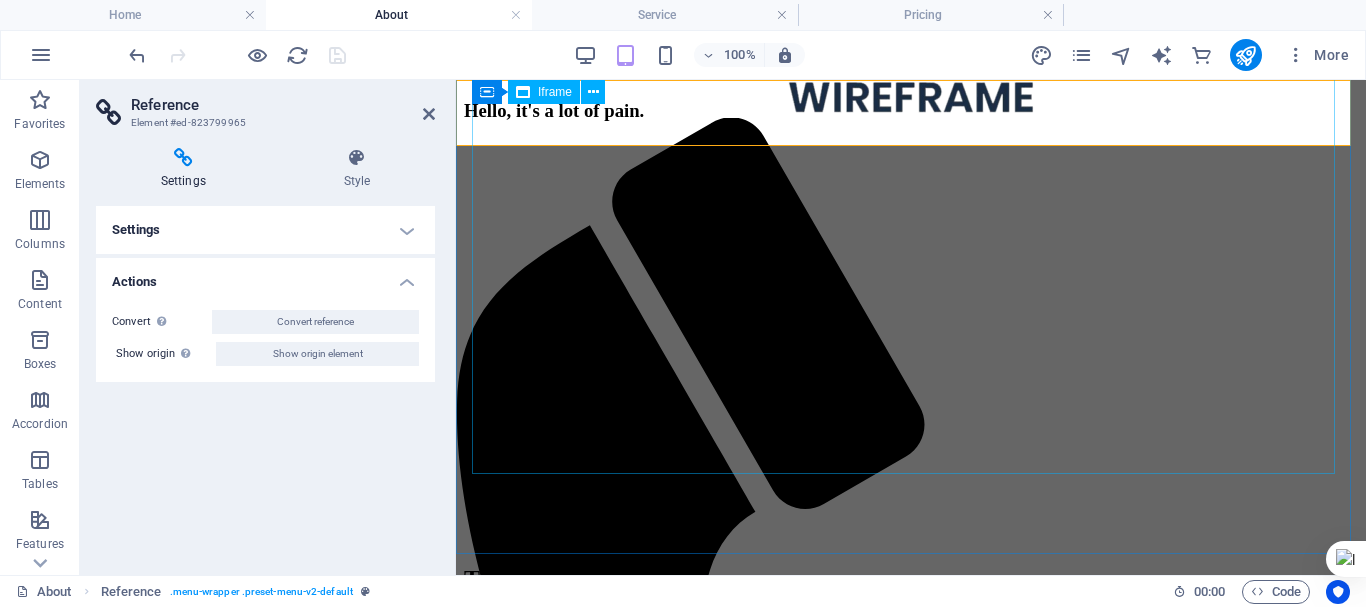 click on "</div>" at bounding box center [911, 343] 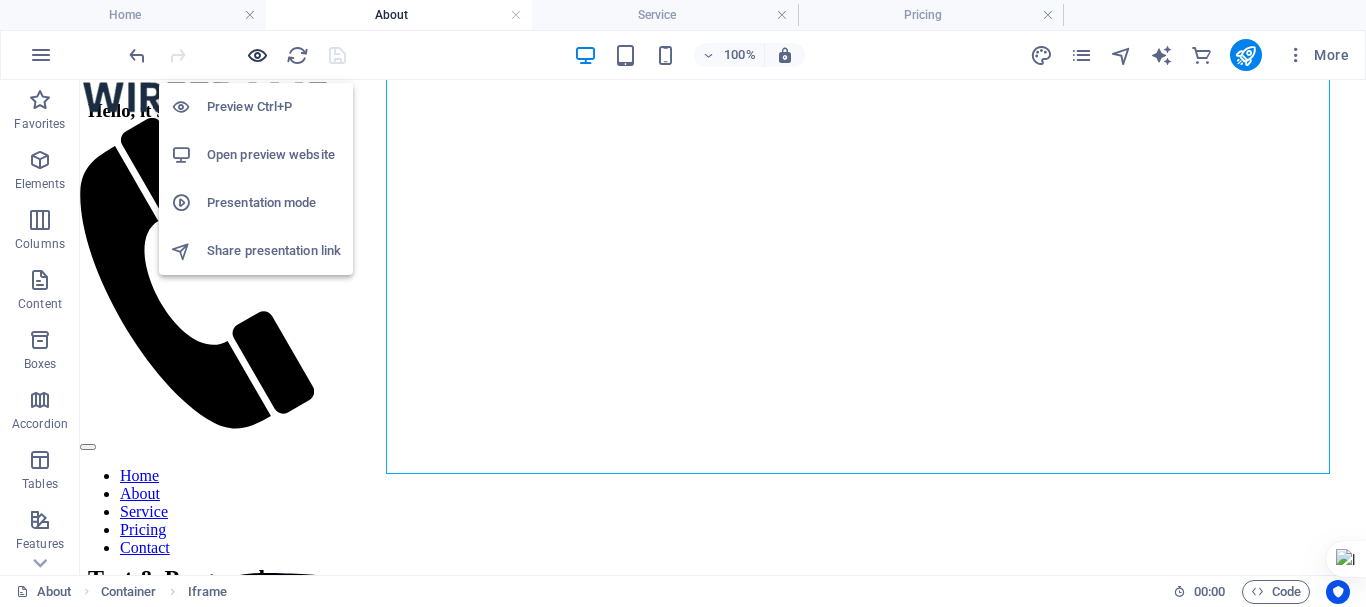 click at bounding box center [257, 55] 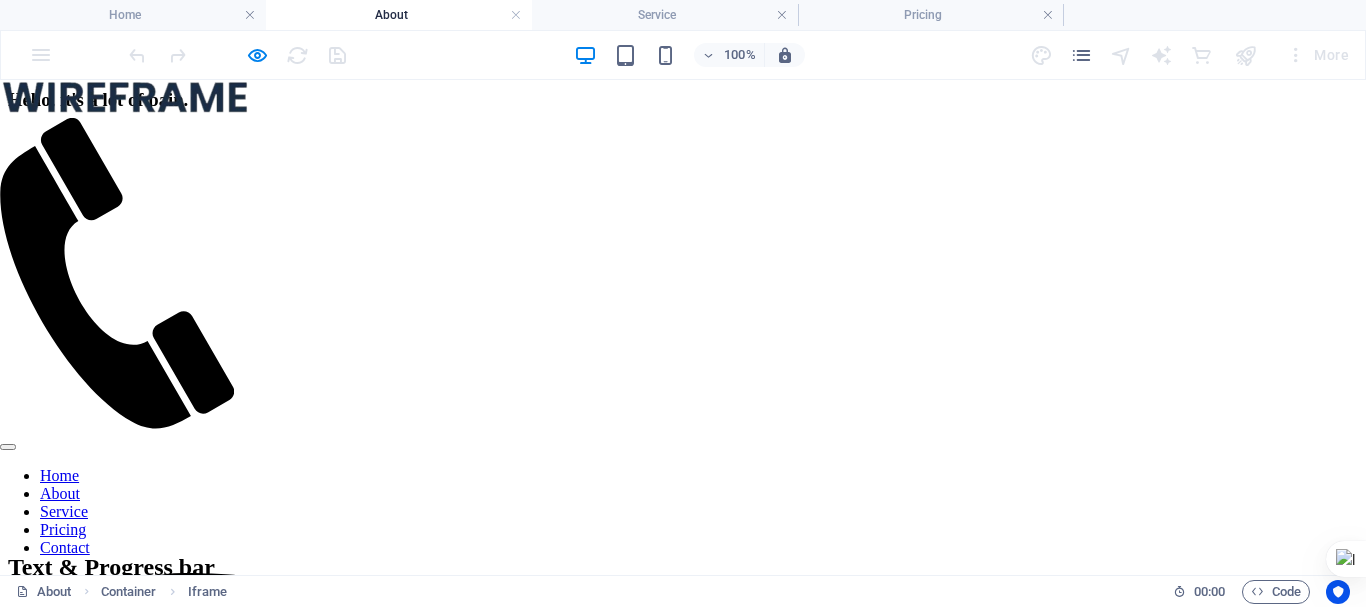 scroll, scrollTop: 600, scrollLeft: 0, axis: vertical 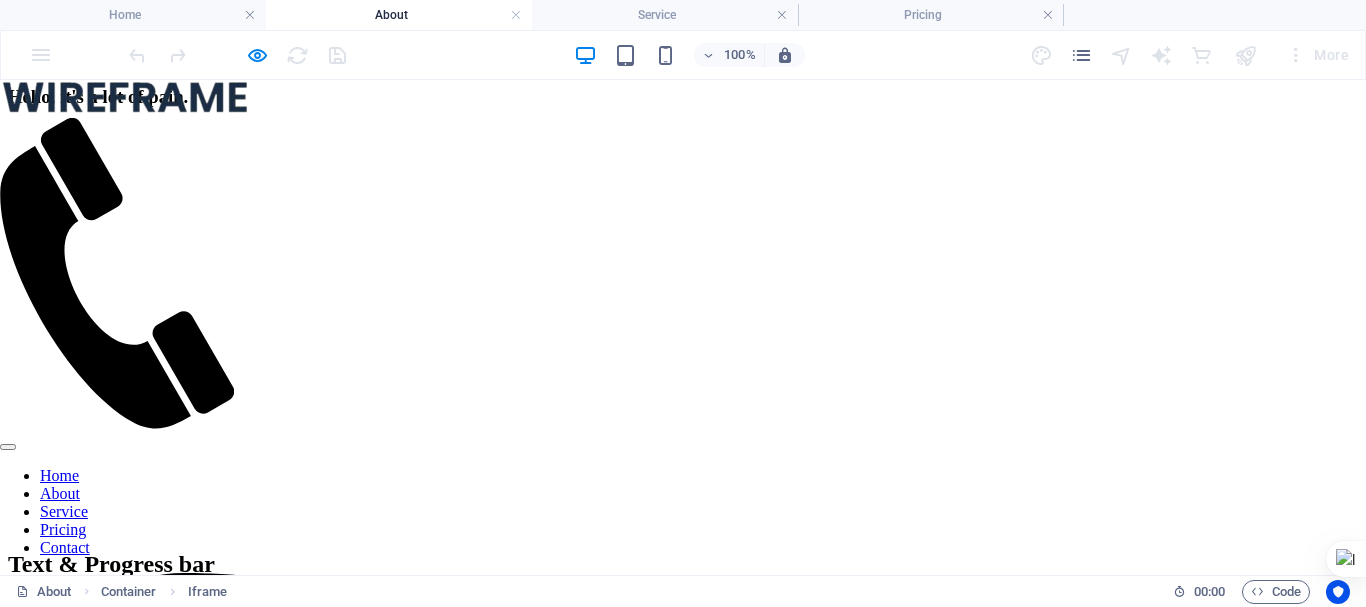click at bounding box center [125, 97] 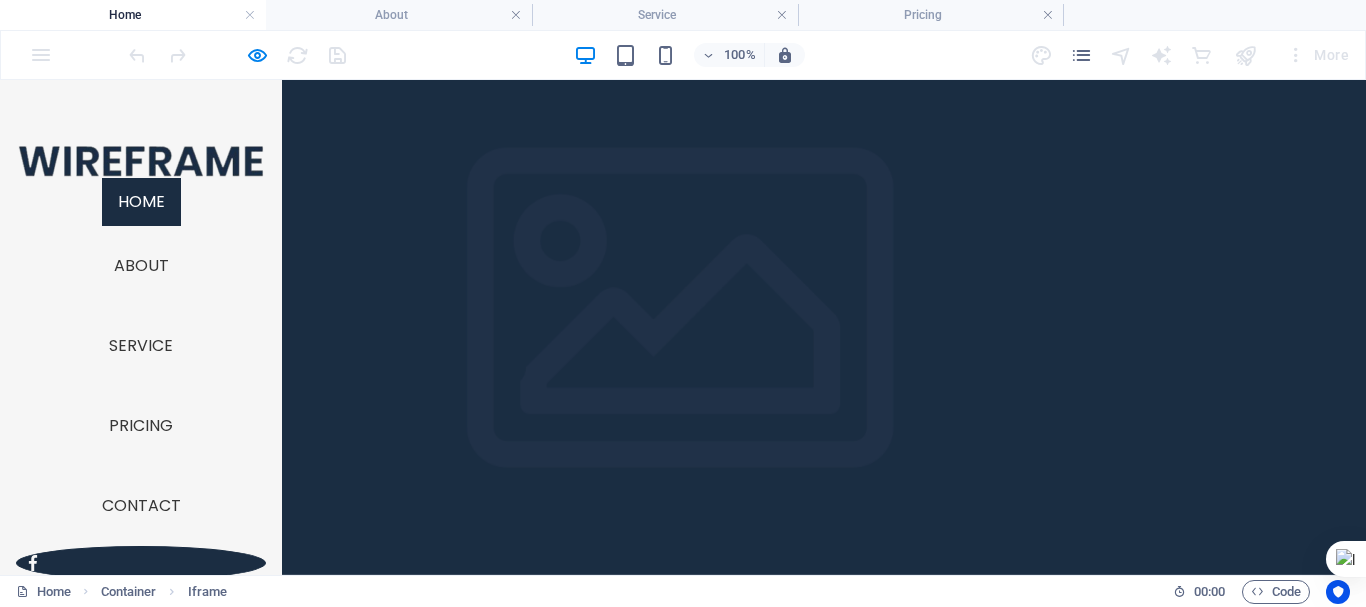 click at bounding box center (141, 161) 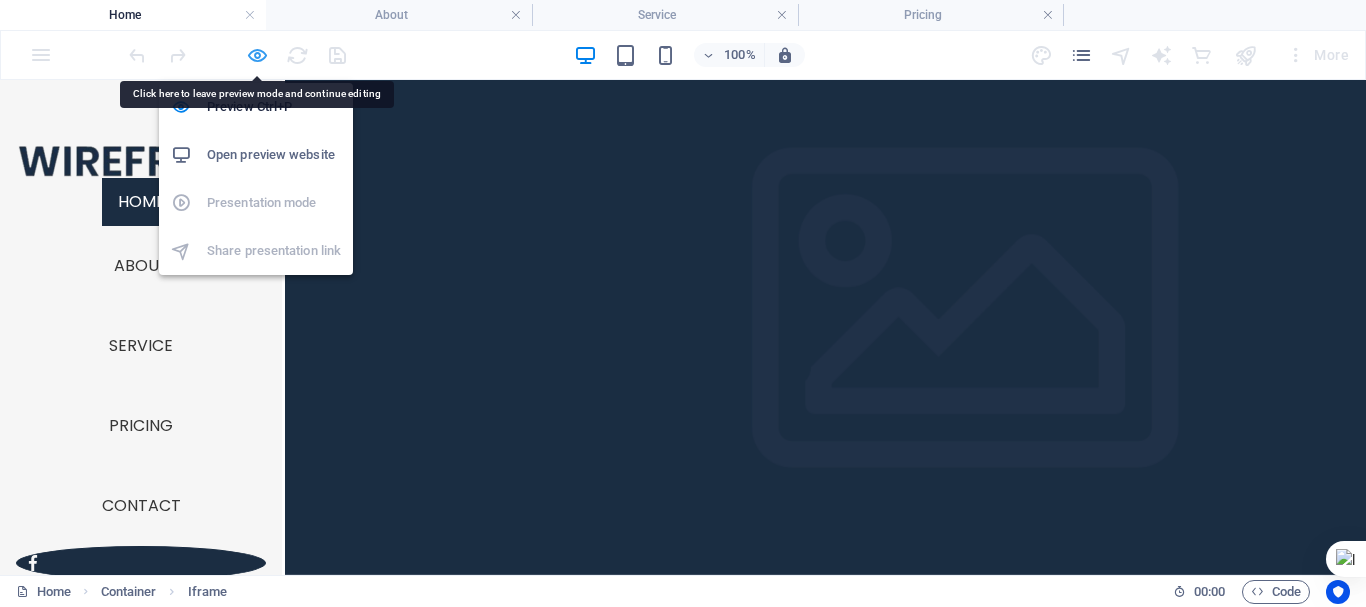click at bounding box center (257, 55) 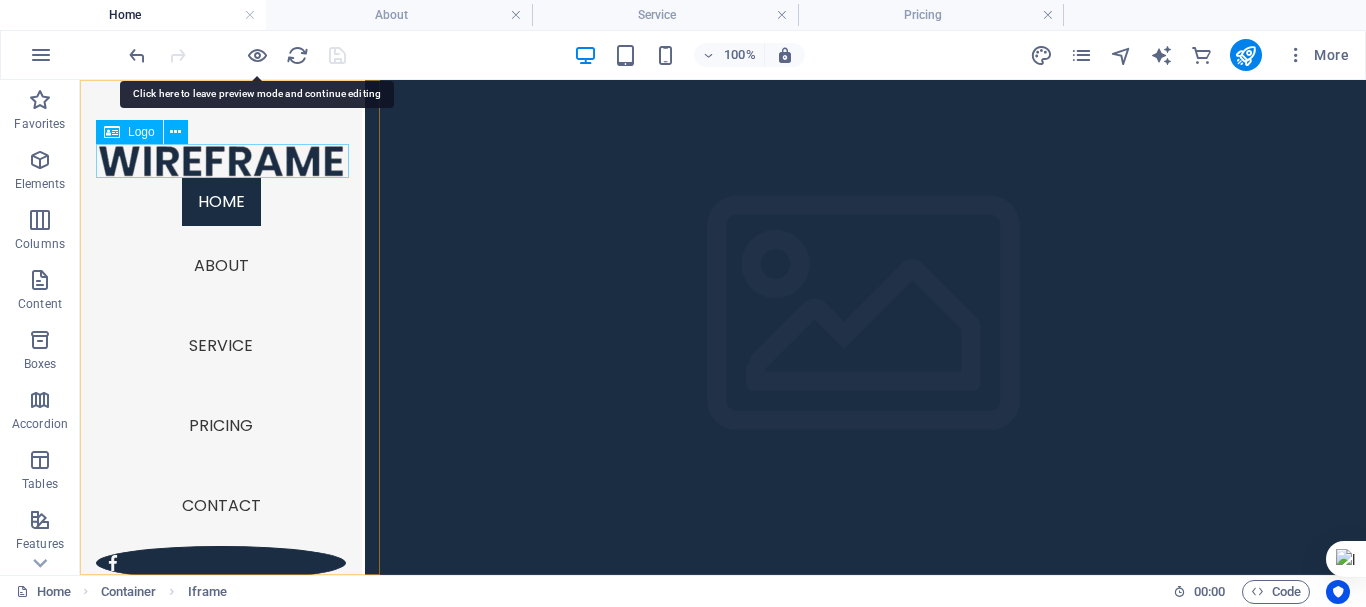 click at bounding box center (221, 161) 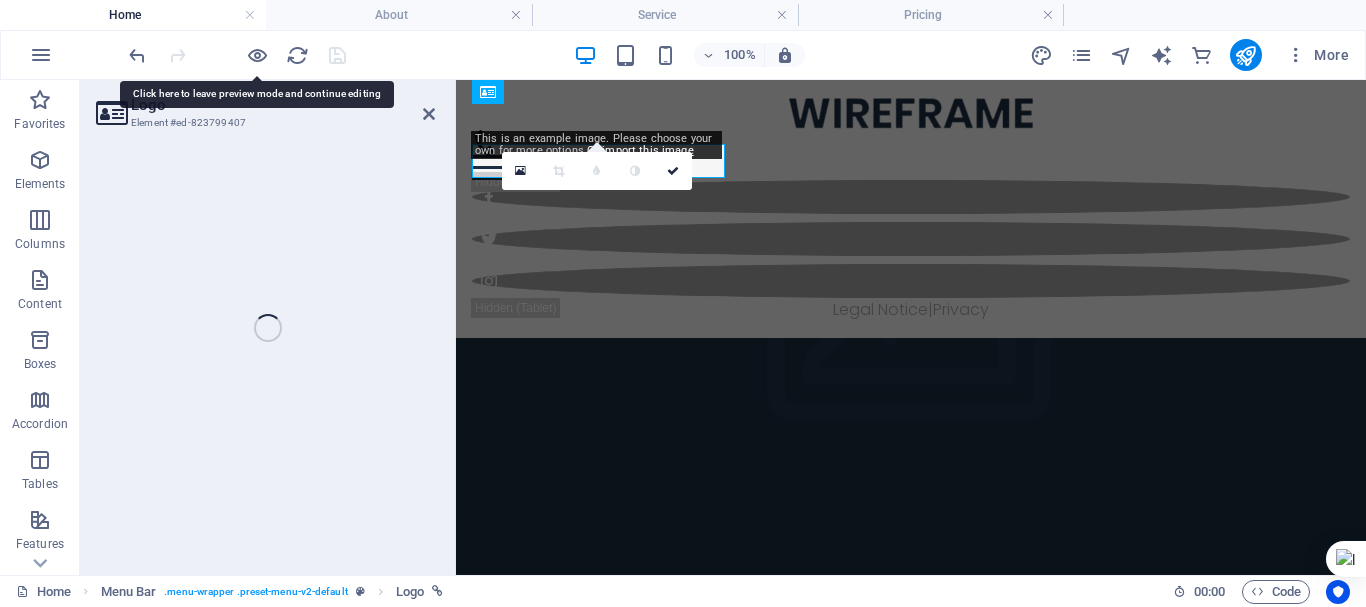 select on "px" 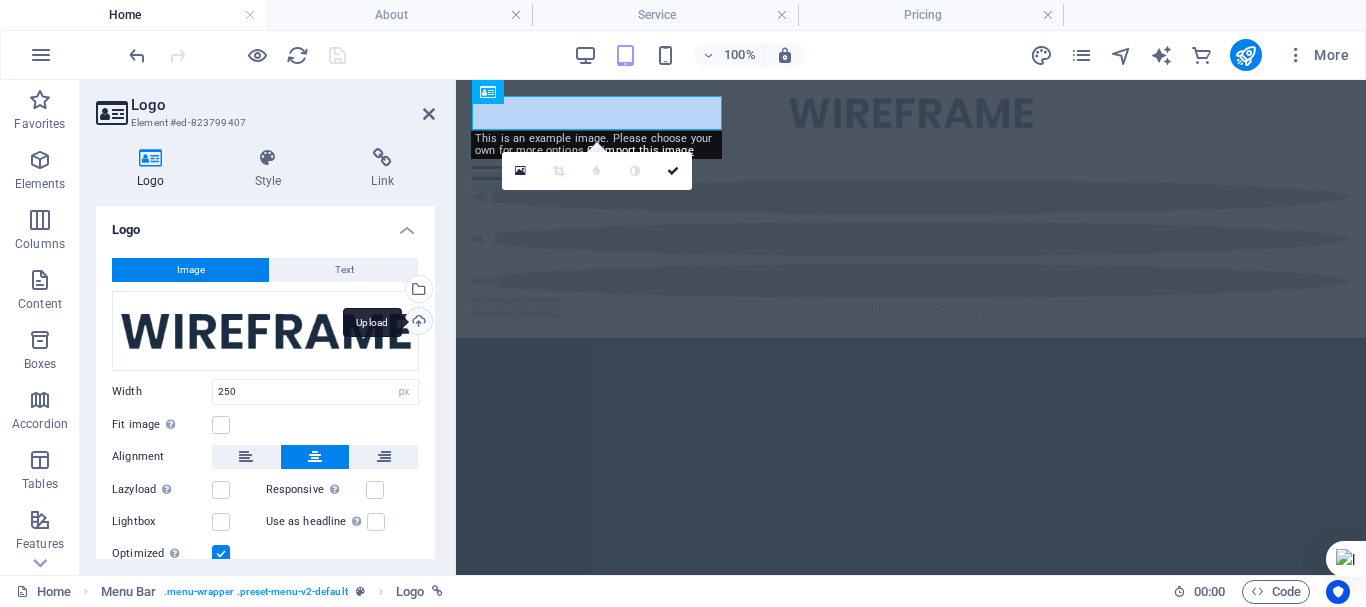 click on "Upload" at bounding box center [417, 323] 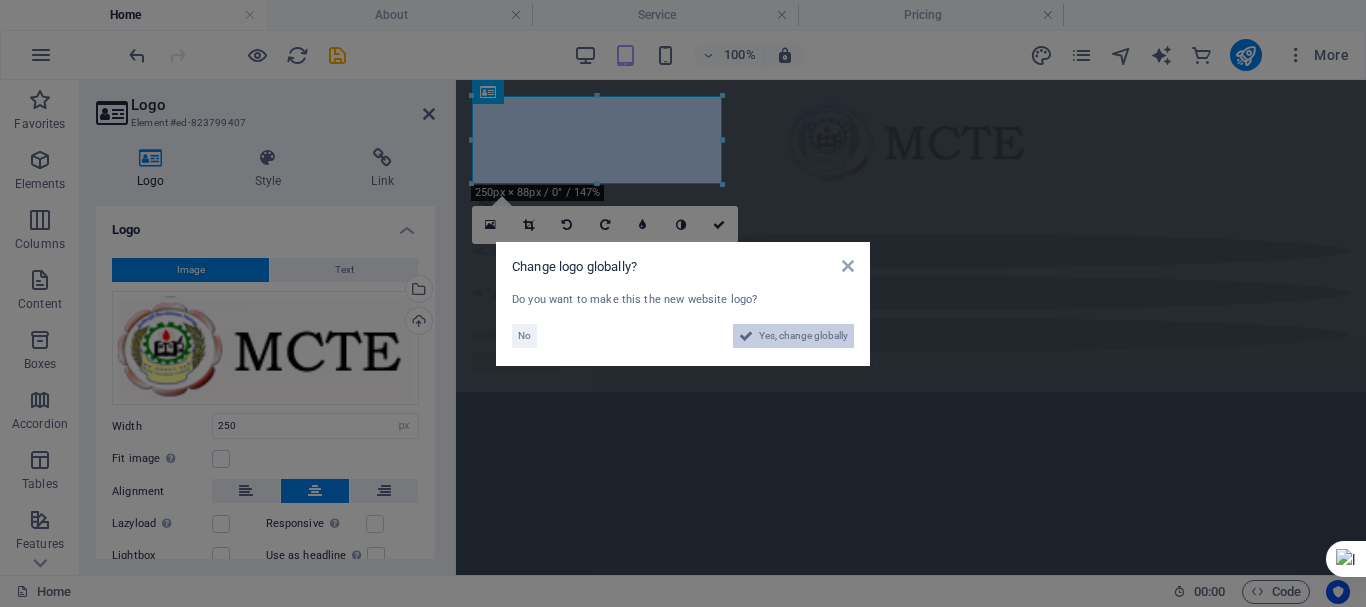 click on "Yes, change globally" at bounding box center (803, 336) 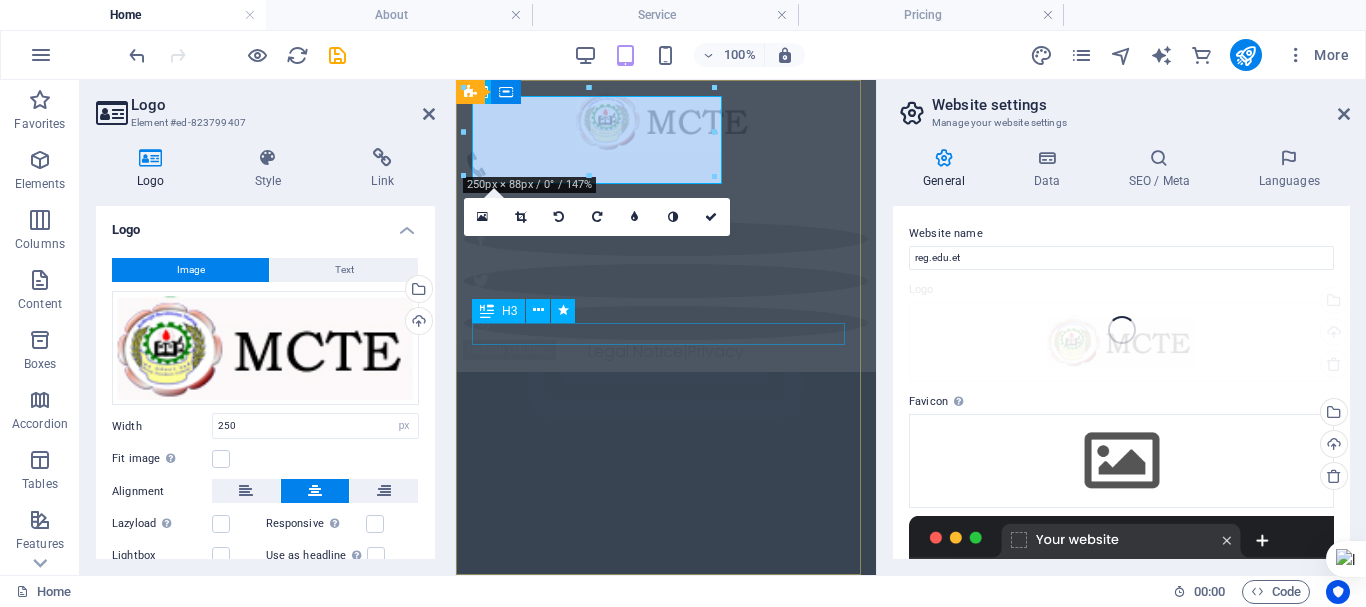 type on "180" 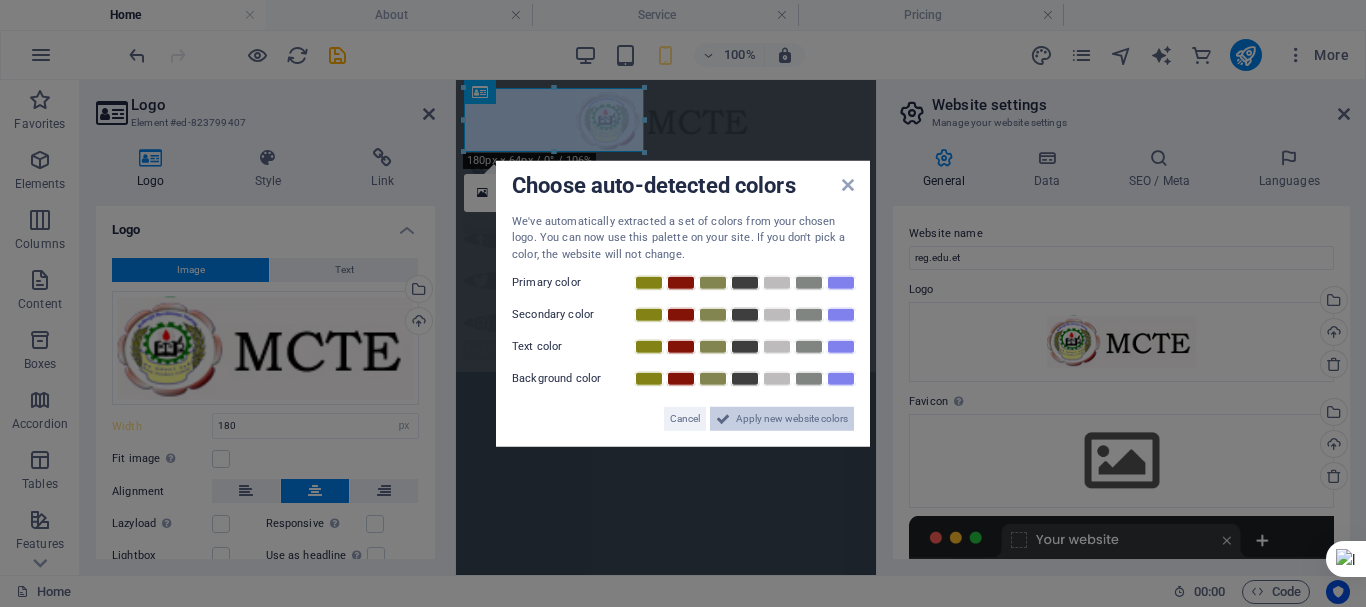 click on "Apply new website colors" at bounding box center (792, 419) 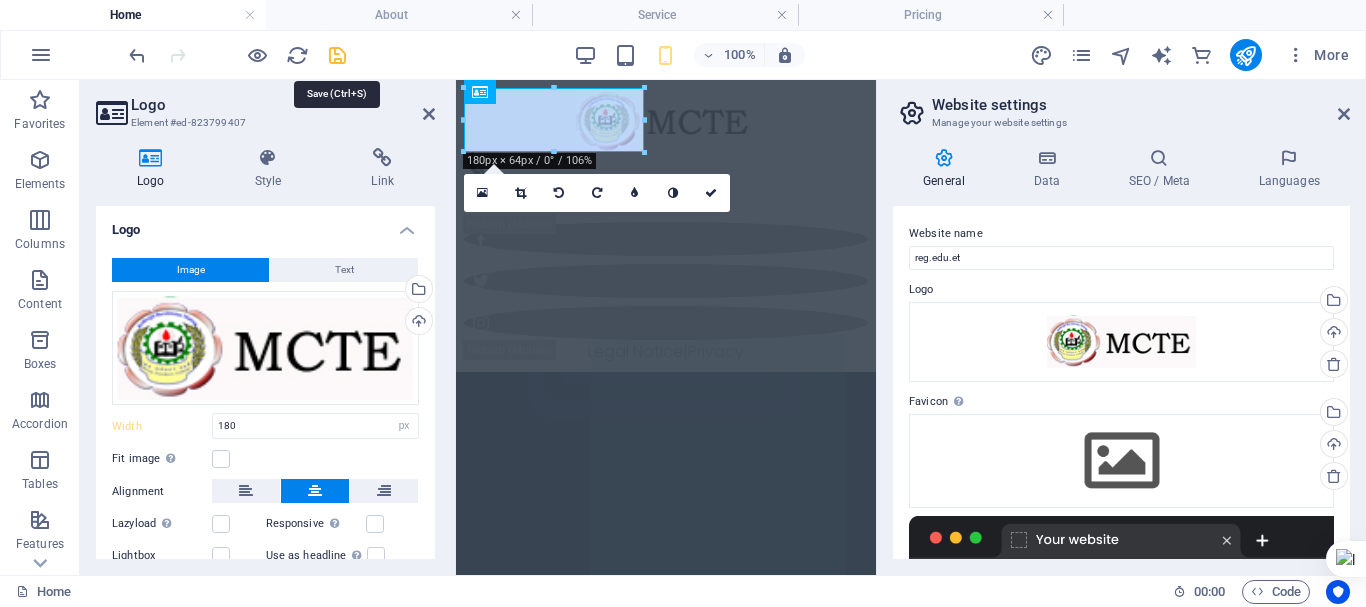 click at bounding box center [337, 55] 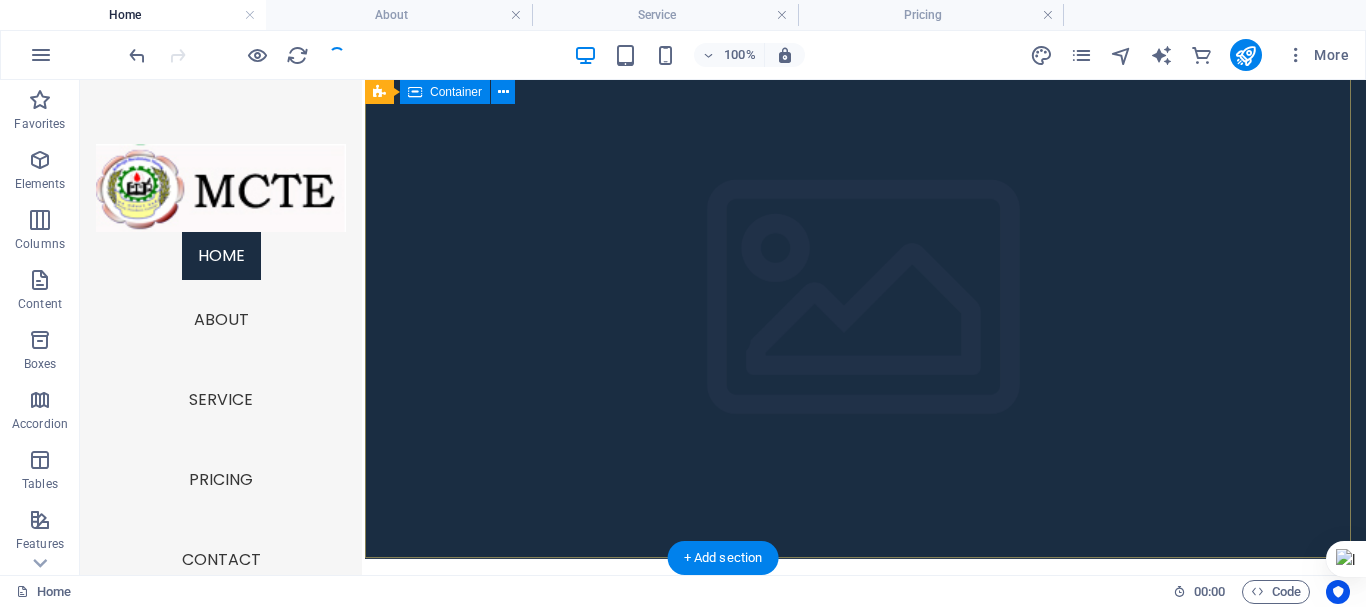 scroll, scrollTop: 19, scrollLeft: 0, axis: vertical 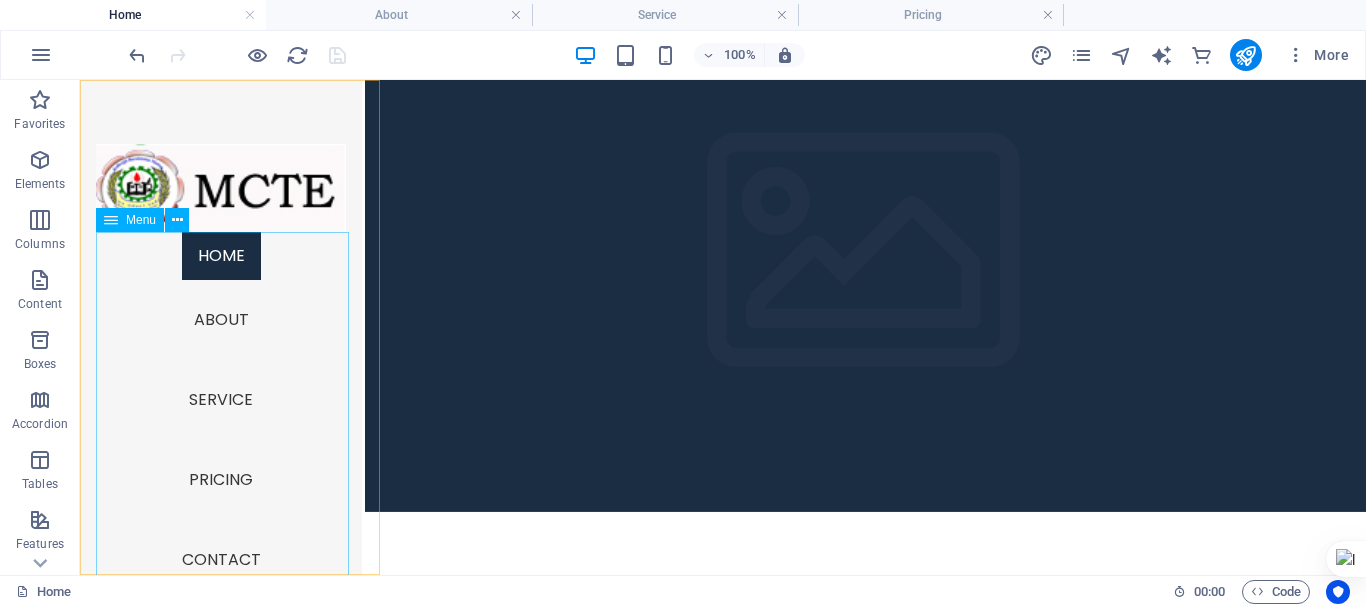 click on "Home About Service Pricing Contact" at bounding box center (221, 416) 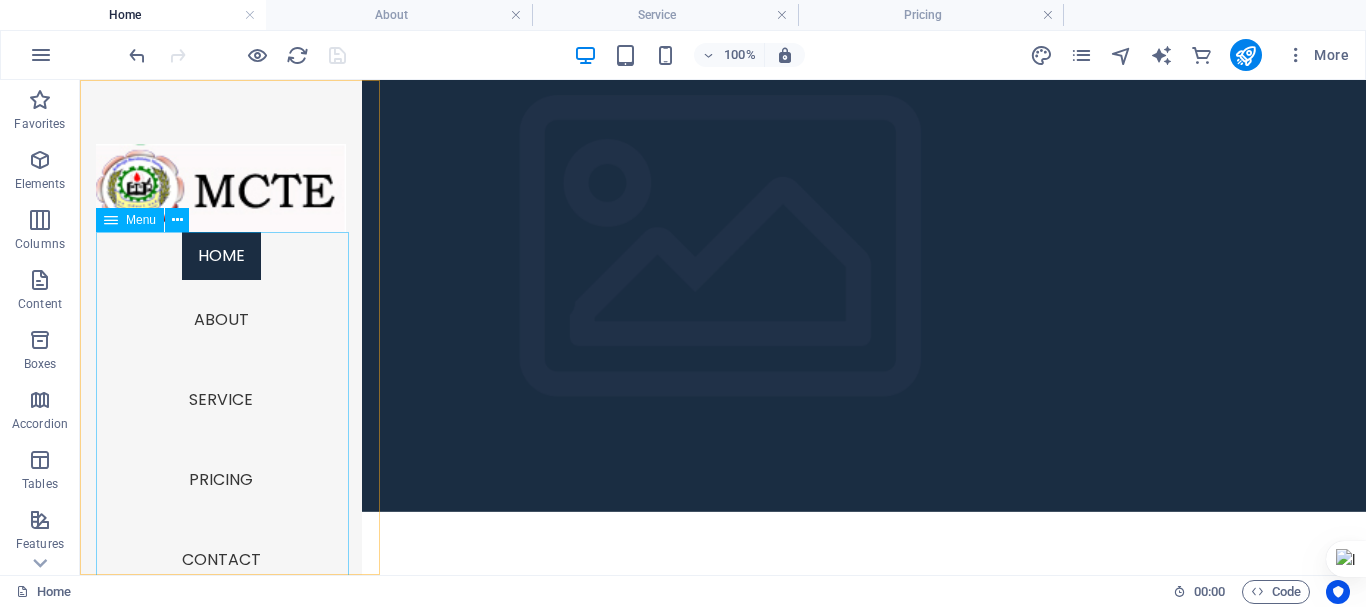 drag, startPoint x: 151, startPoint y: 236, endPoint x: 231, endPoint y: 316, distance: 113.137085 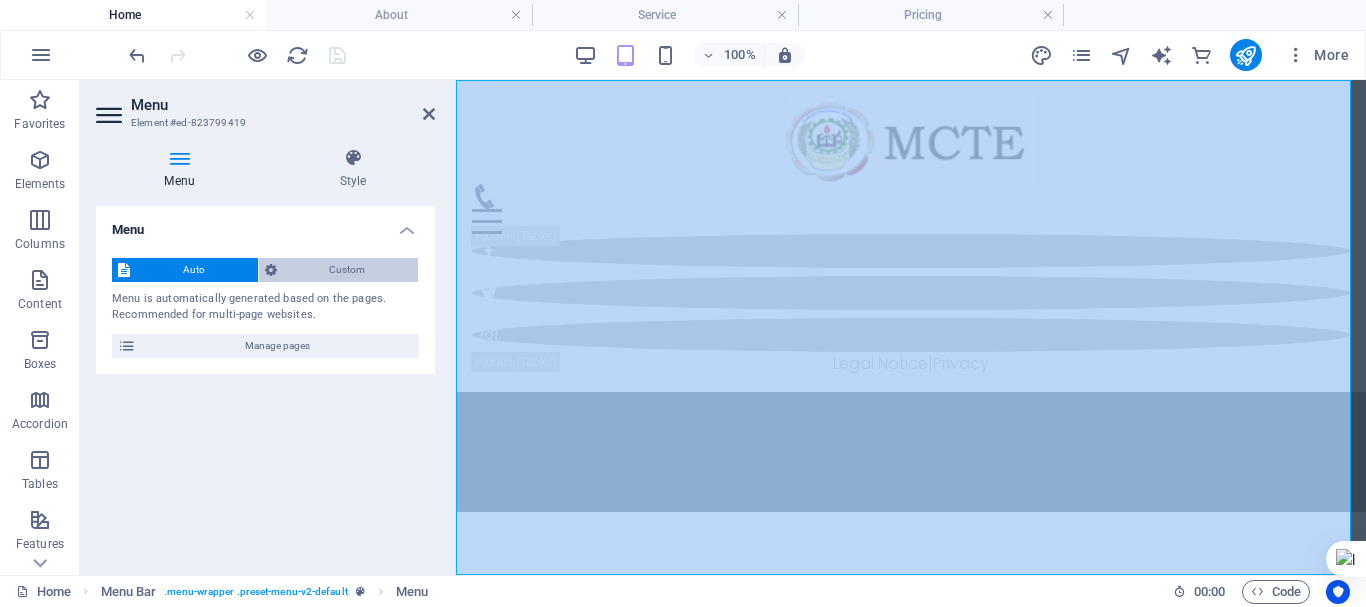 click on "Custom" at bounding box center [347, 269] 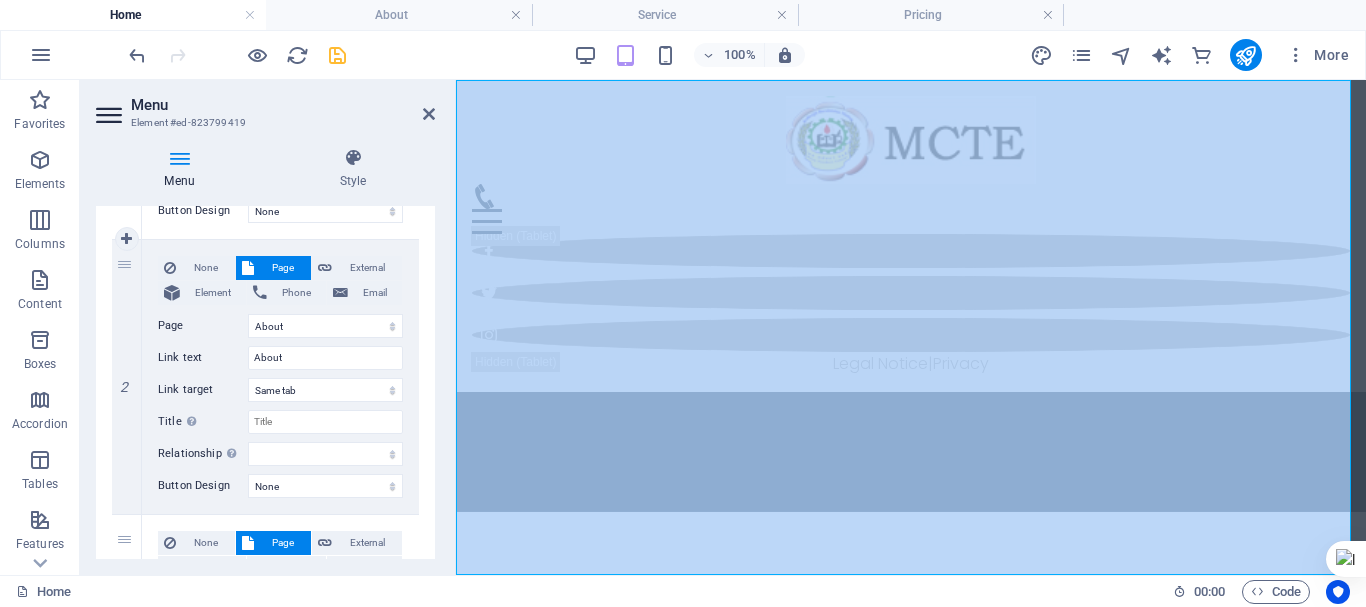 scroll, scrollTop: 432, scrollLeft: 0, axis: vertical 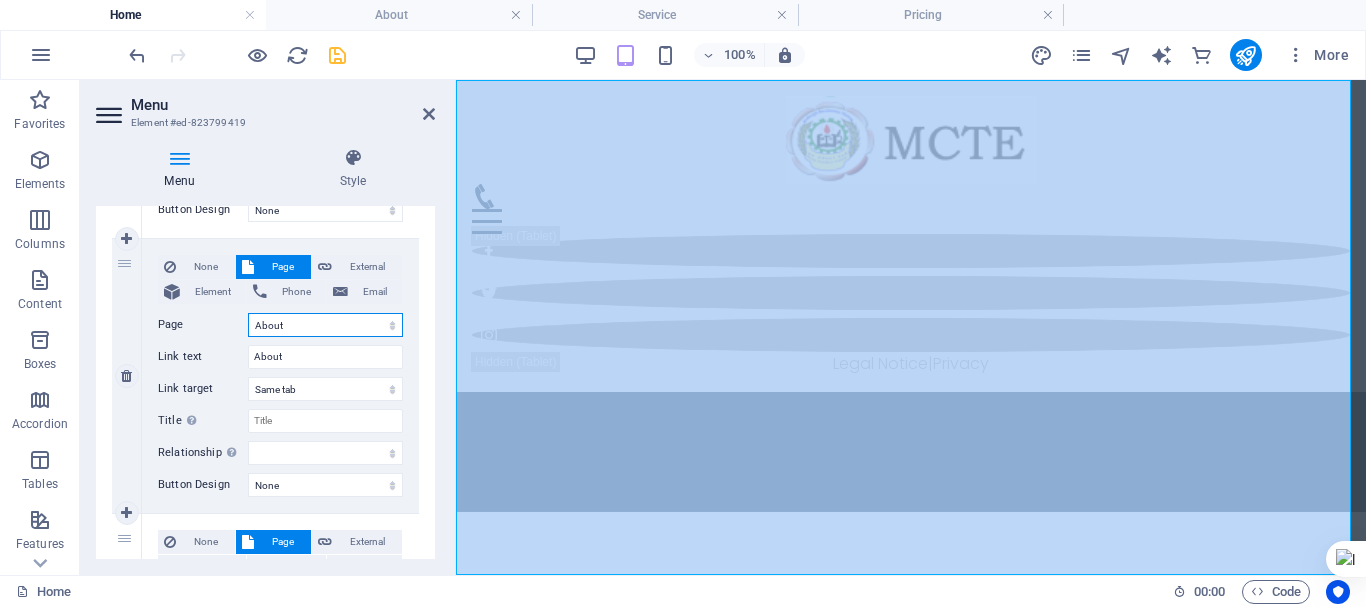 click on "Home About Service Pricing Contact Legal Notice Privacy" at bounding box center [325, 325] 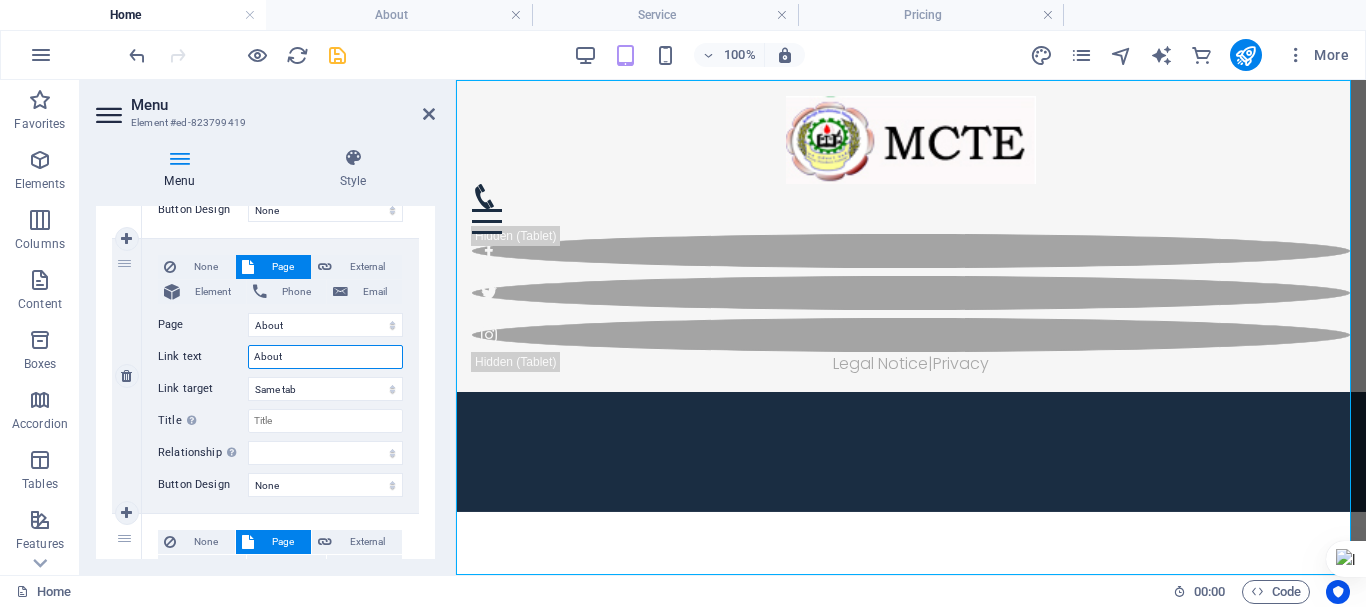 click on "About" at bounding box center (325, 357) 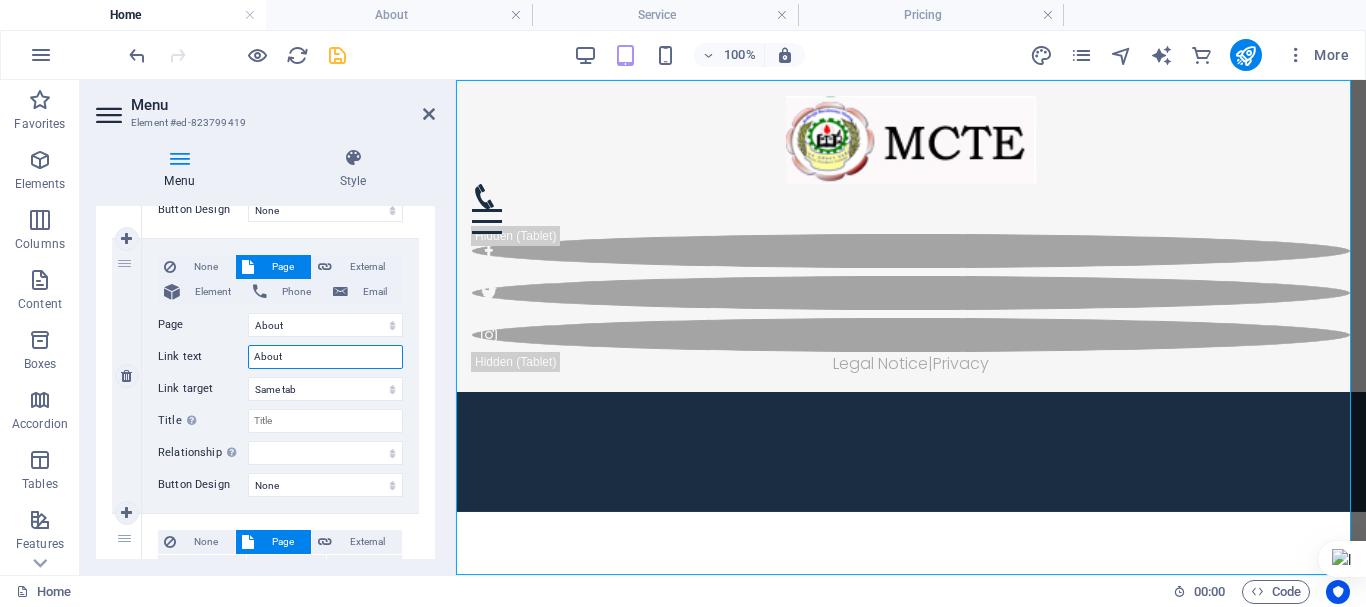 click on "About" at bounding box center [325, 357] 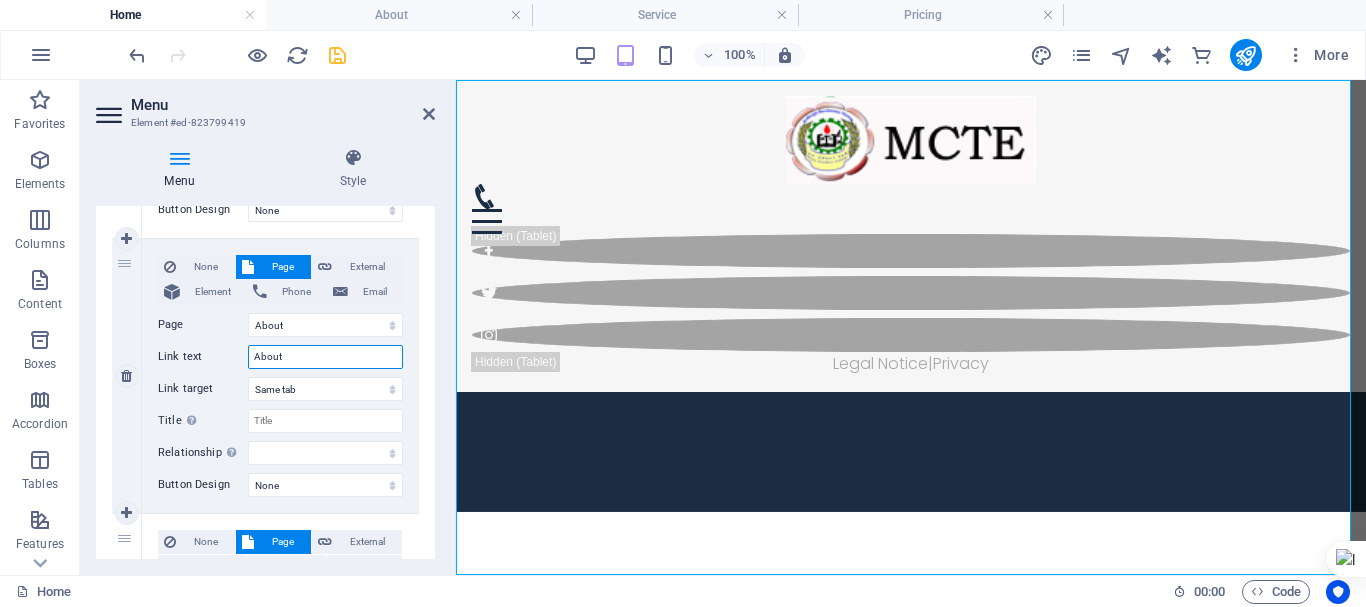 type on "S" 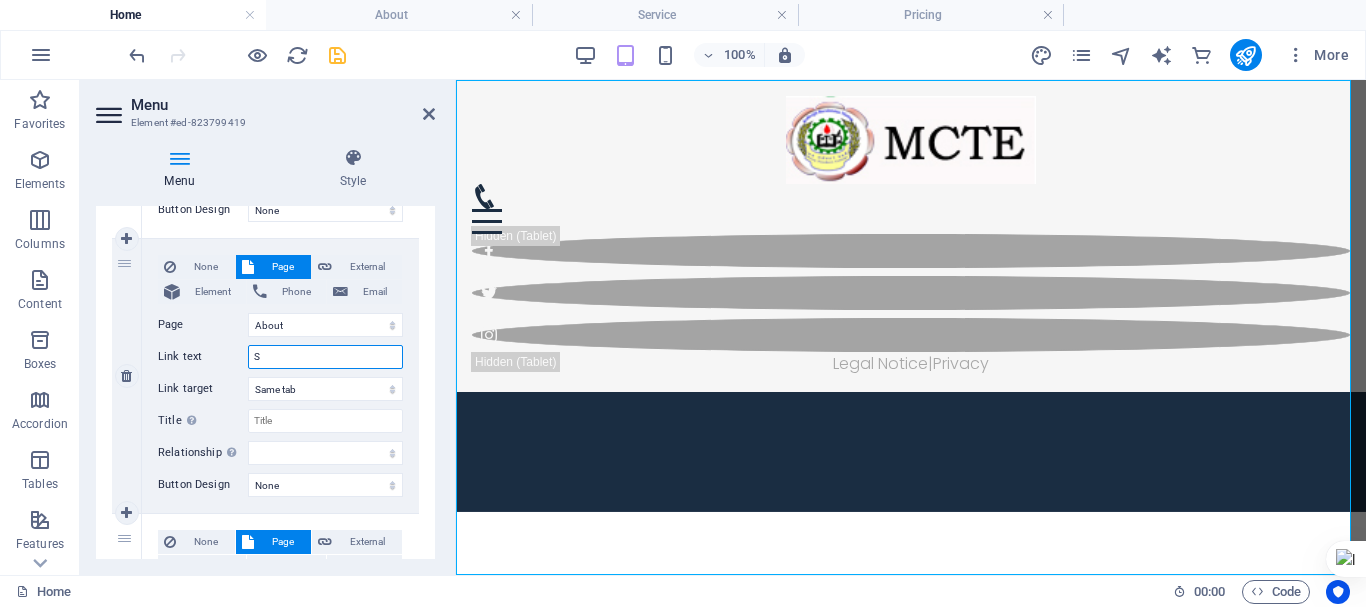 select 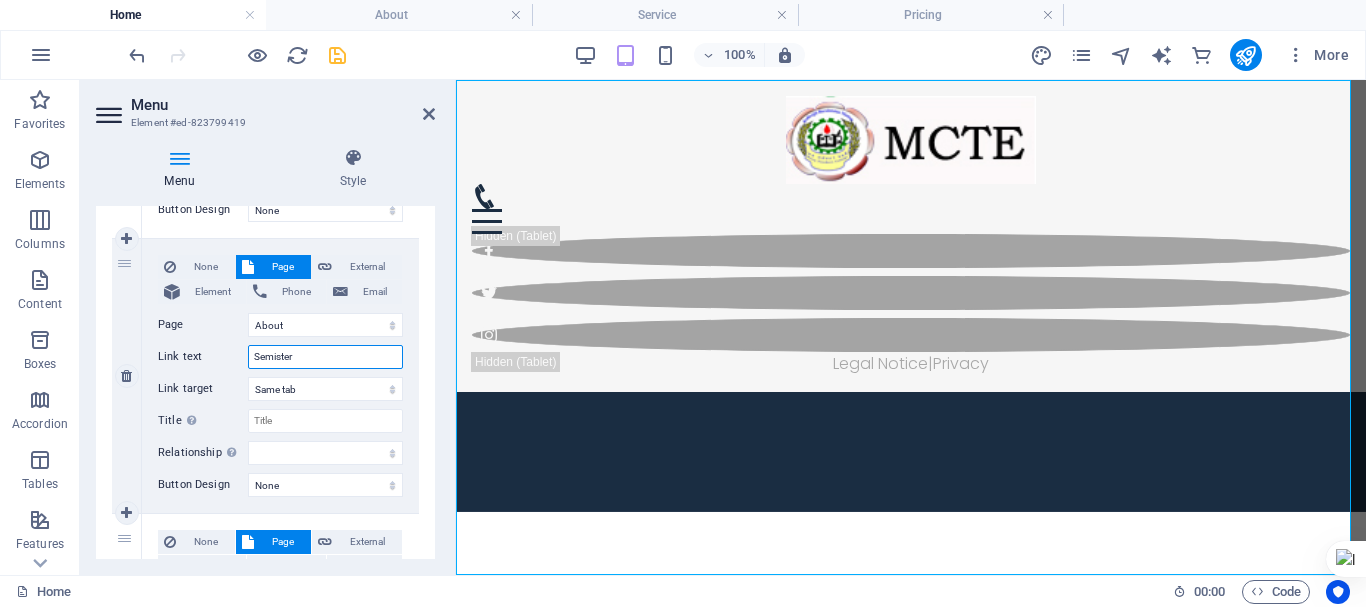 type on "Semister" 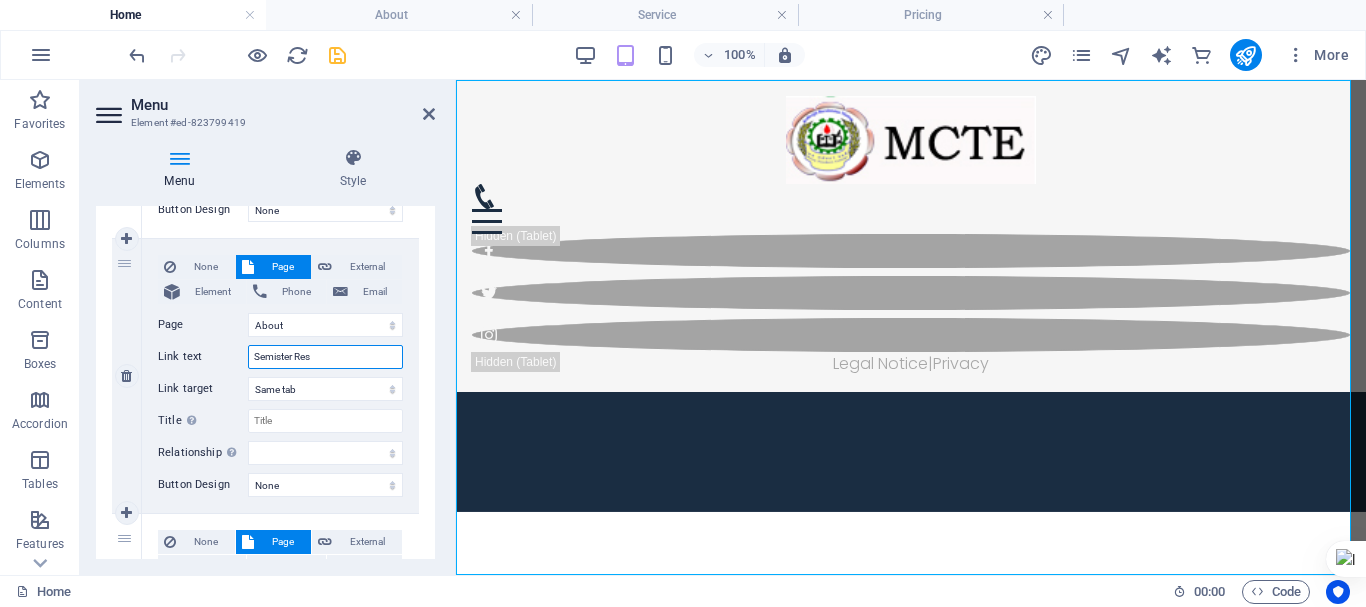type on "Semister Resu" 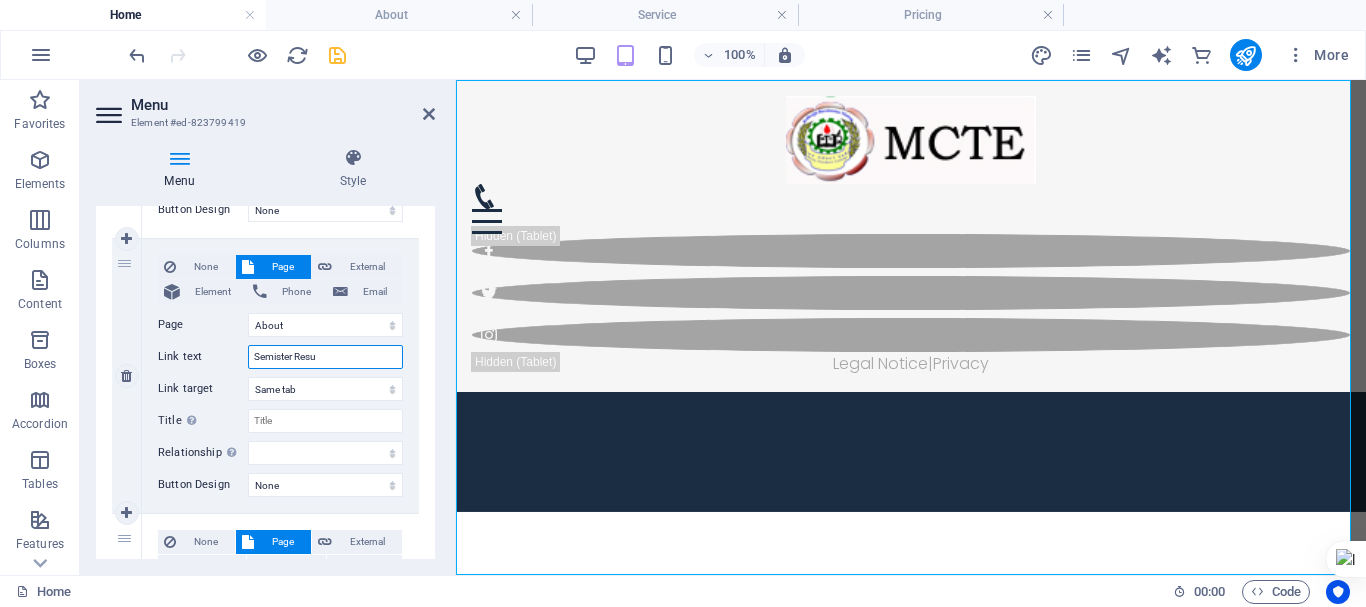 select 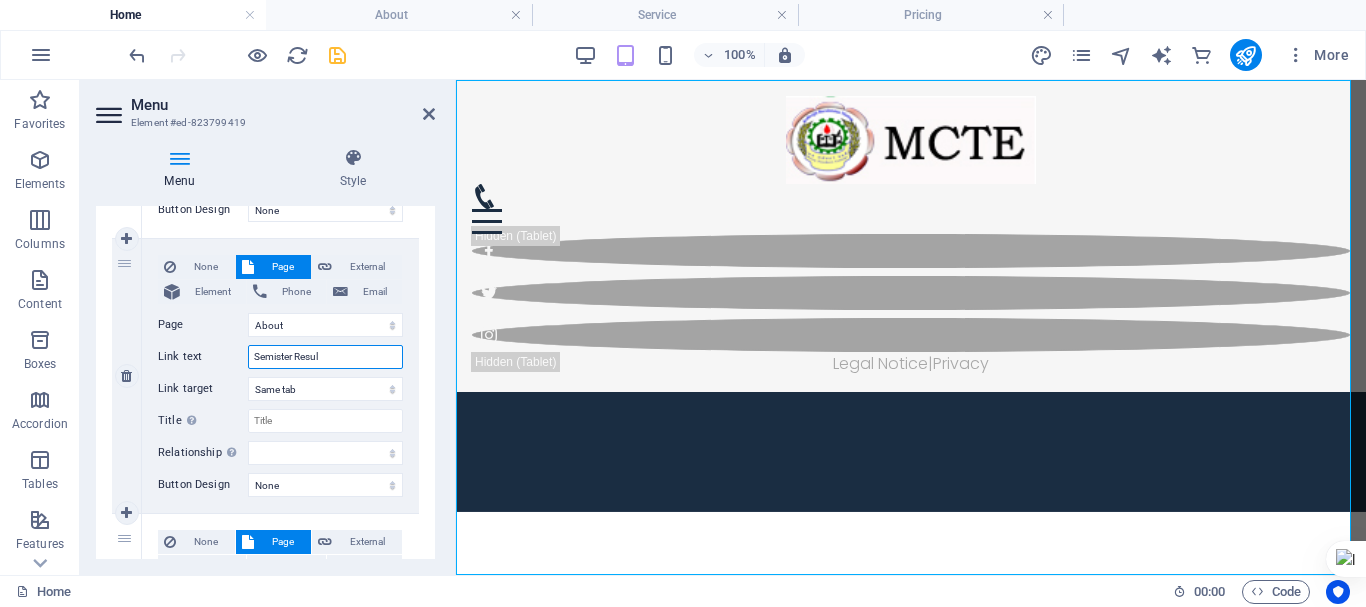 select 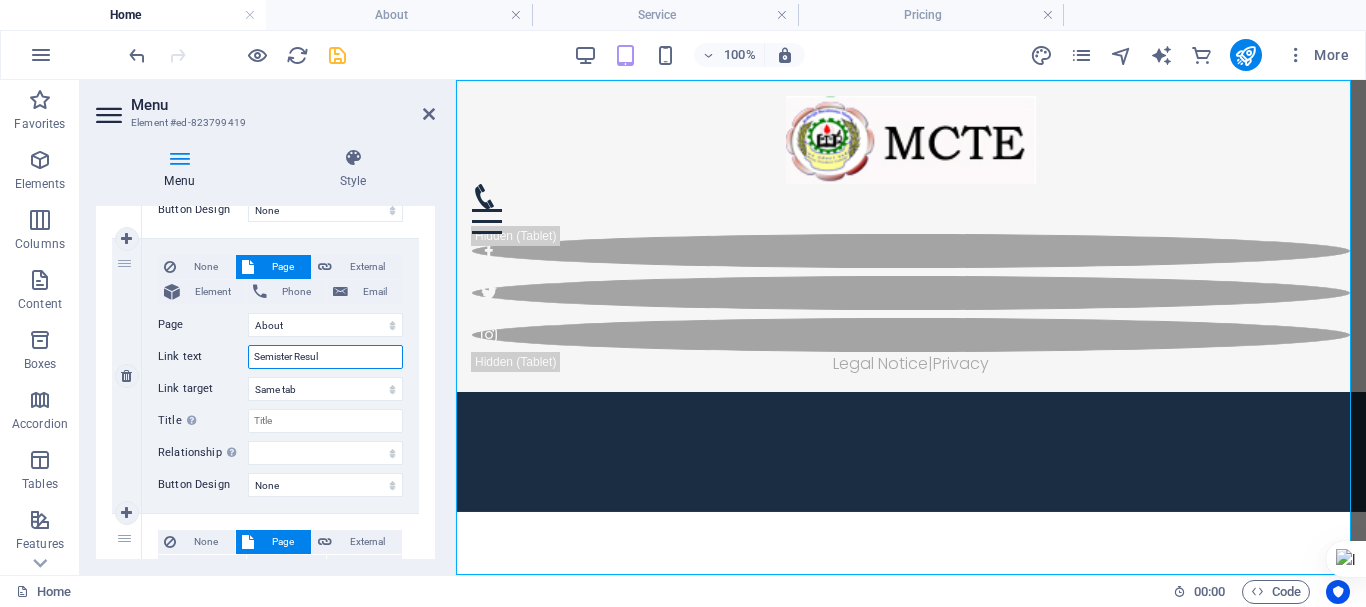 select 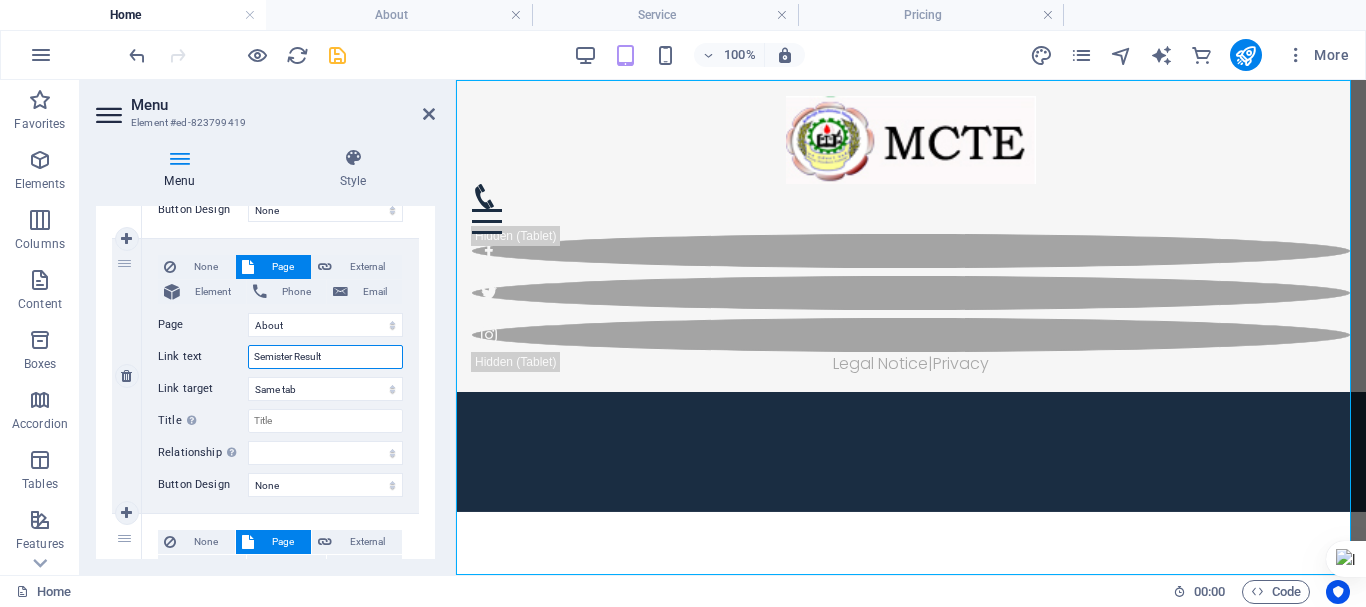 type on "Semister Result" 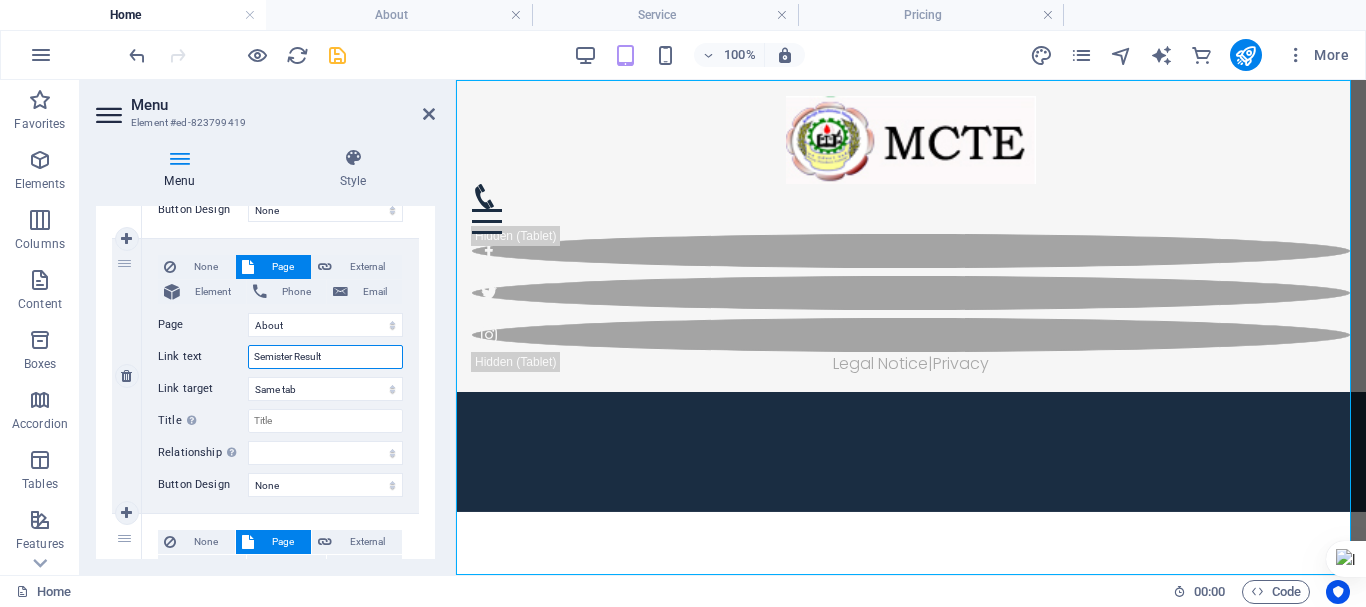 select 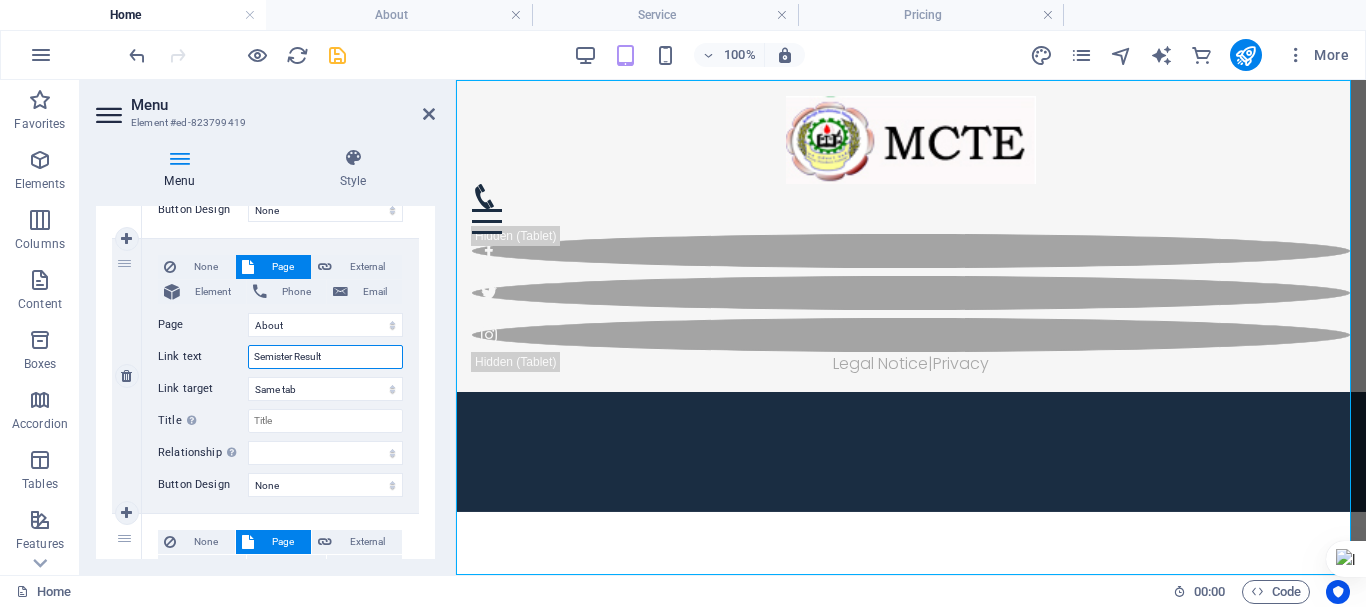 select 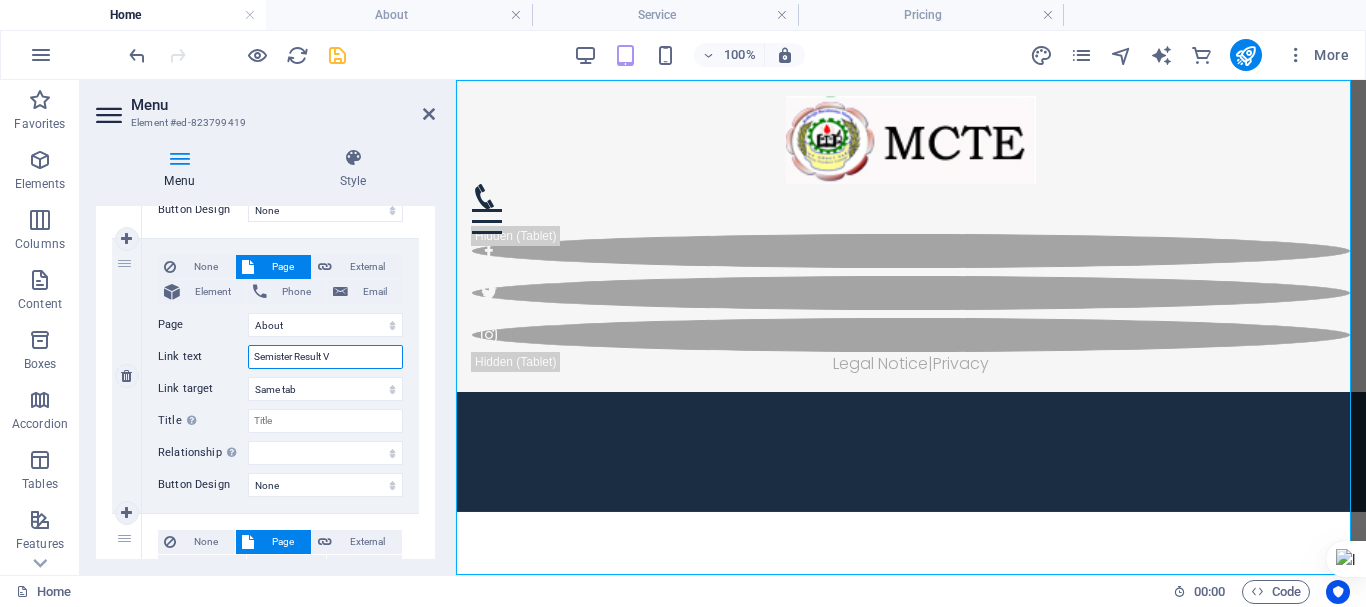 type on "Semister Result Vi" 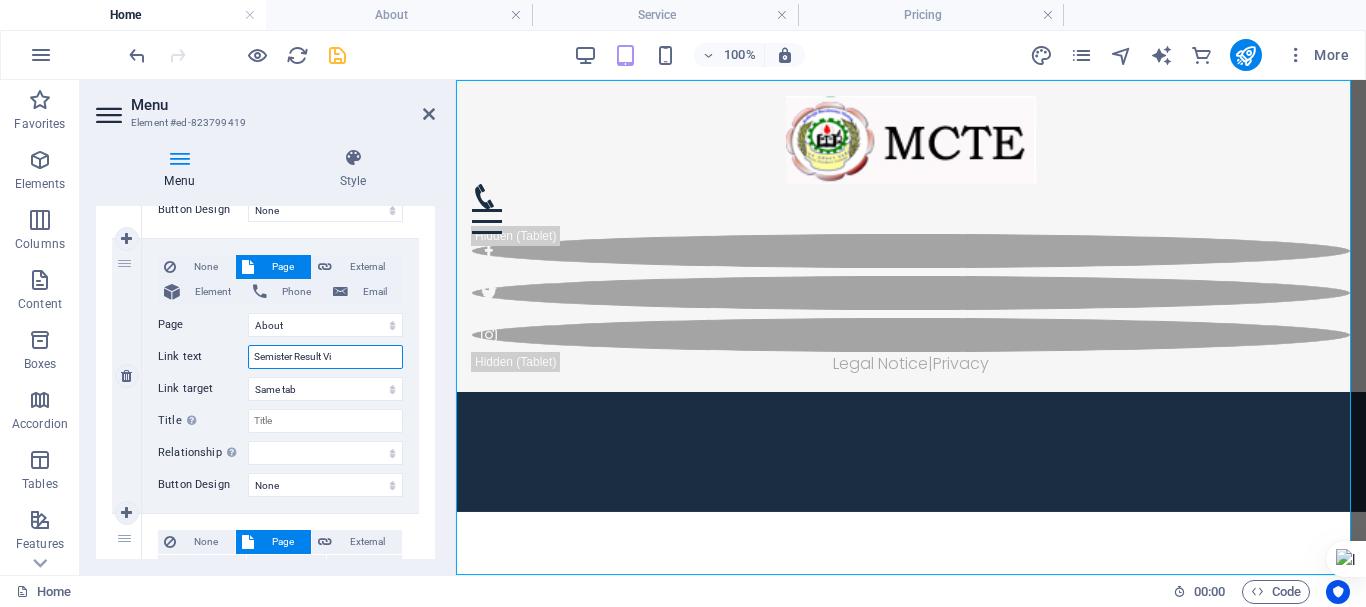 select 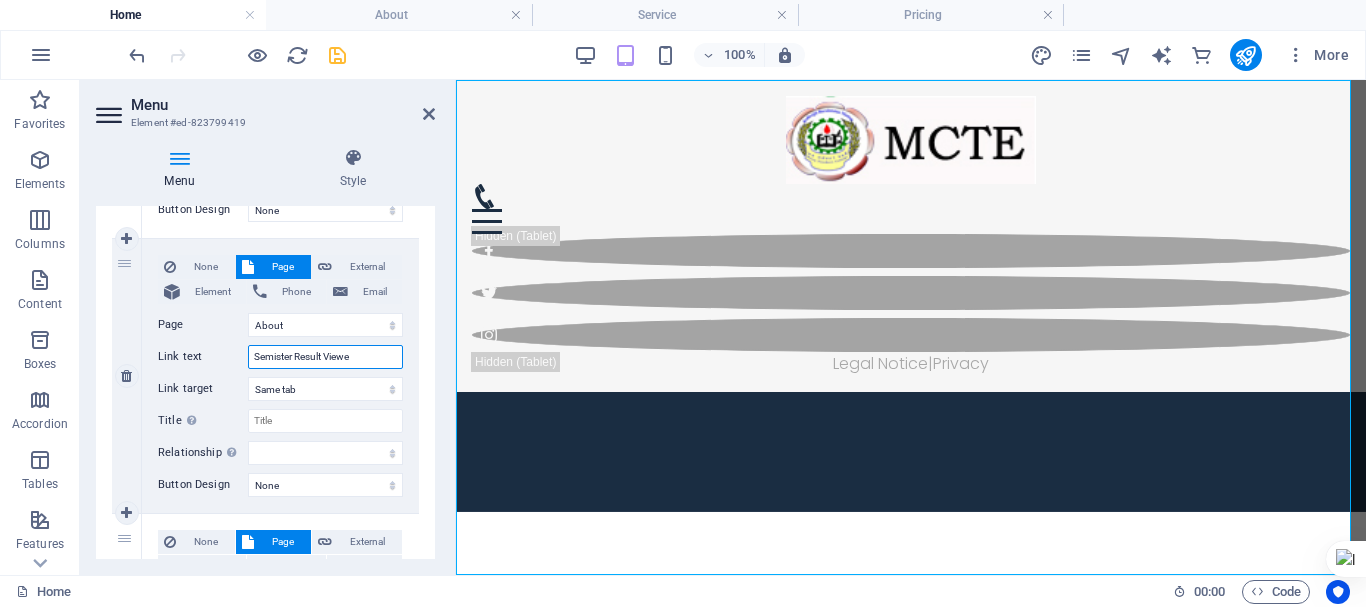 type on "Semister Result Viewer" 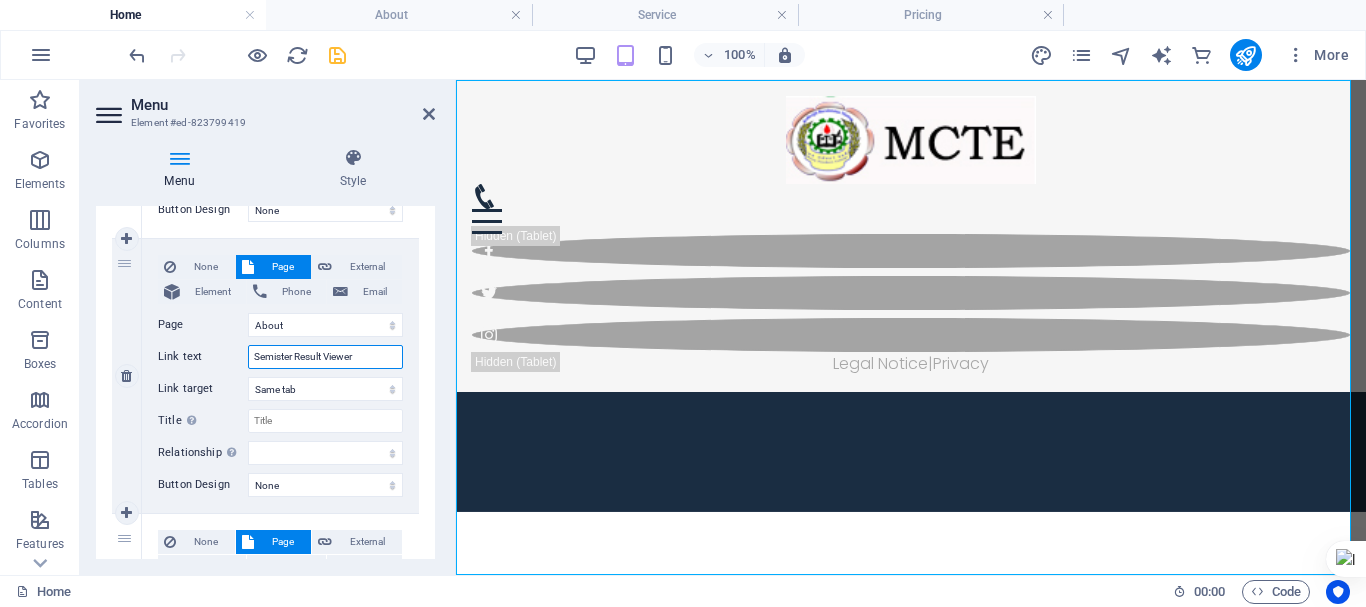 select 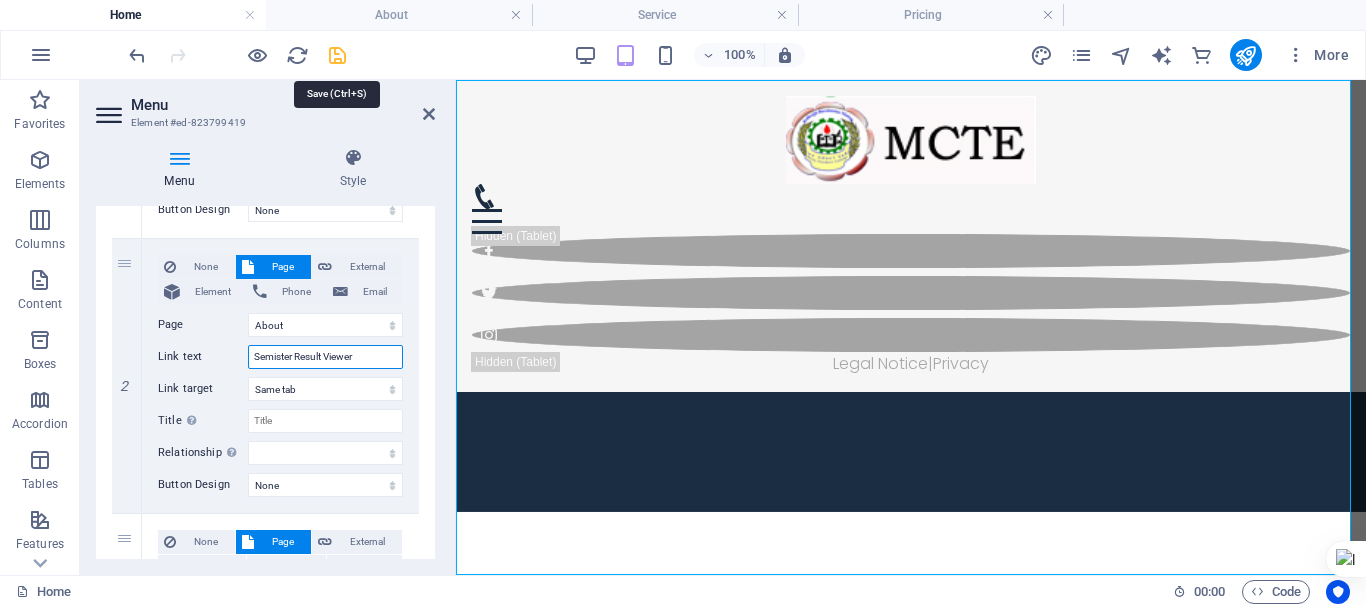 type on "Semister Result Viewer" 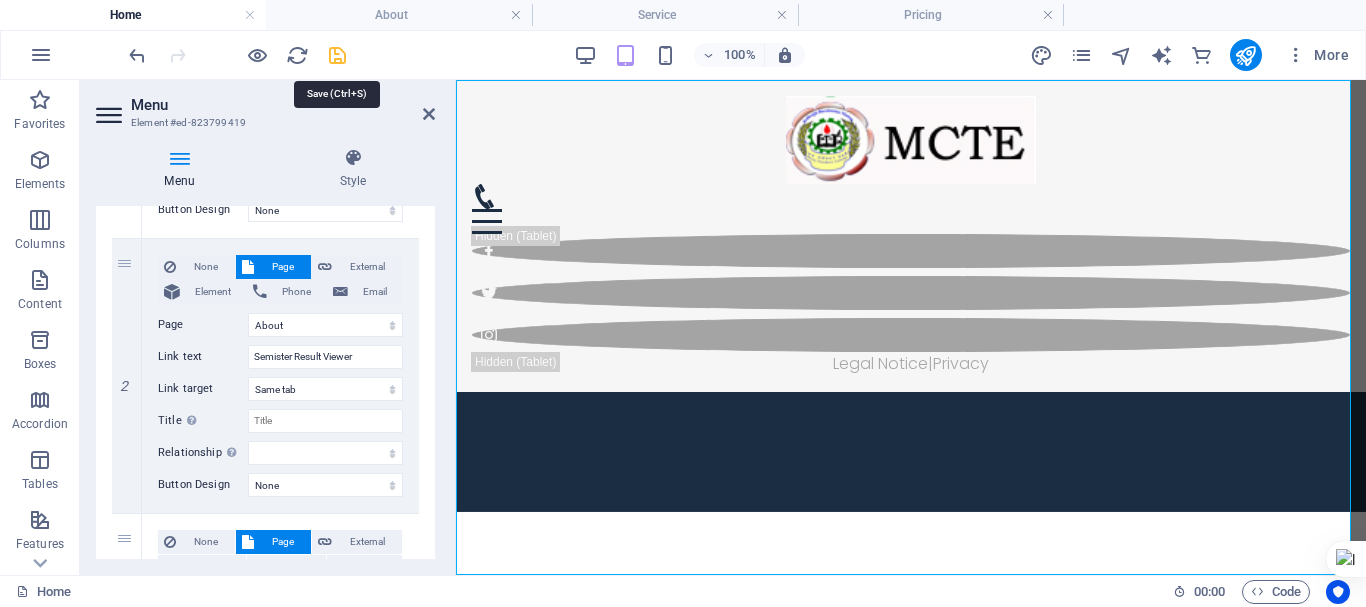 click at bounding box center [337, 55] 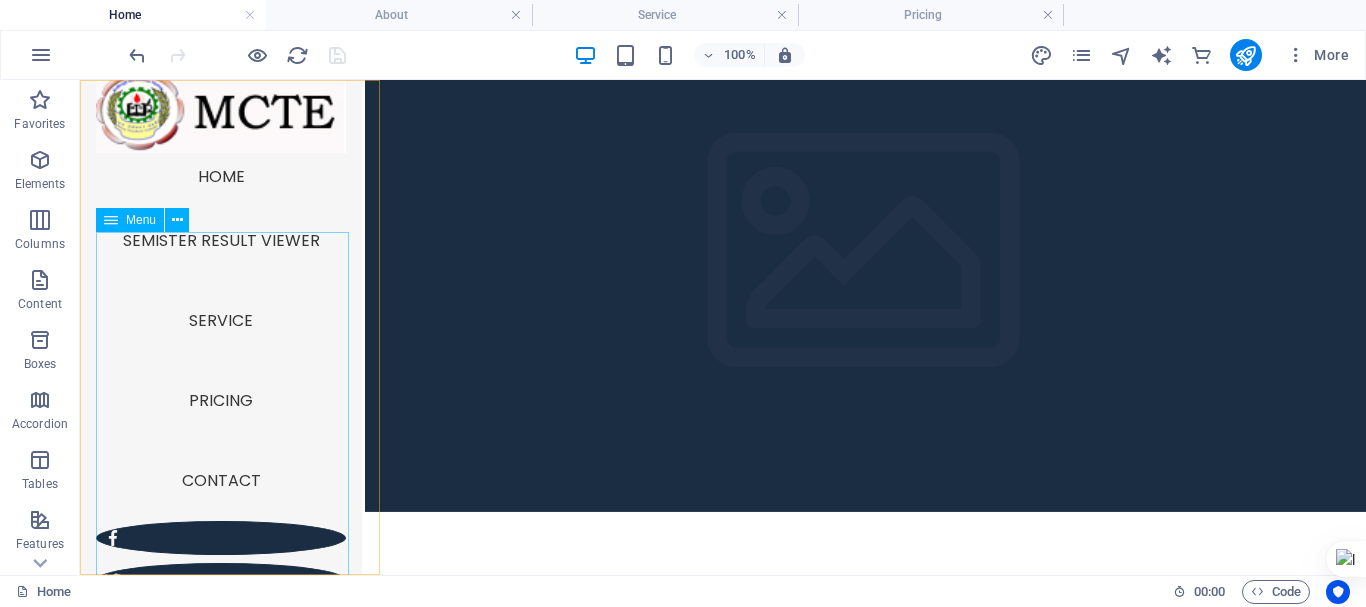 scroll, scrollTop: 81, scrollLeft: 0, axis: vertical 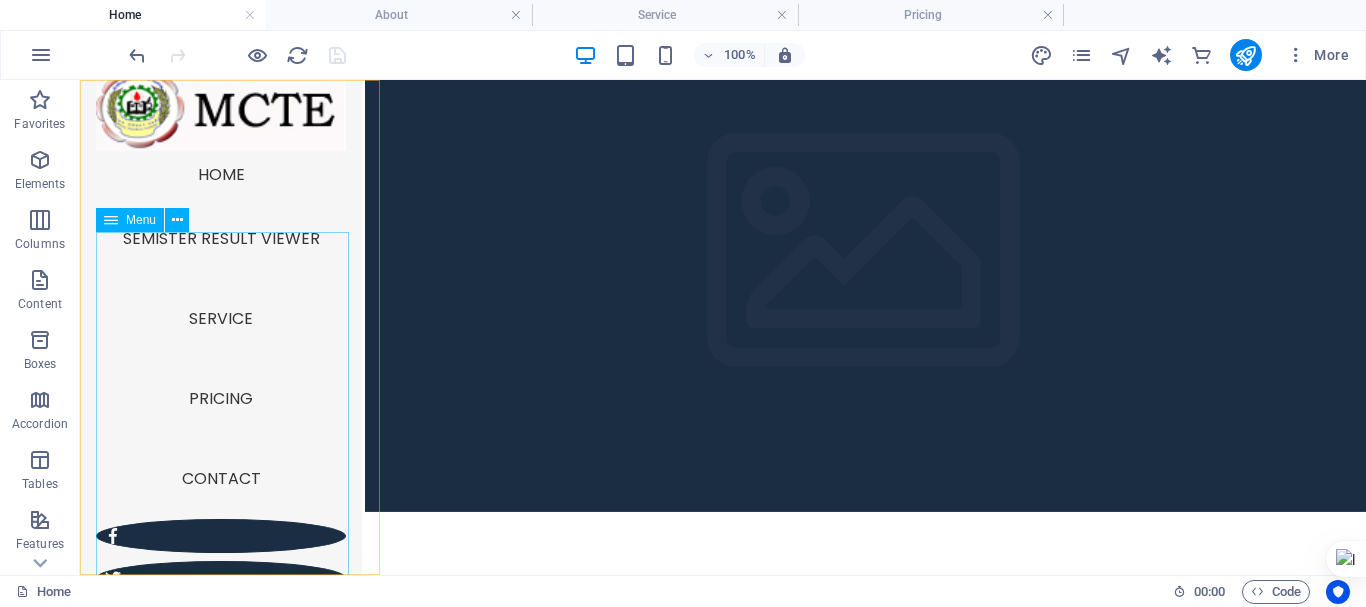 click on "Home Semister Result Viewer Service Pricing Contact" at bounding box center [221, 335] 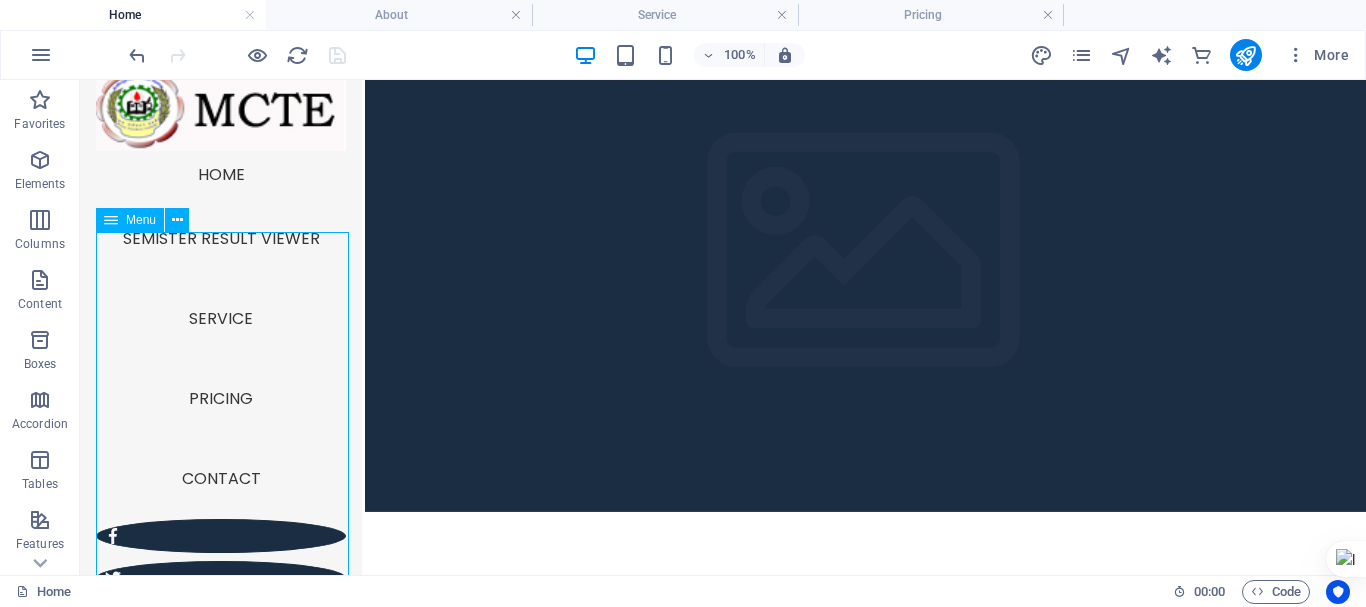 click on "Home Semister Result Viewer Service Pricing Contact" at bounding box center (221, 335) 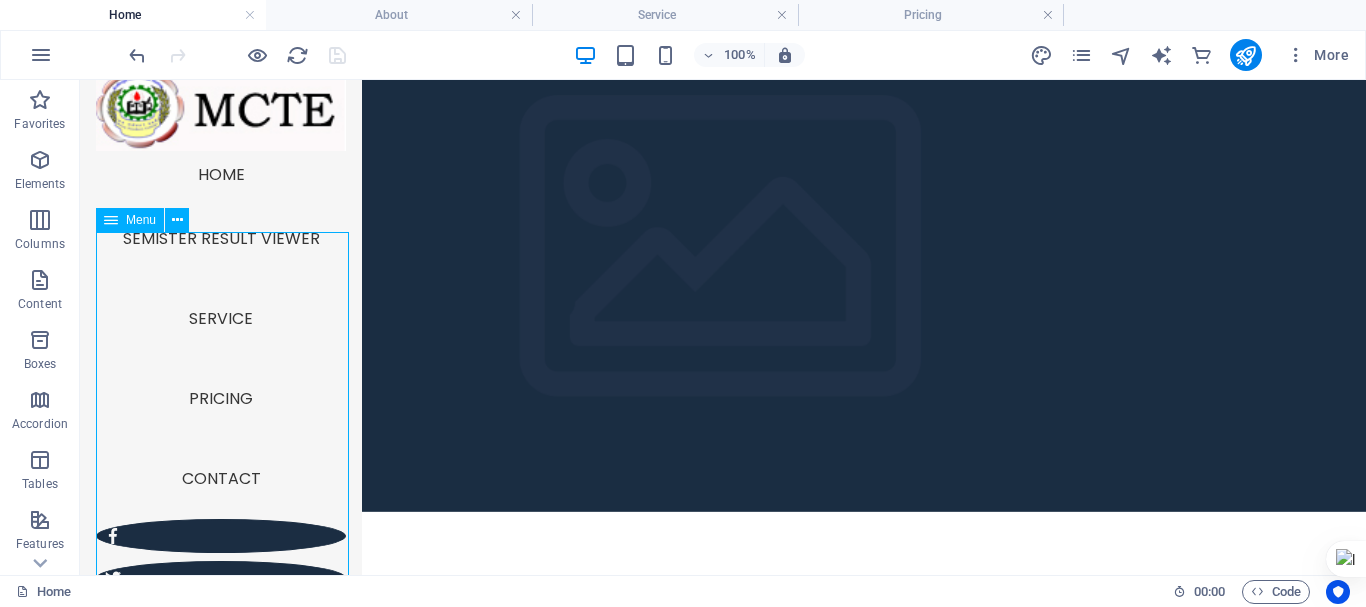 select 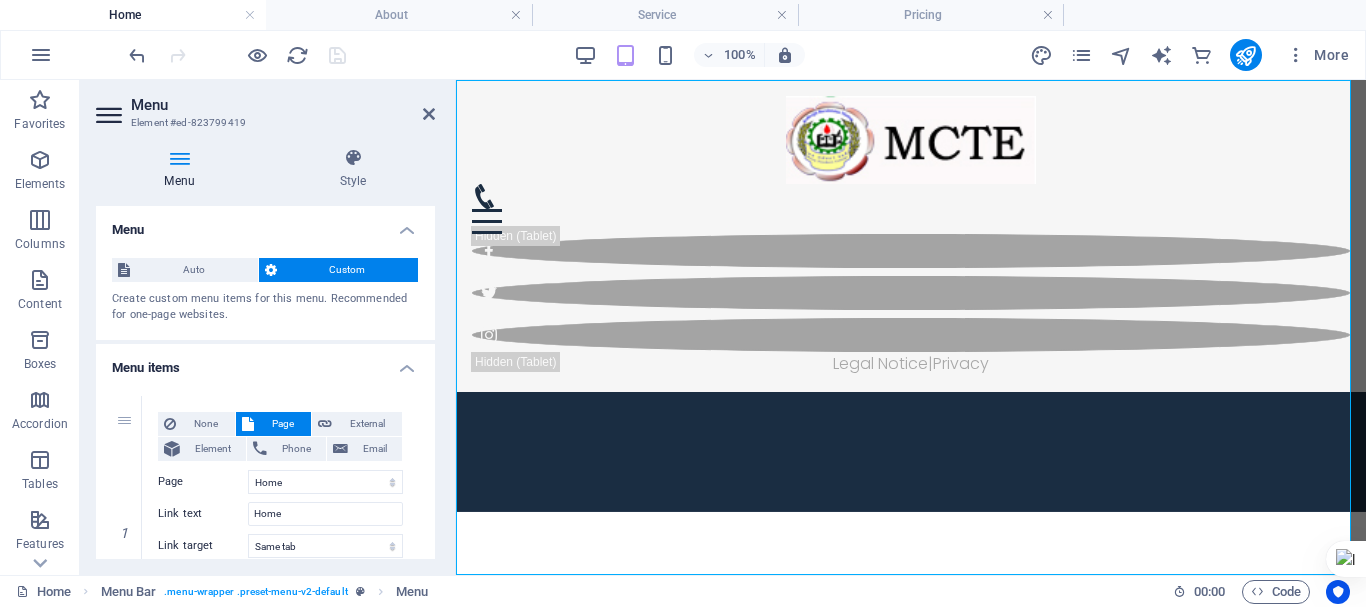 scroll, scrollTop: 0, scrollLeft: 0, axis: both 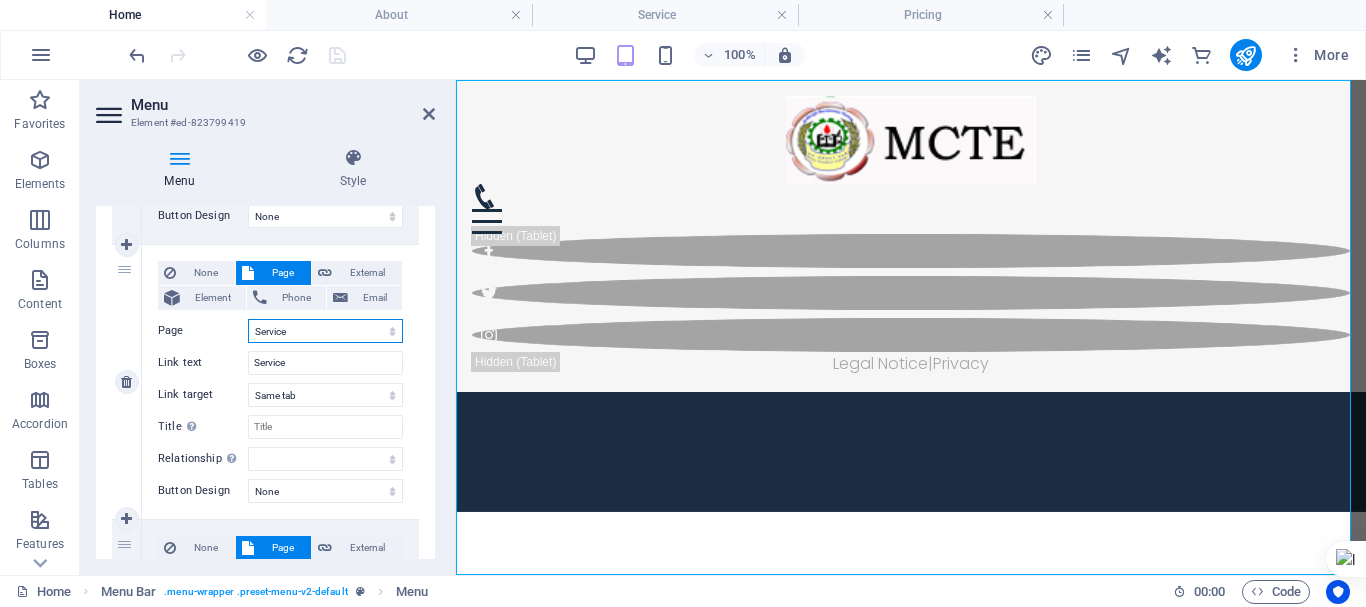 click on "Home About Service Pricing Contact Legal Notice Privacy" at bounding box center [325, 331] 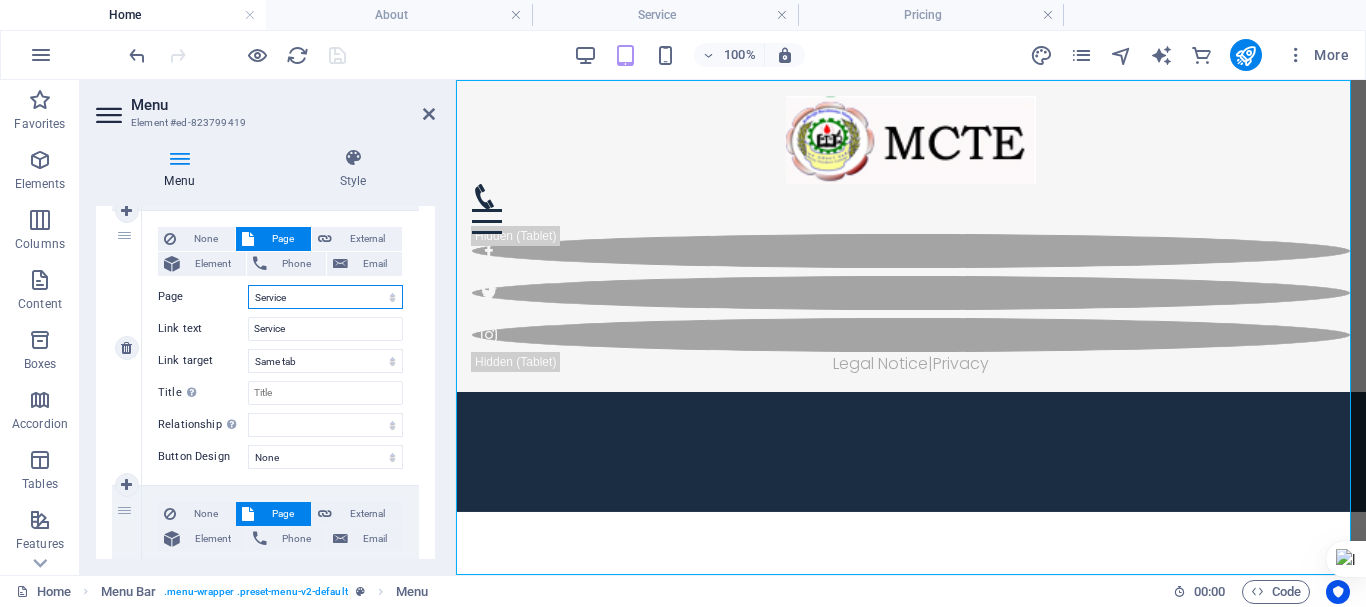 scroll, scrollTop: 738, scrollLeft: 0, axis: vertical 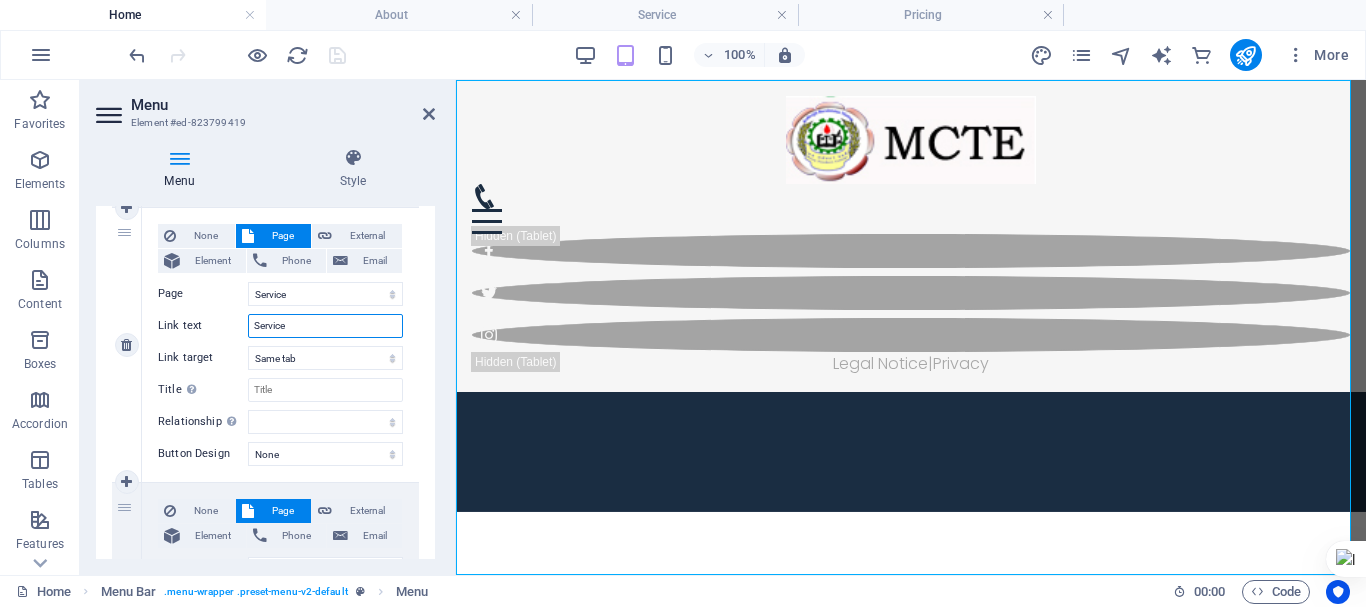 drag, startPoint x: 299, startPoint y: 318, endPoint x: 246, endPoint y: 319, distance: 53.009434 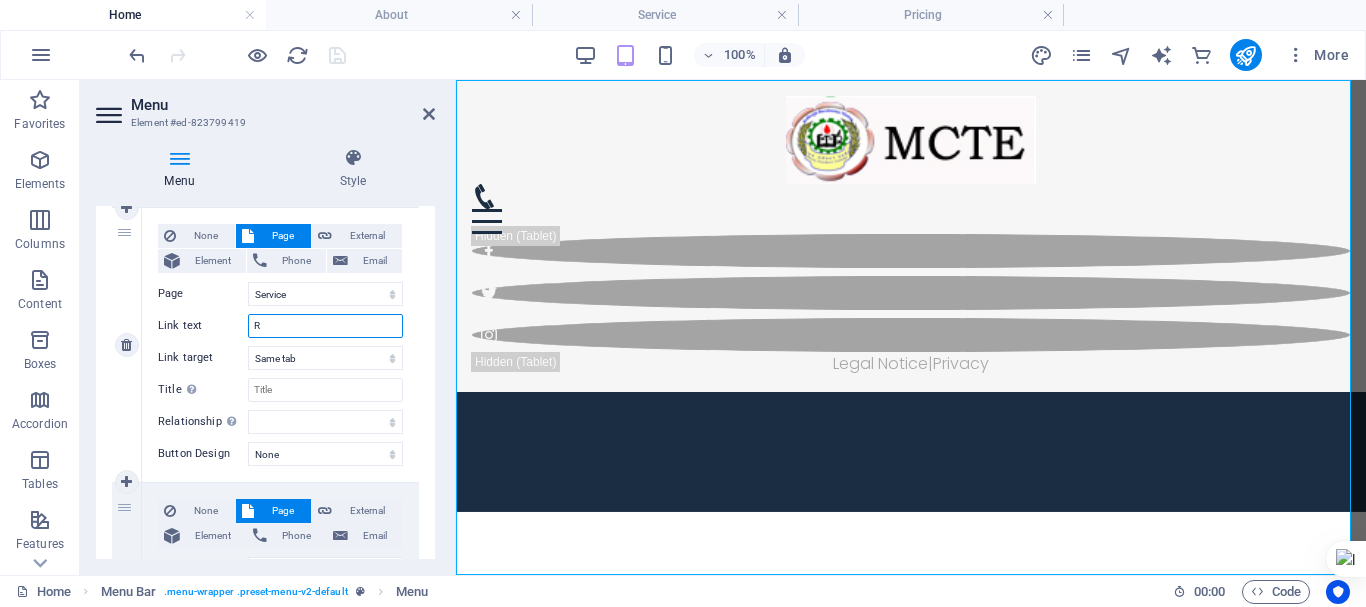 type on "Re" 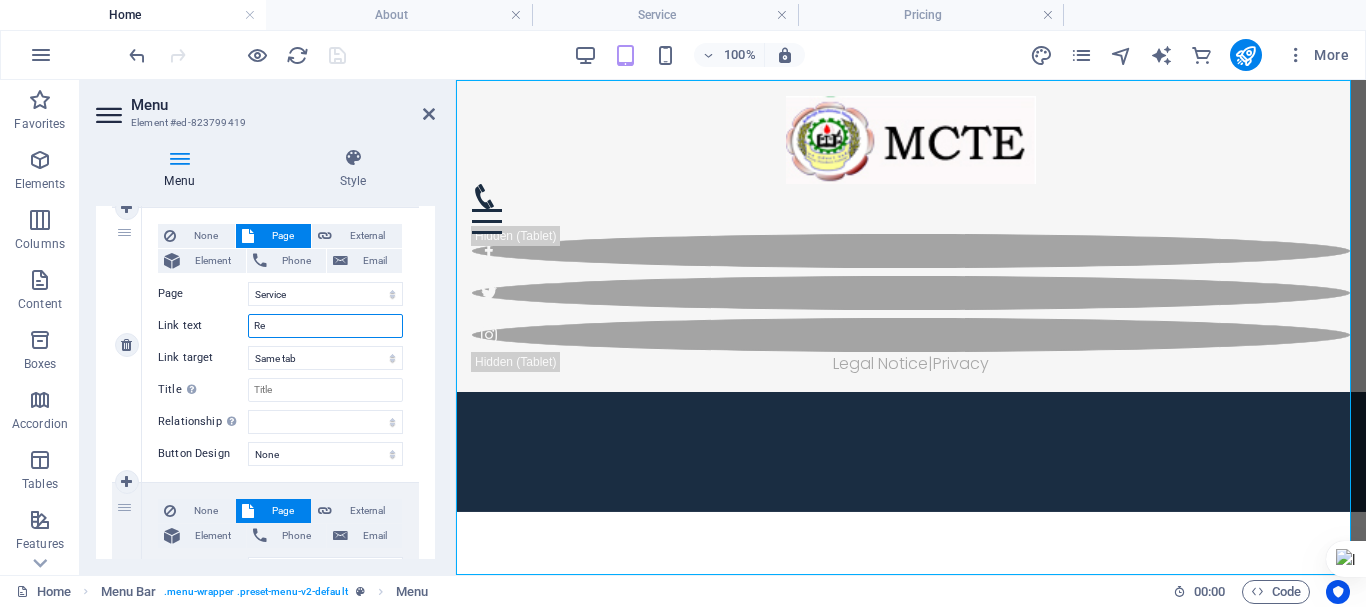 select 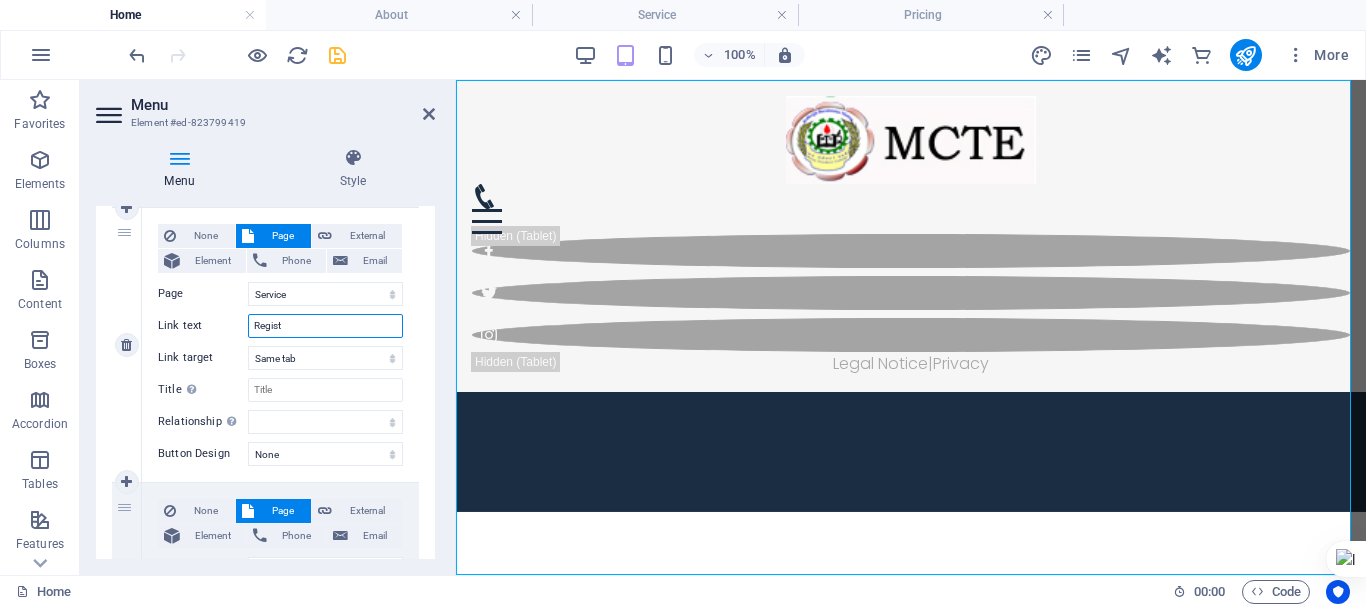 type on "Registr" 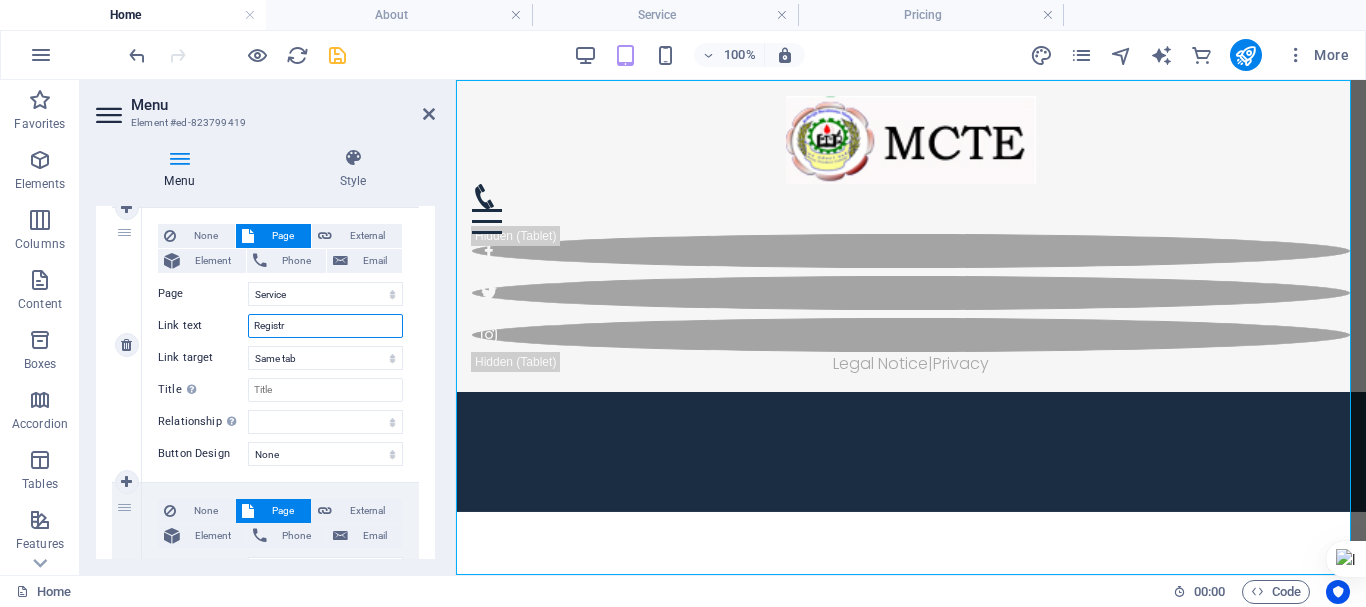 select 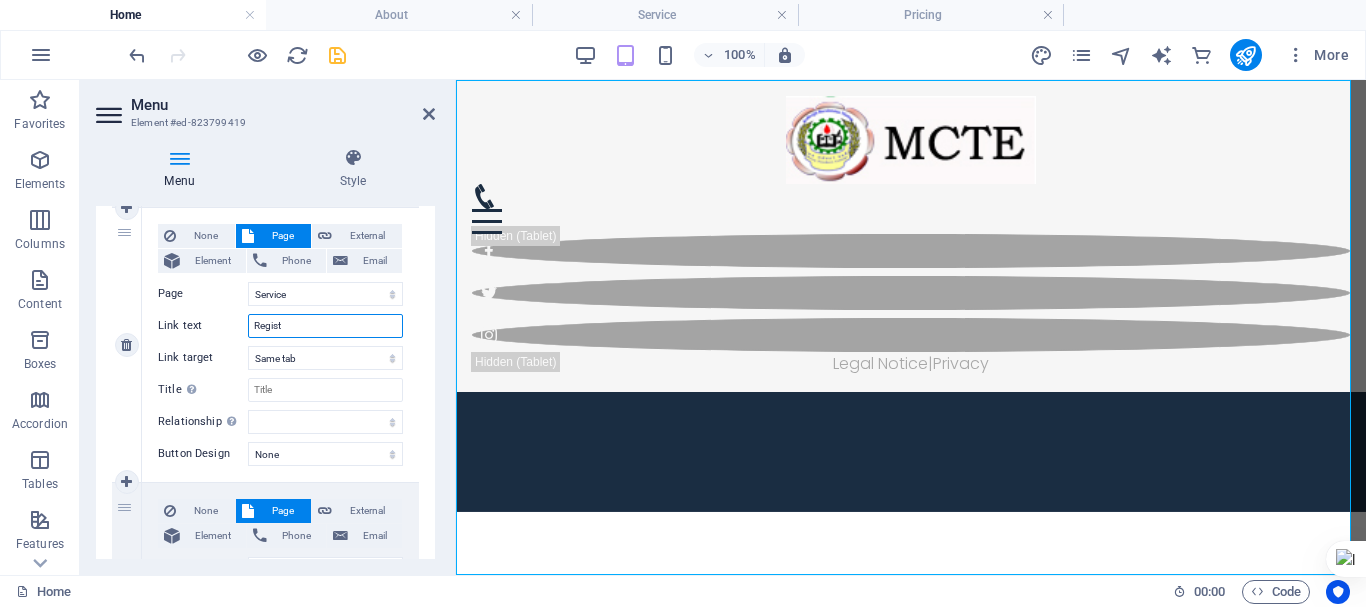 select 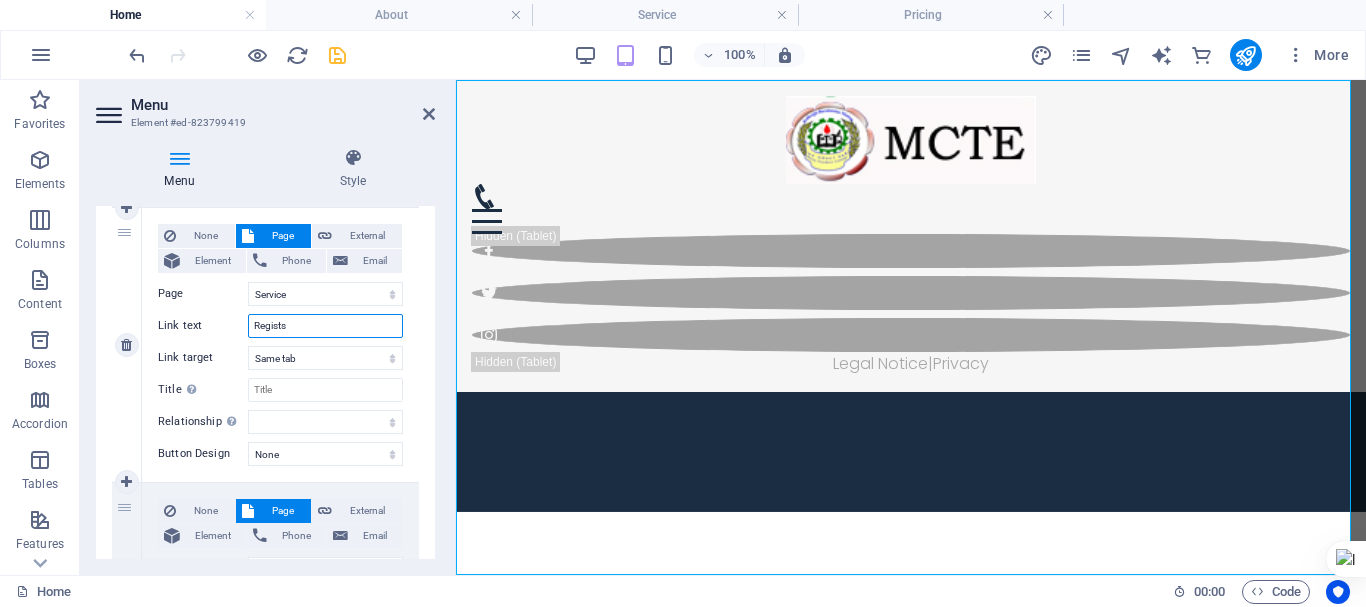 type on "Registst" 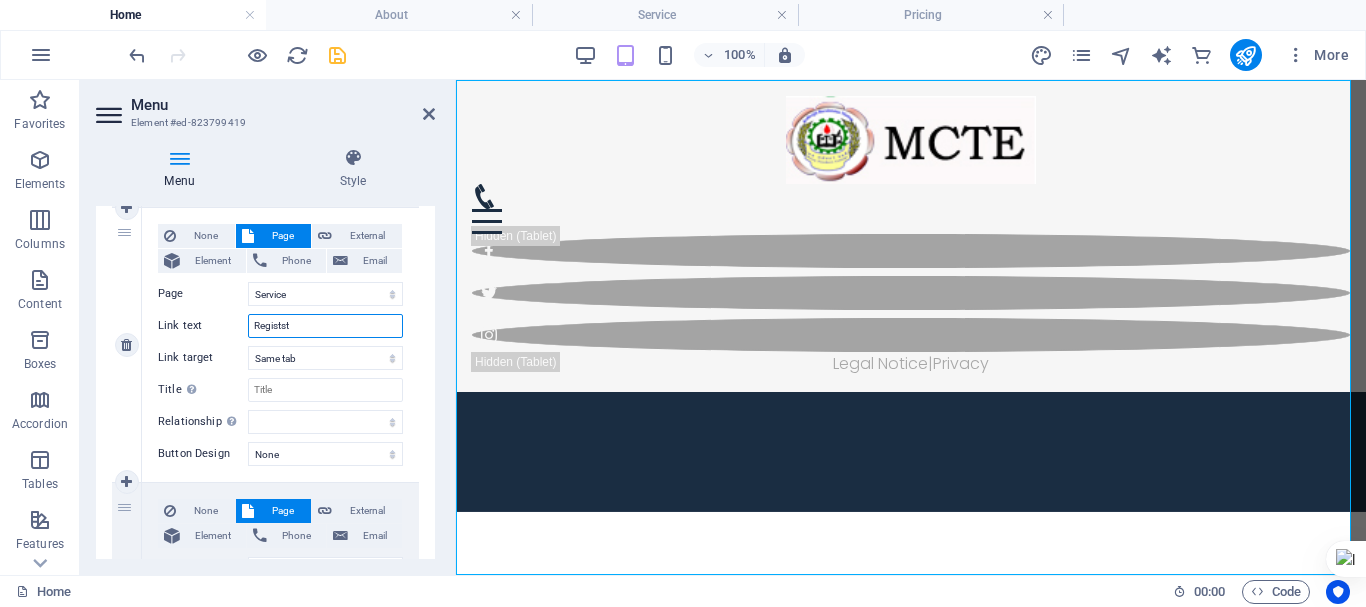select 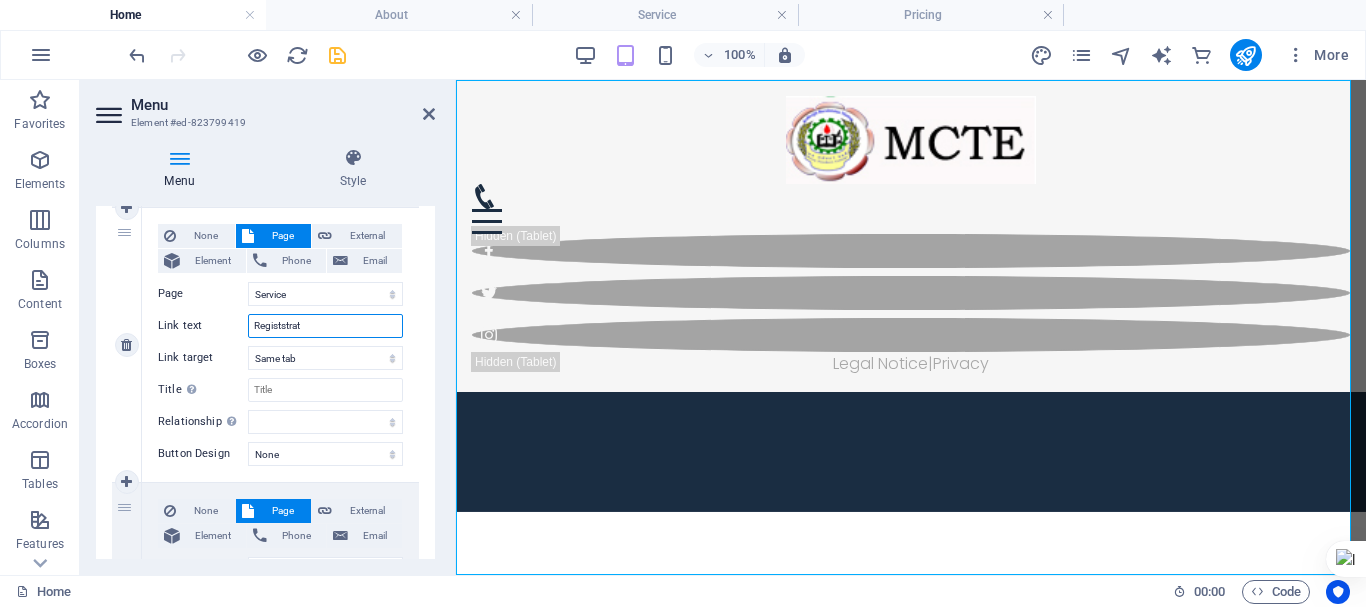 type on "Registstrati" 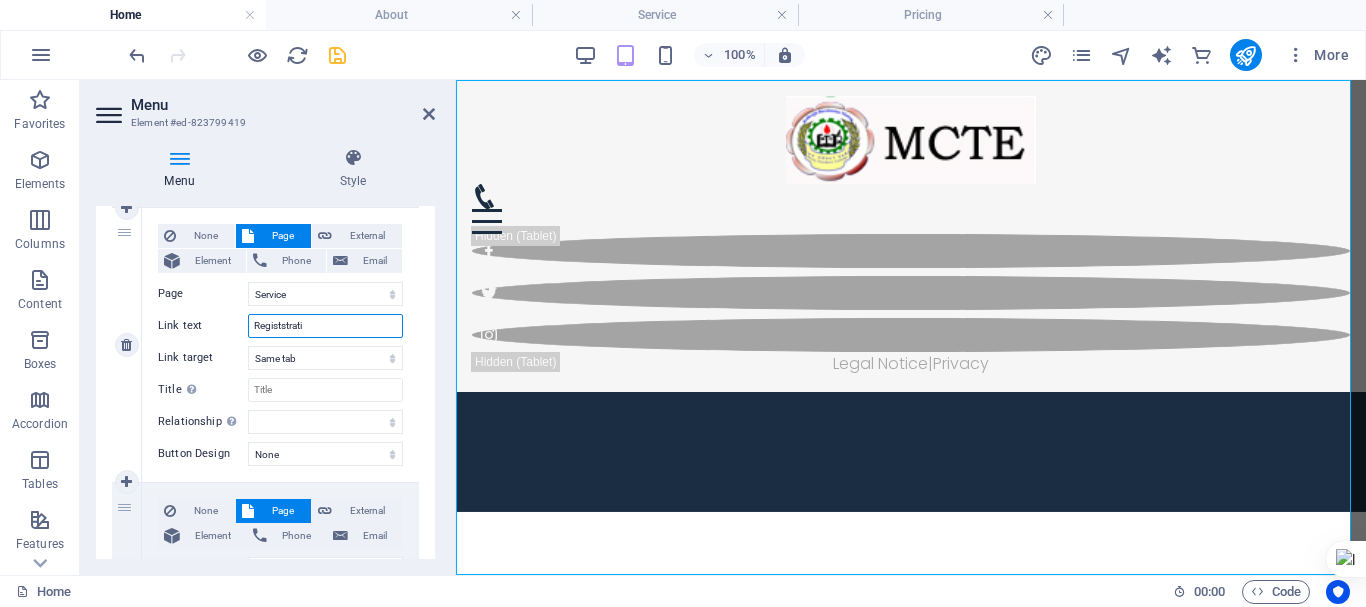 select 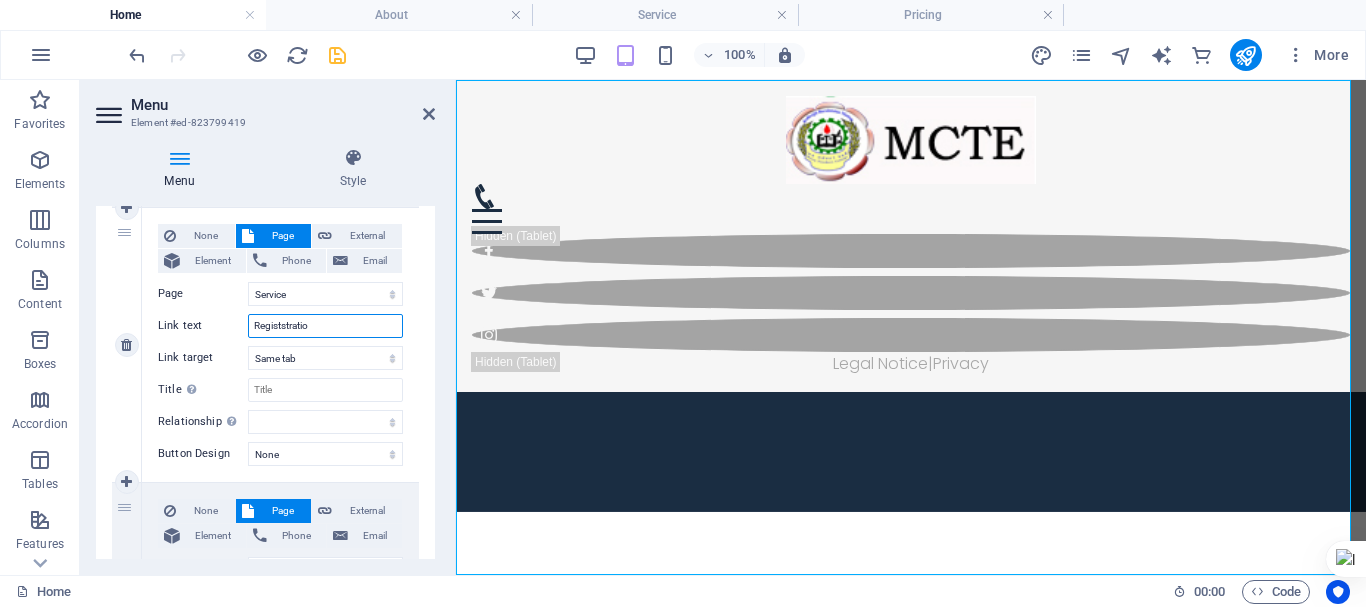 type on "Registstration" 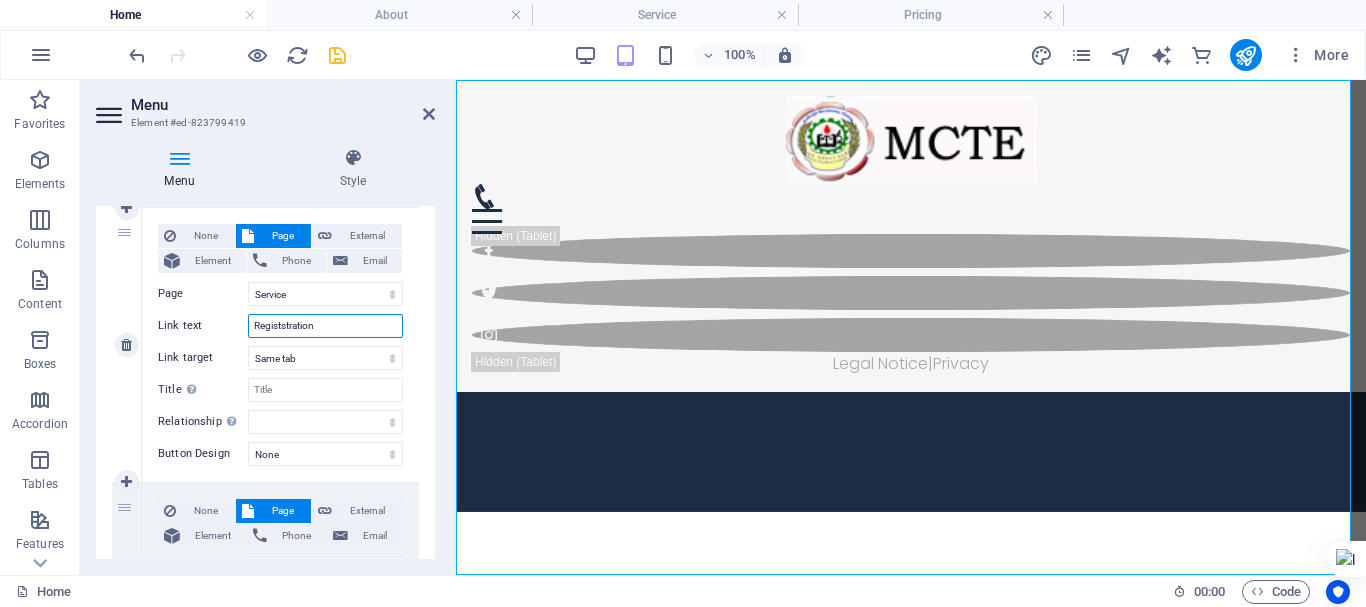 select 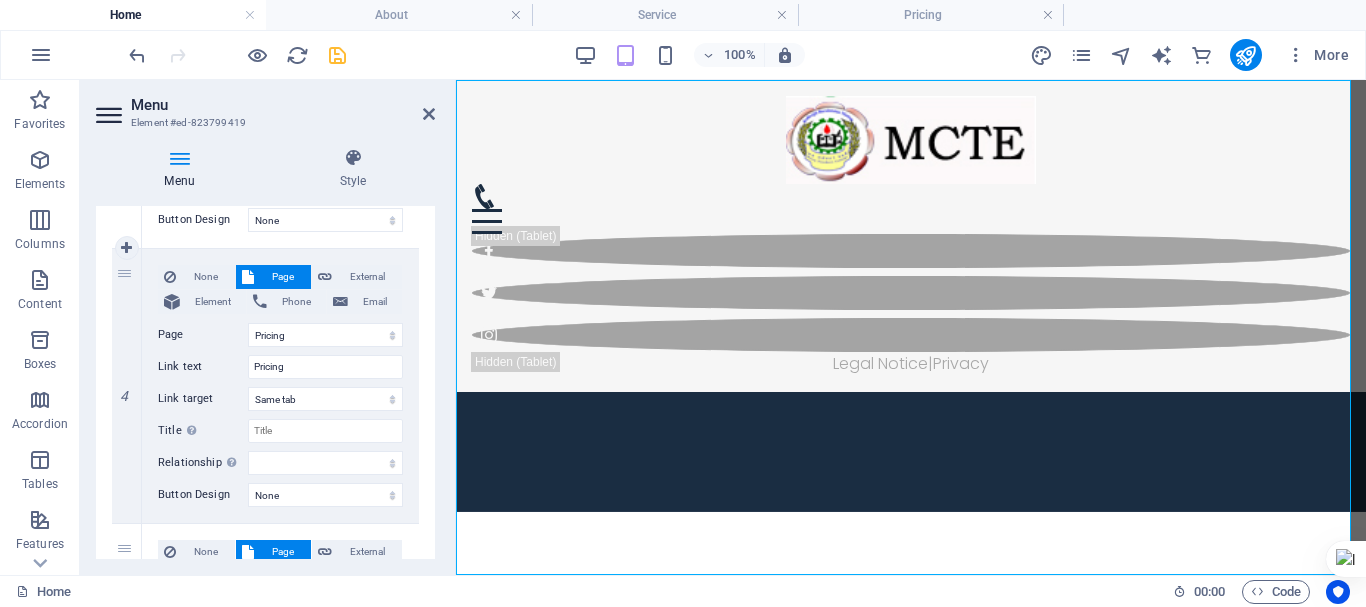scroll, scrollTop: 986, scrollLeft: 0, axis: vertical 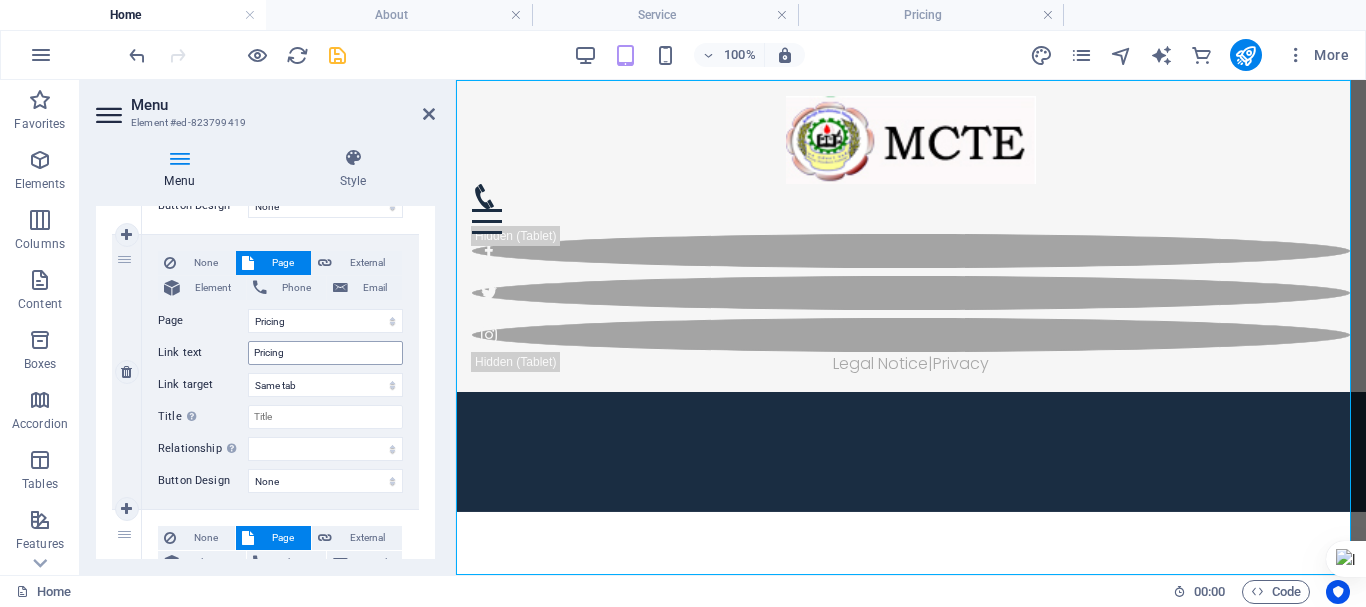 type on "Registstration" 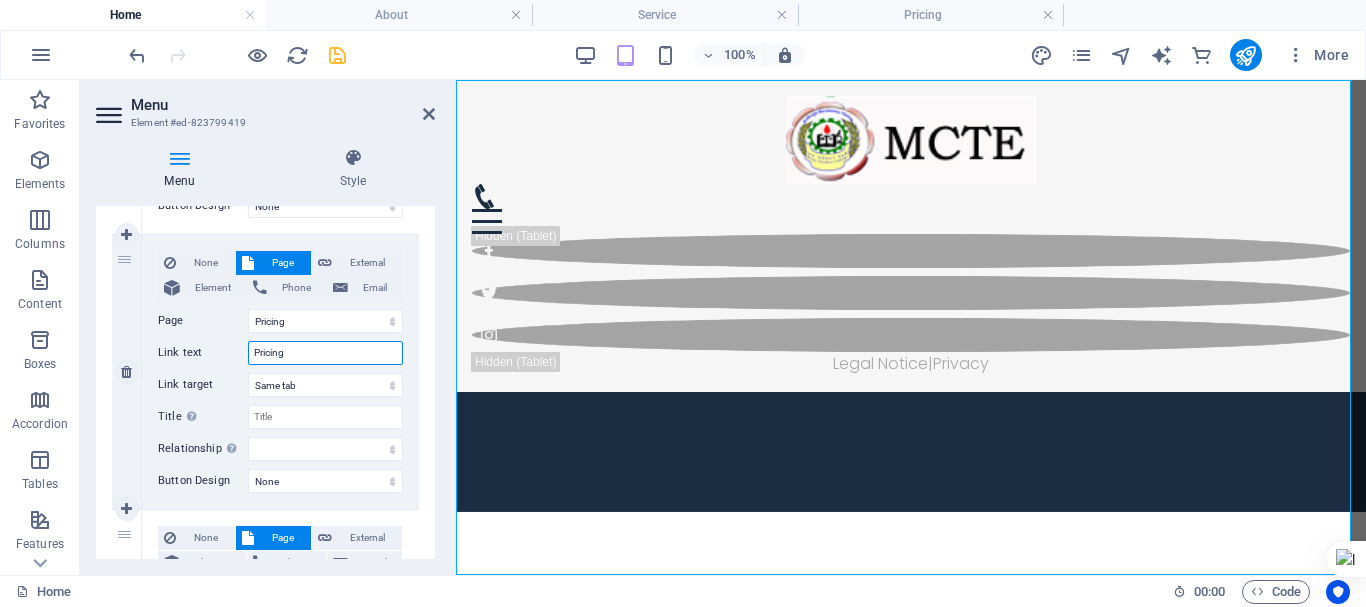 drag, startPoint x: 306, startPoint y: 358, endPoint x: 246, endPoint y: 357, distance: 60.00833 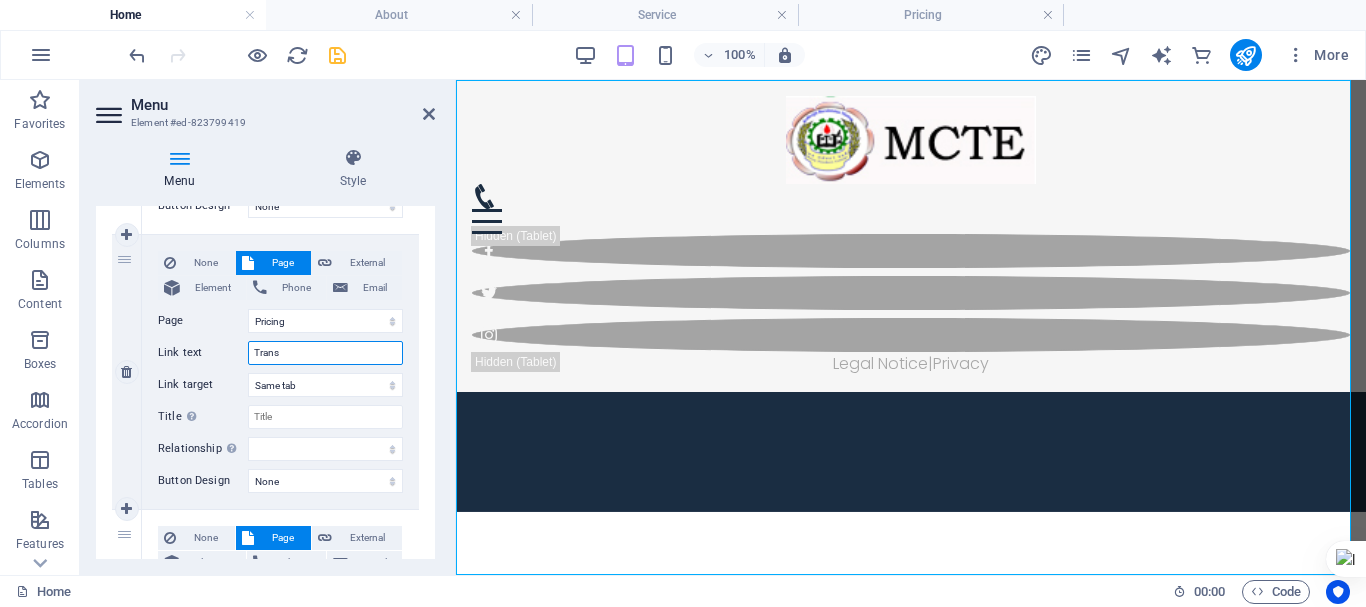 type on "Transc" 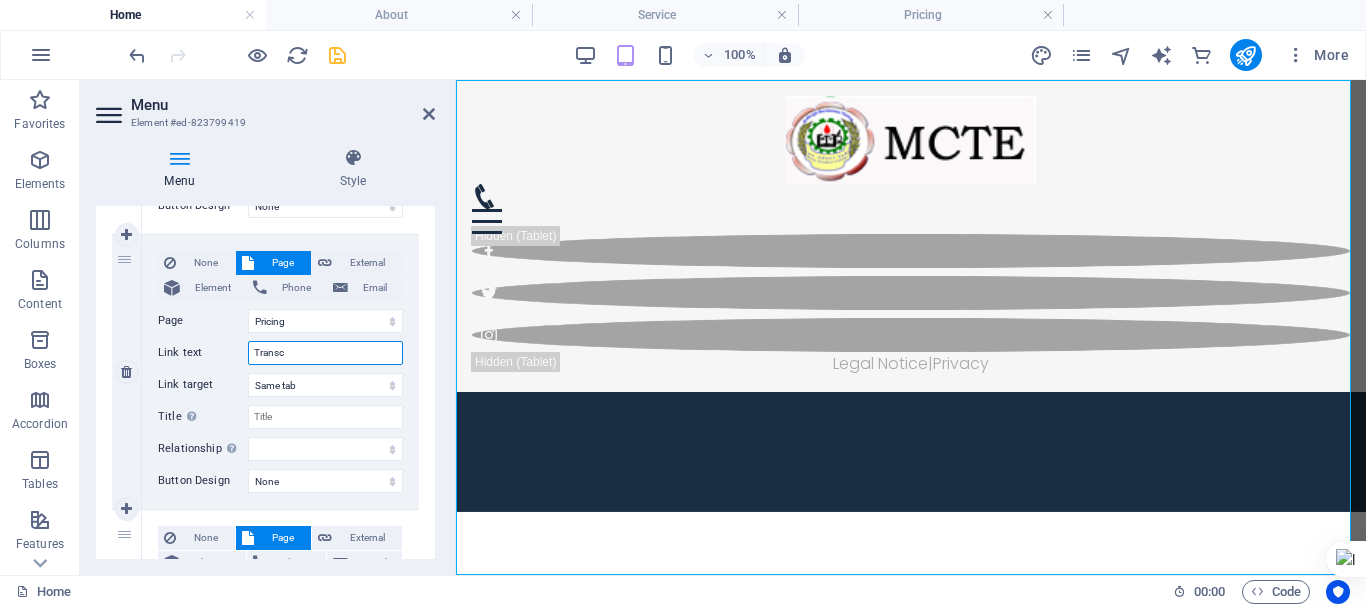 select 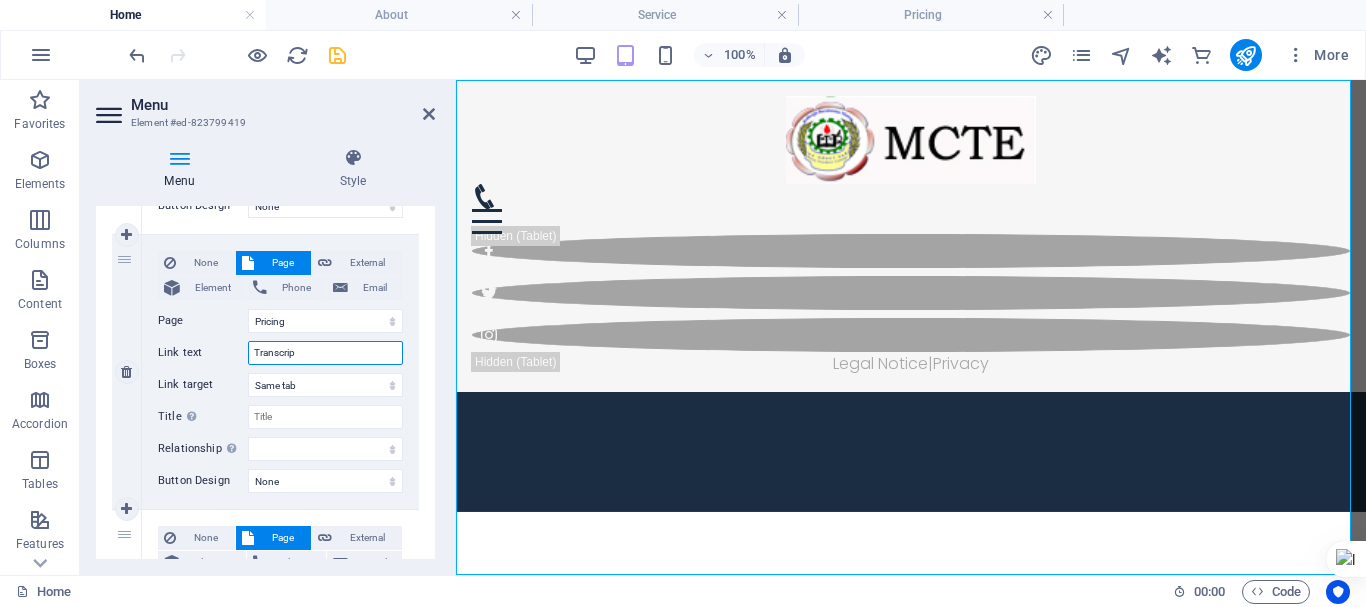 type on "Transcript" 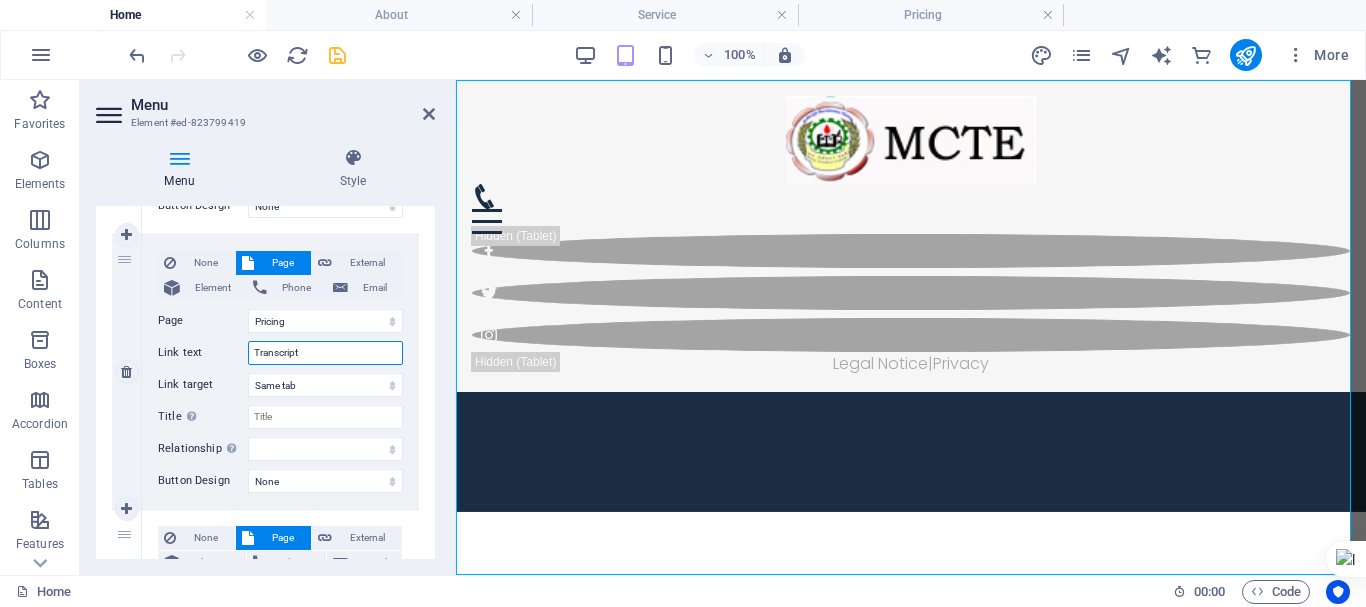 select 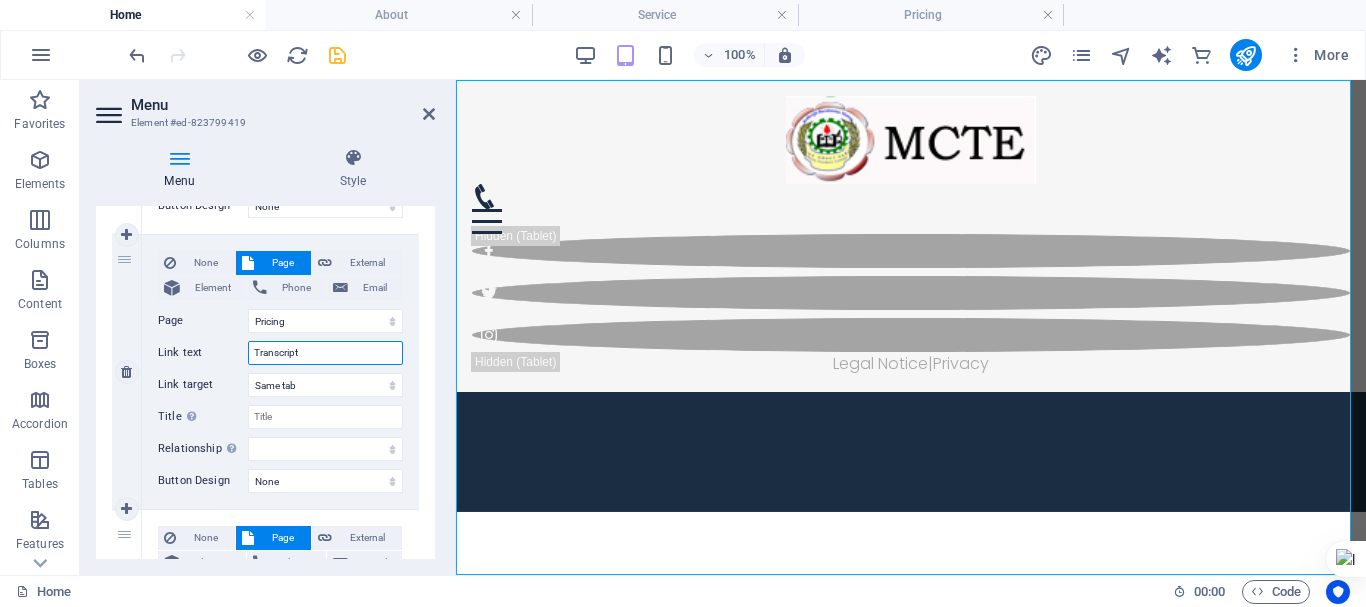type on "Transcript" 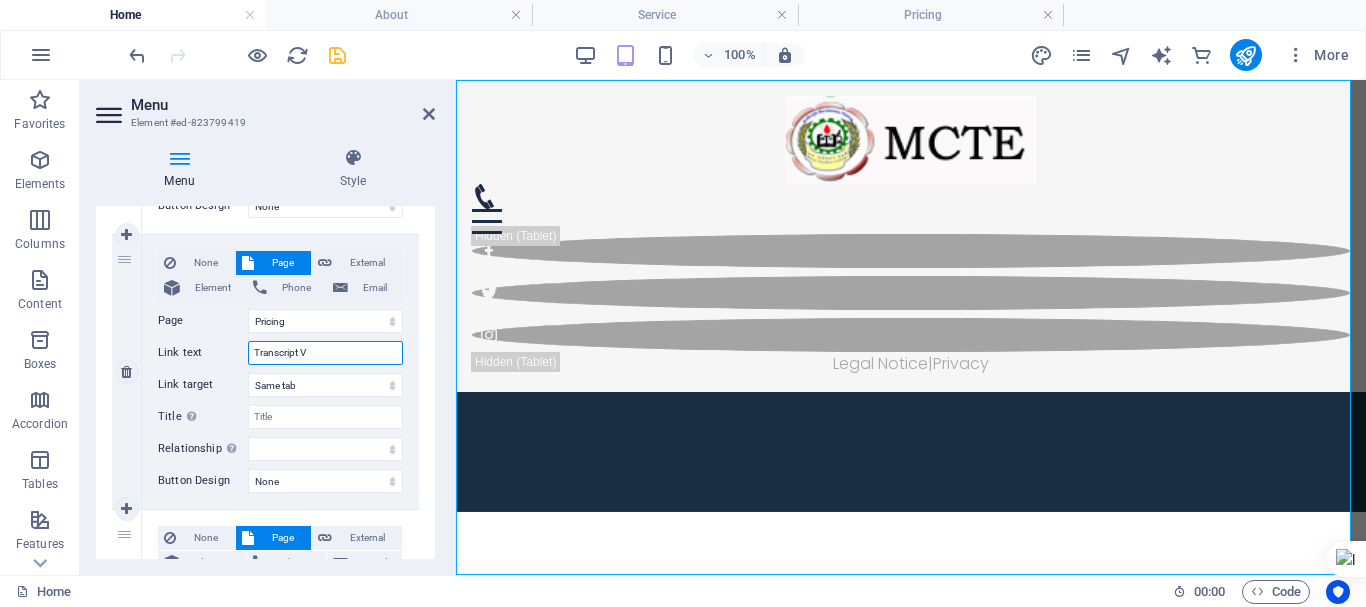 type on "Transcript Vi" 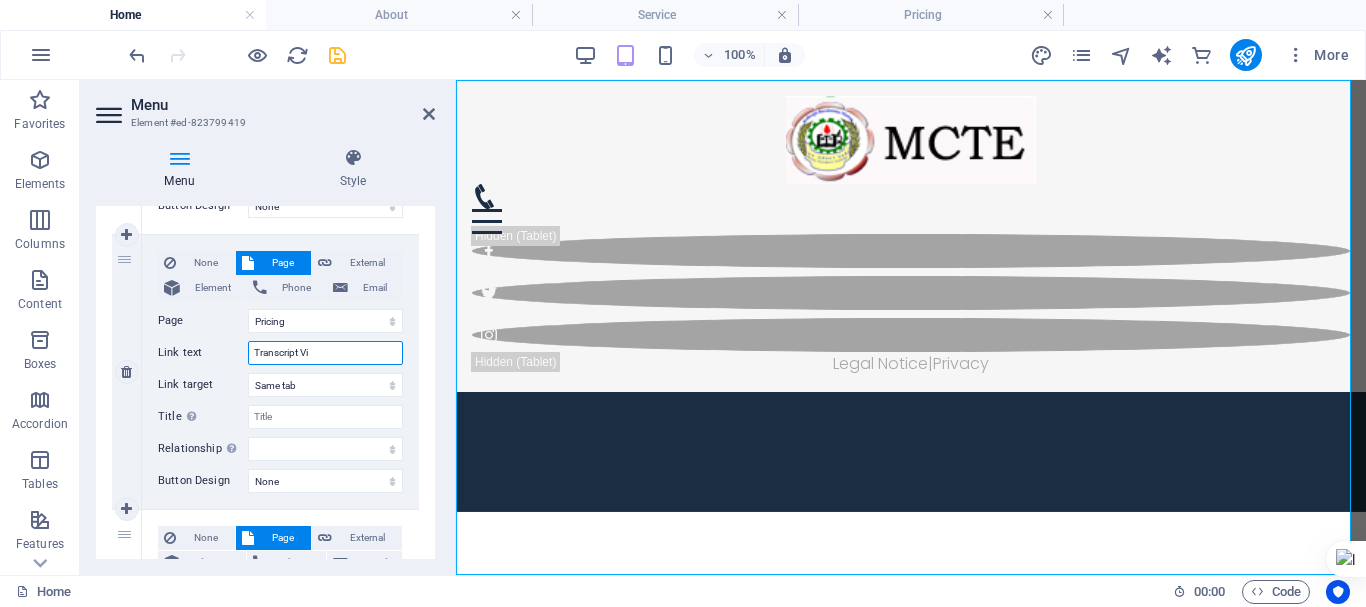 select 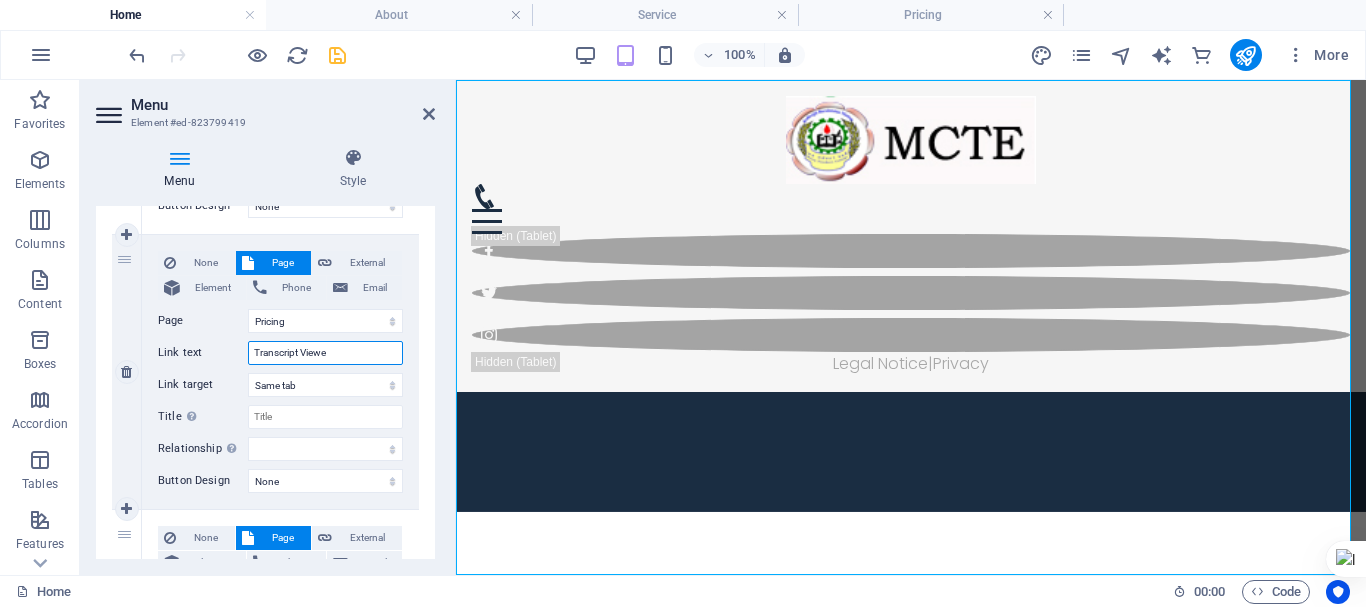 type on "Transcript Viewer" 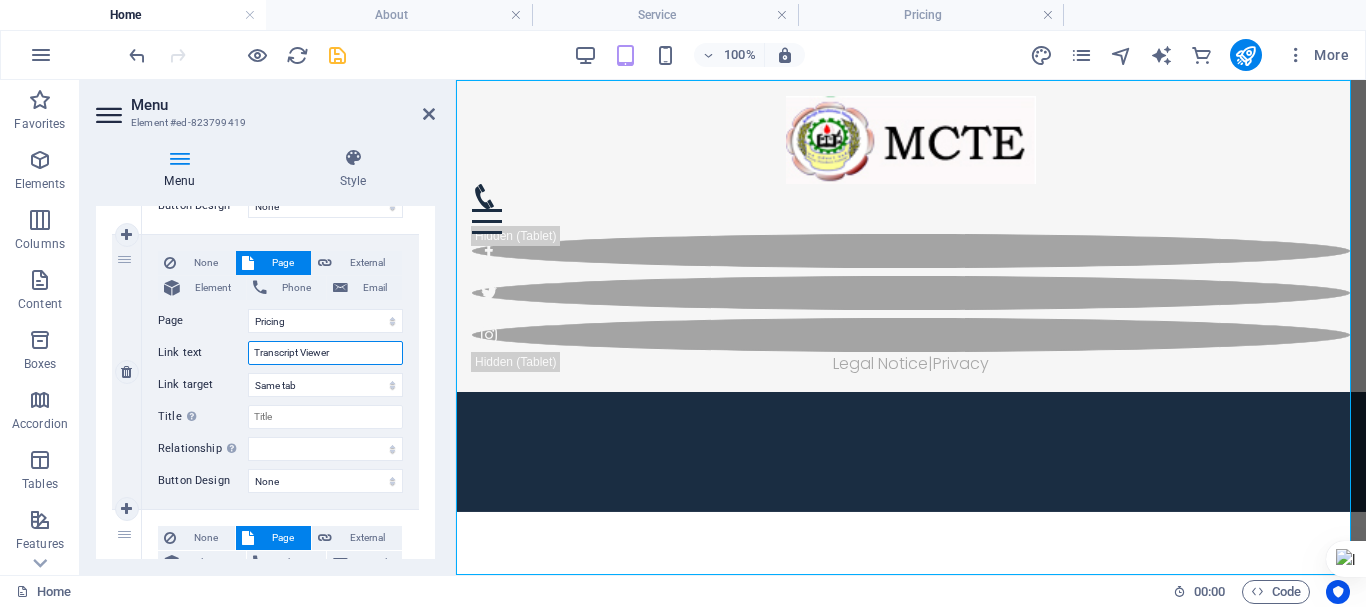 select 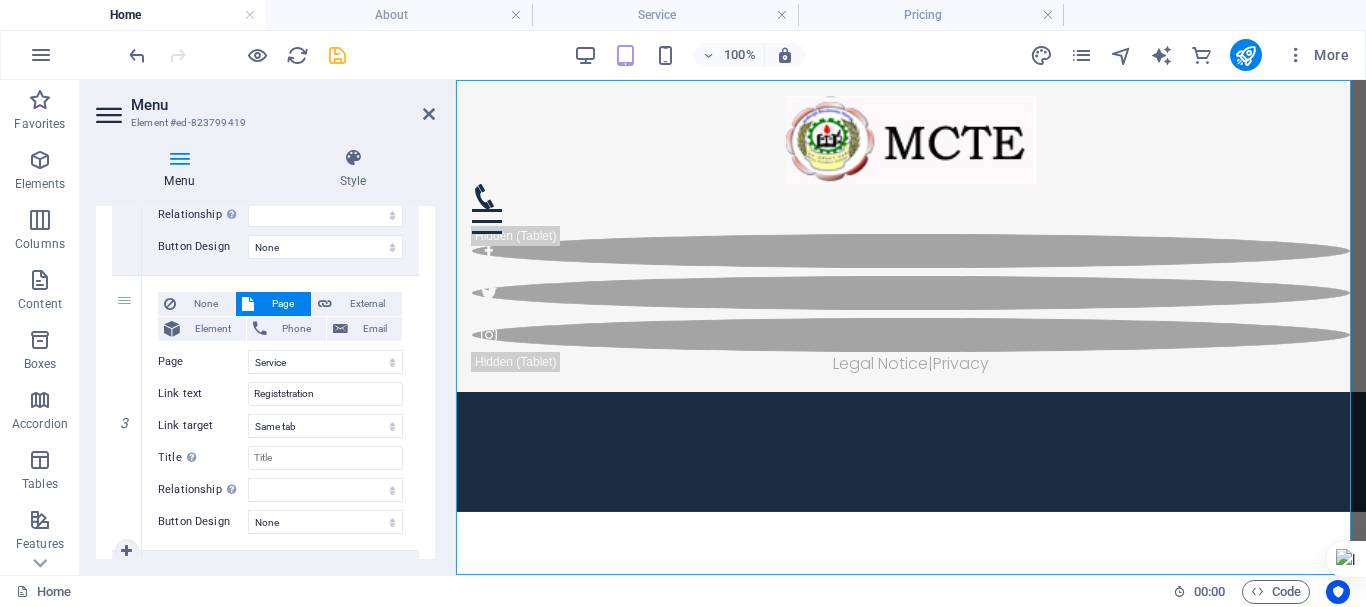 scroll, scrollTop: 669, scrollLeft: 0, axis: vertical 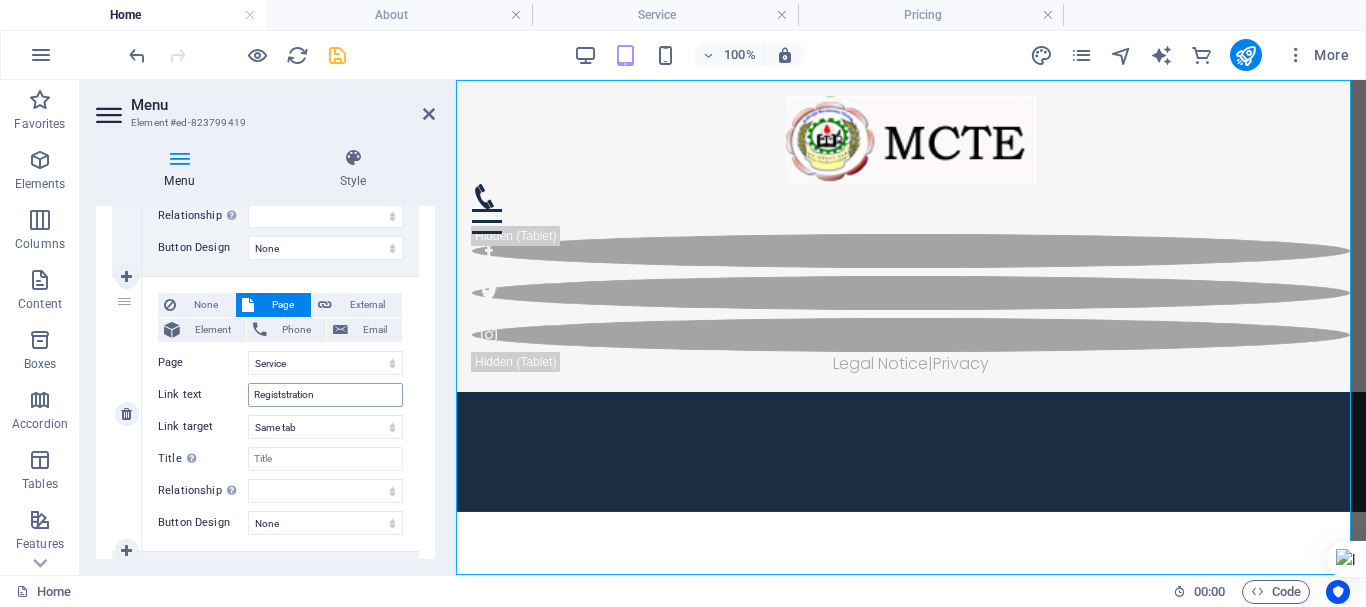 type on "Transcript Viewer" 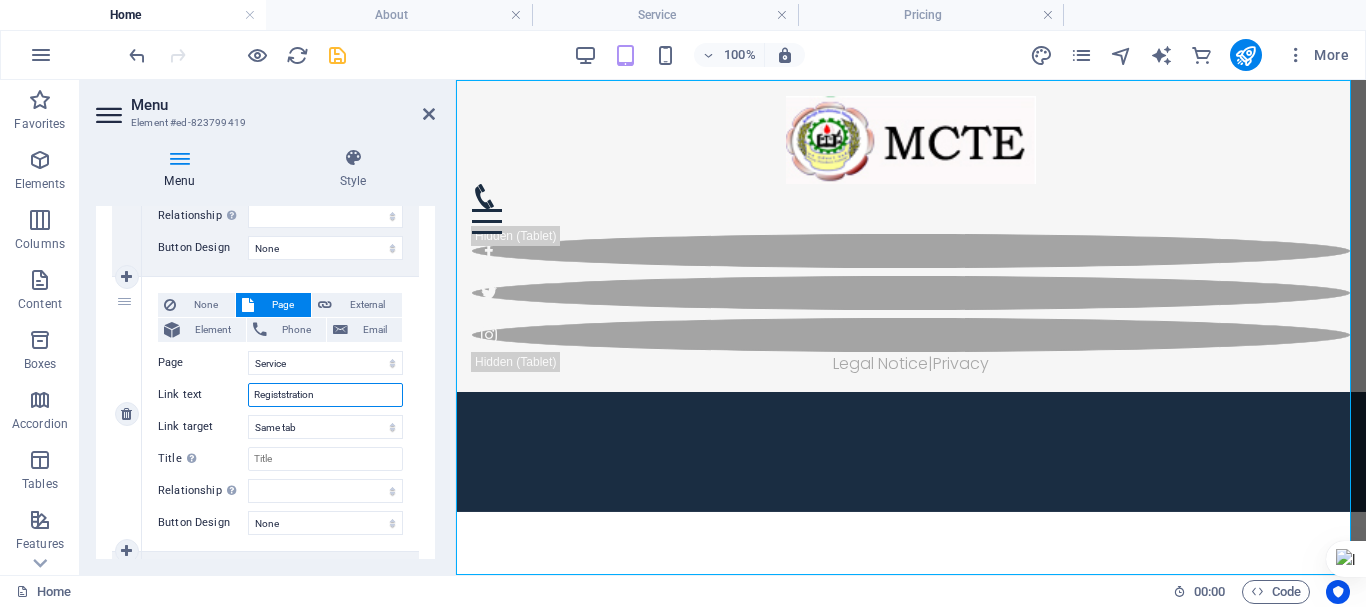 click on "Registstration" at bounding box center (325, 395) 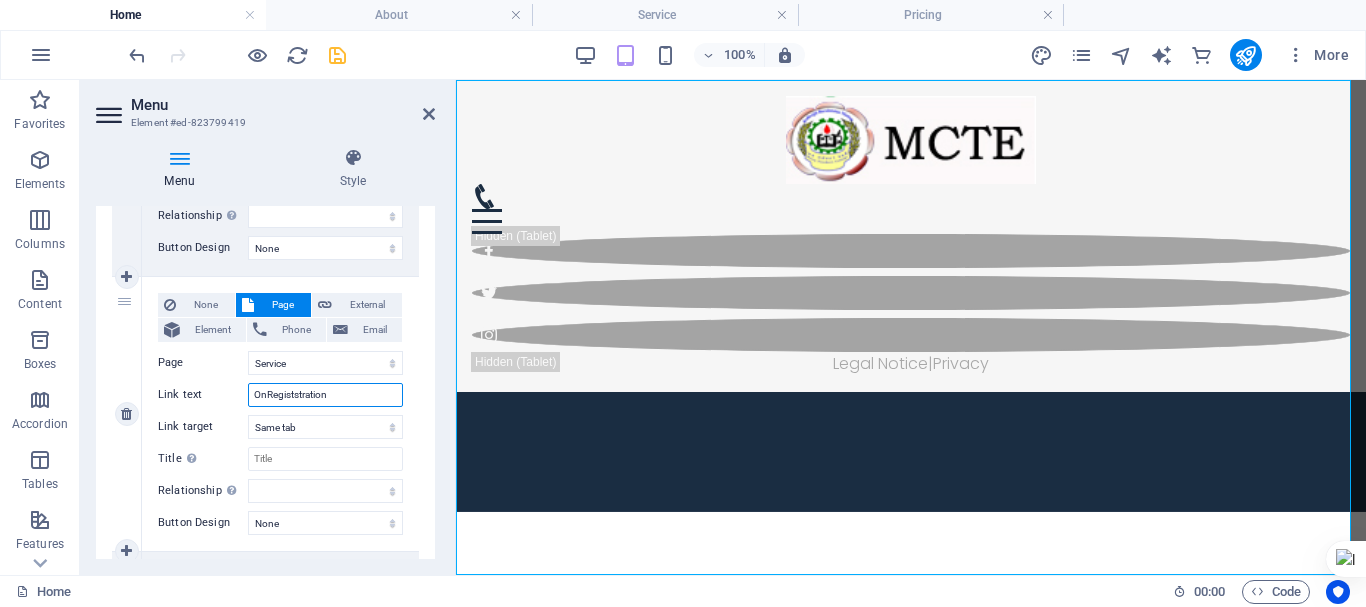 type on "OnlRegiststration" 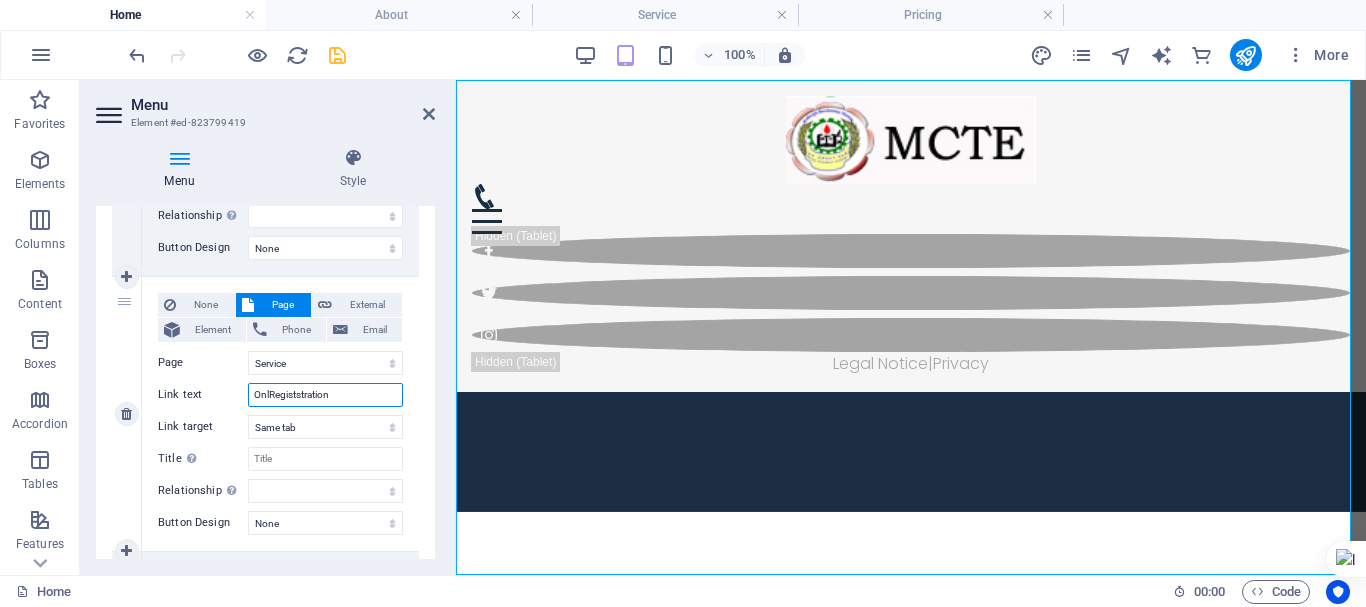 select 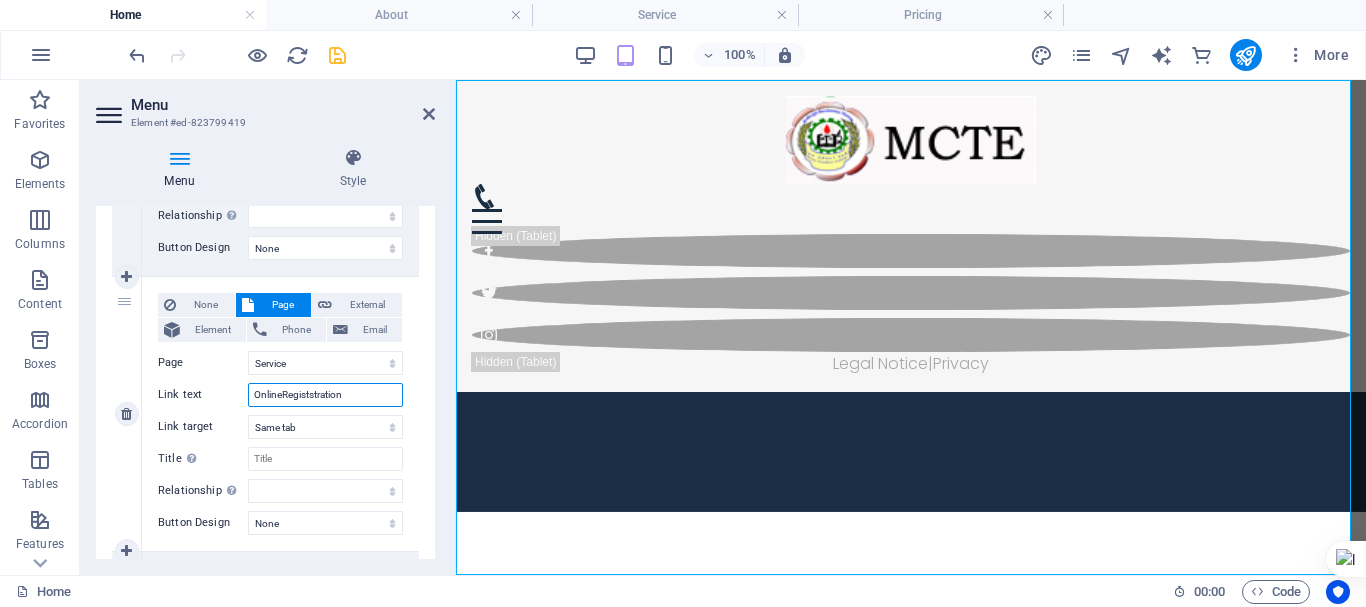 type on "Online Registstration" 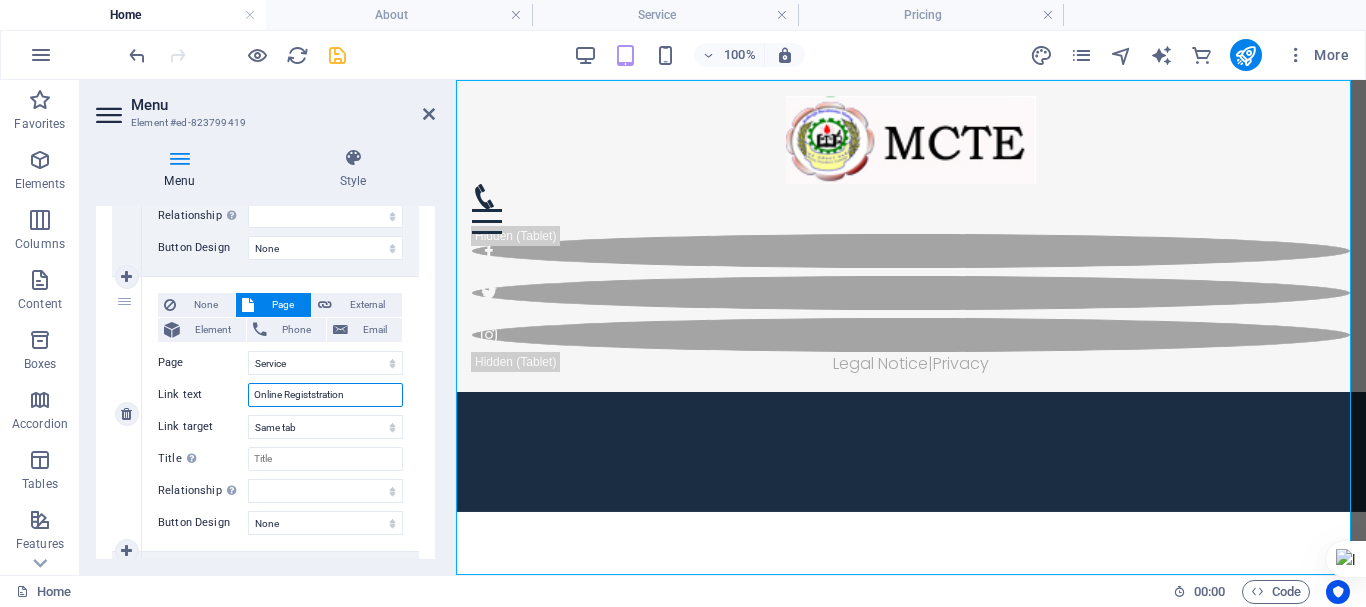 select 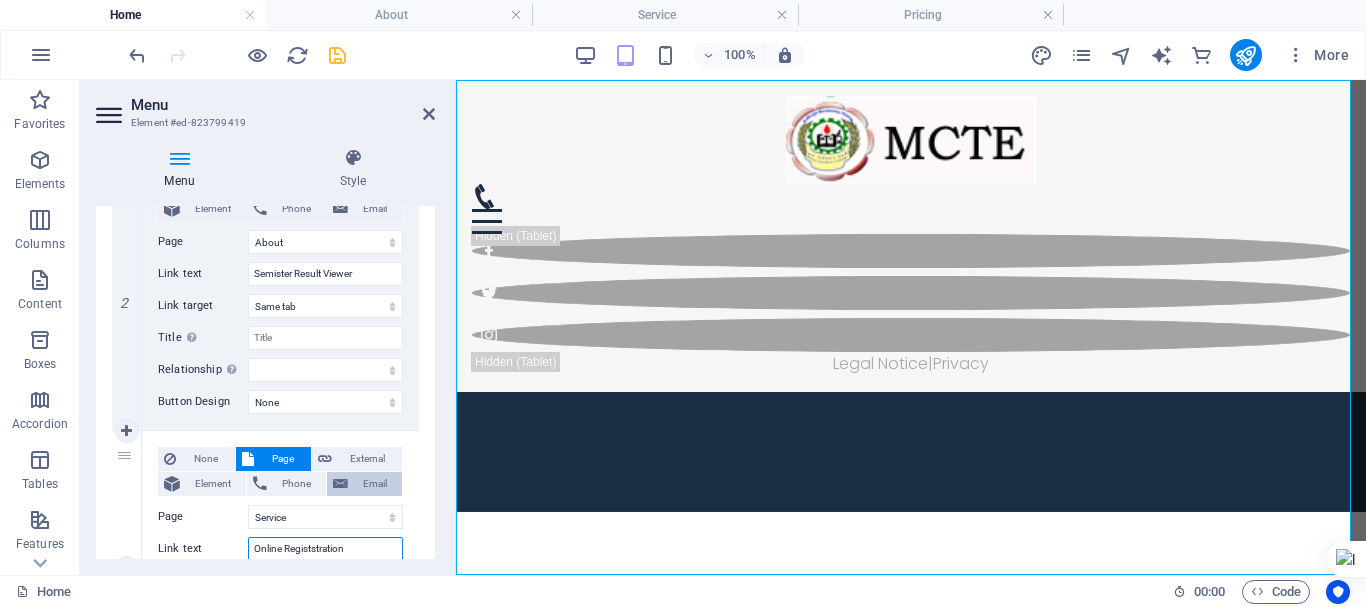 scroll, scrollTop: 514, scrollLeft: 0, axis: vertical 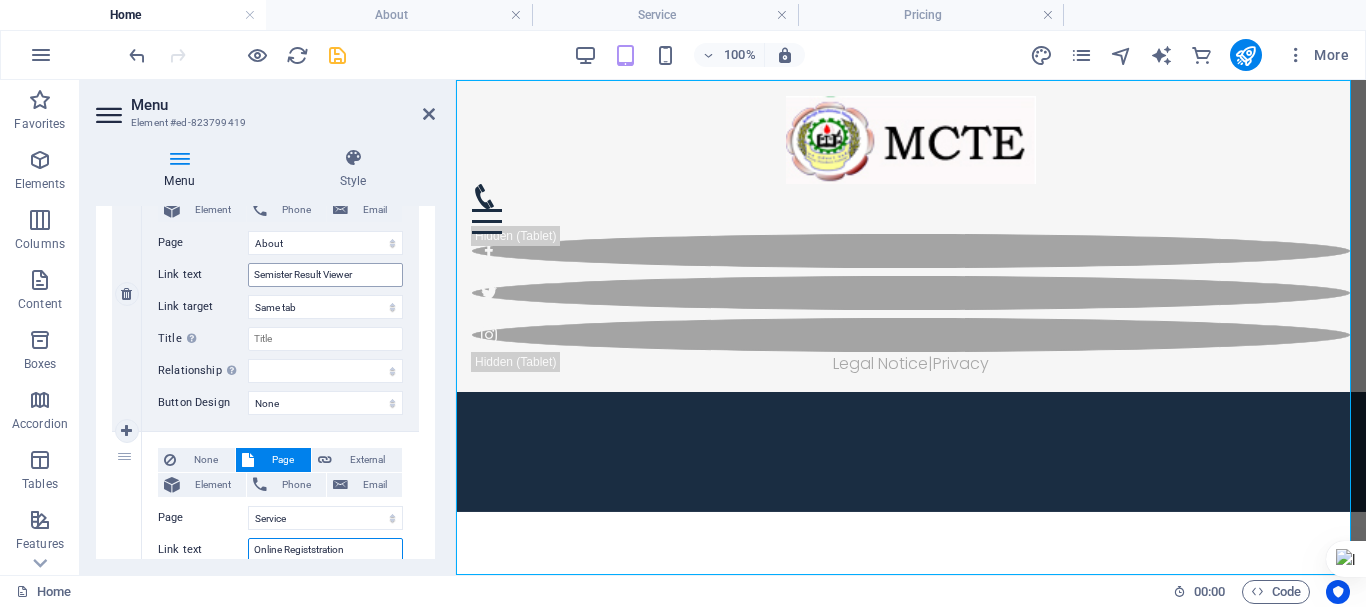 type on "Online Registstration" 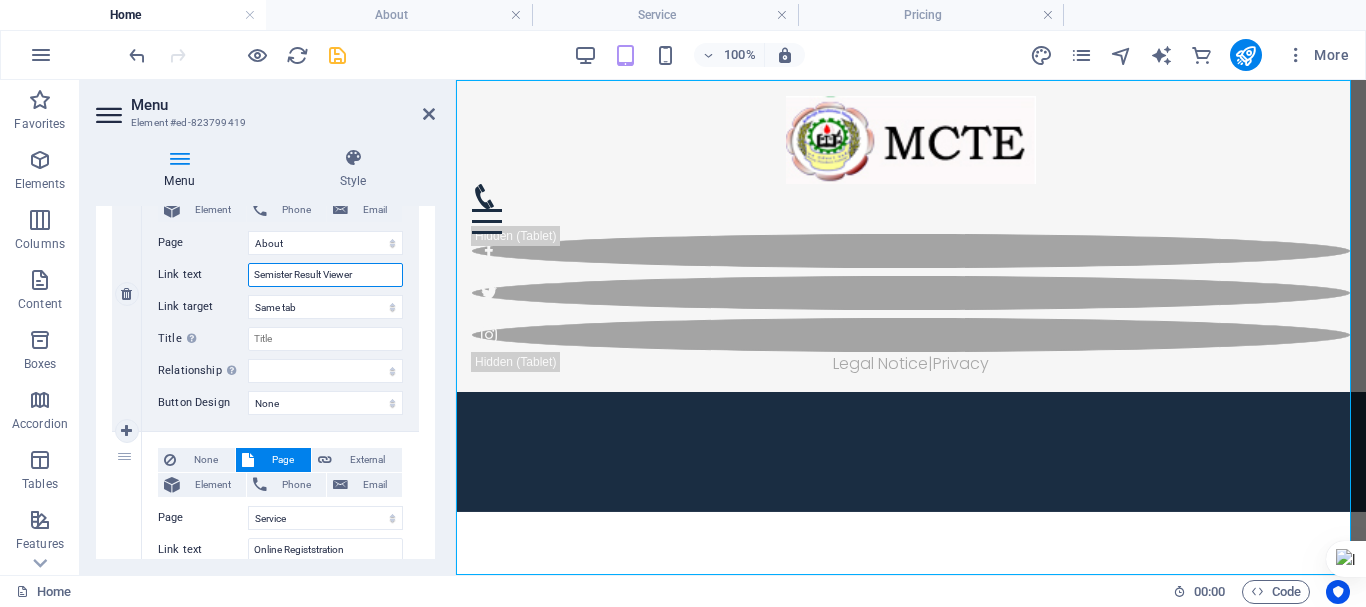 click on "Semister Result Viewer" at bounding box center (325, 275) 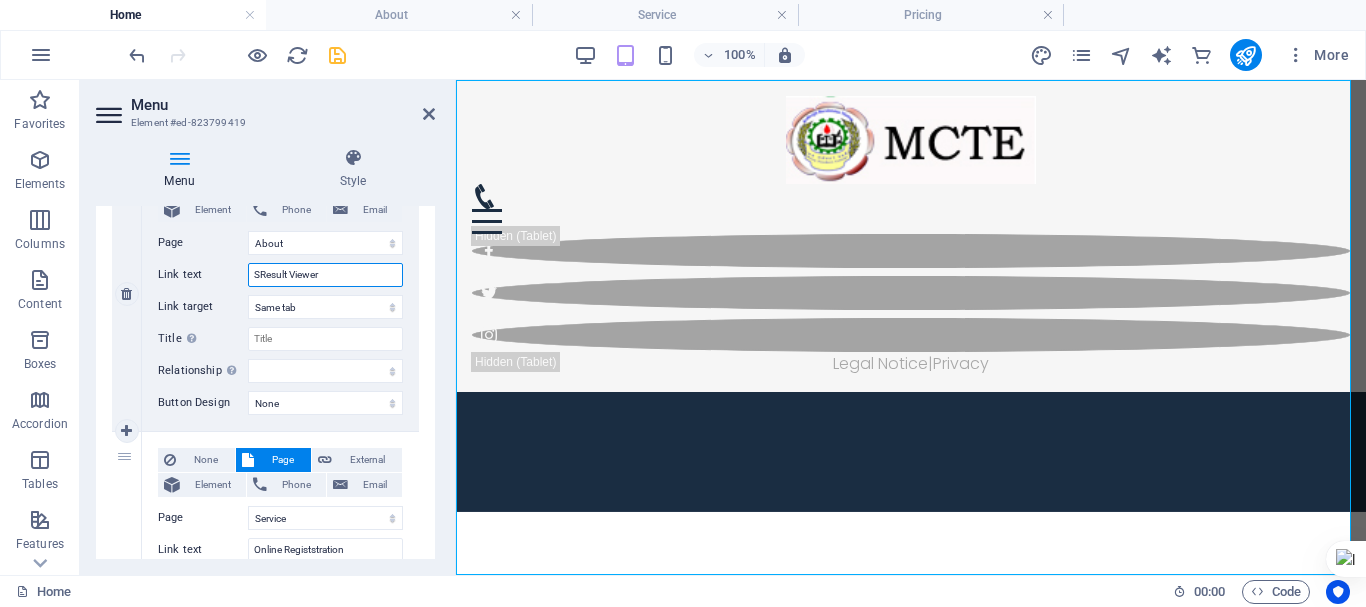 type on "Result Viewer" 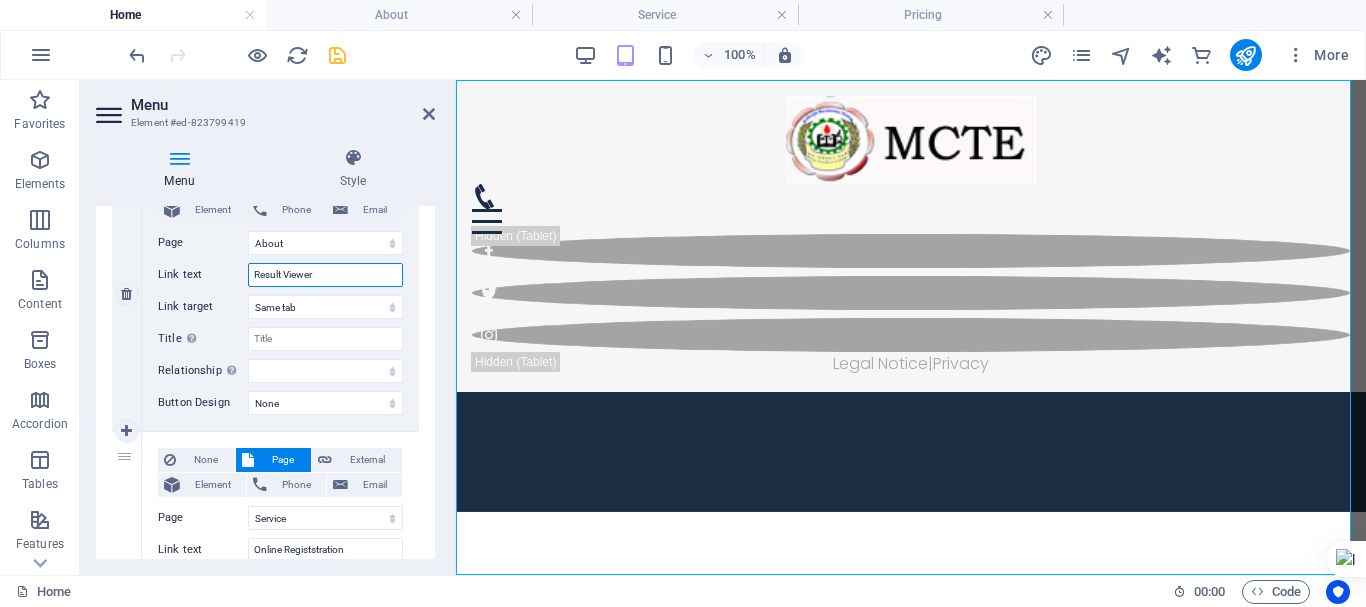 select 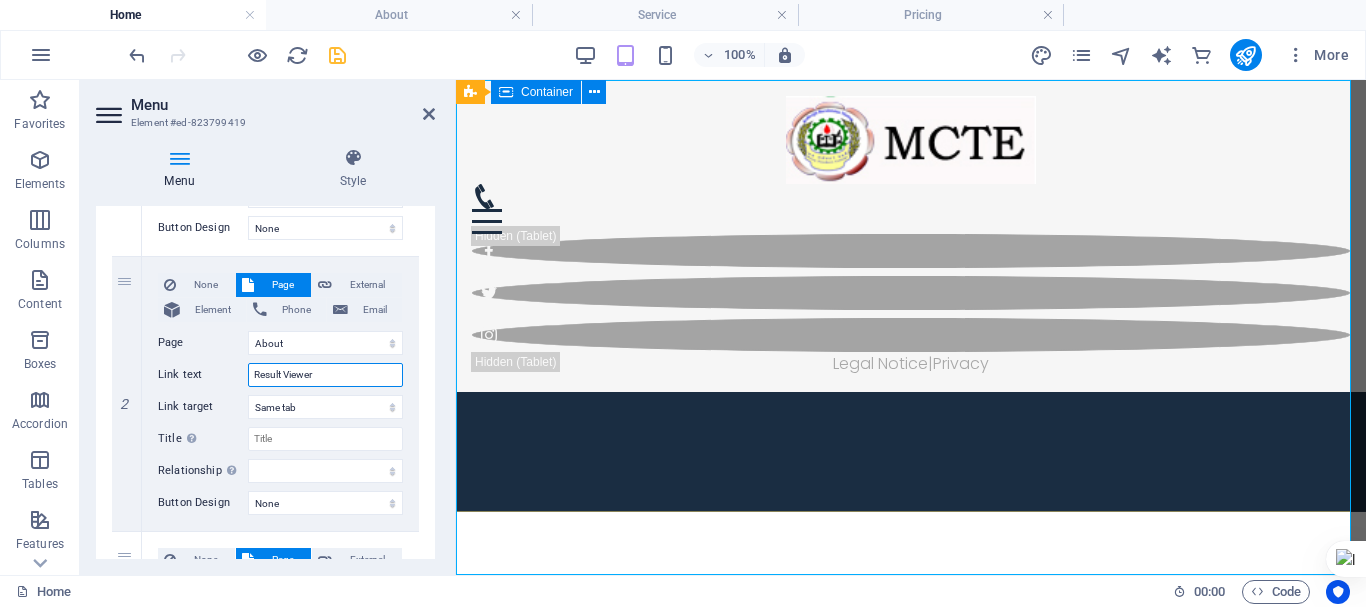 scroll, scrollTop: 413, scrollLeft: 0, axis: vertical 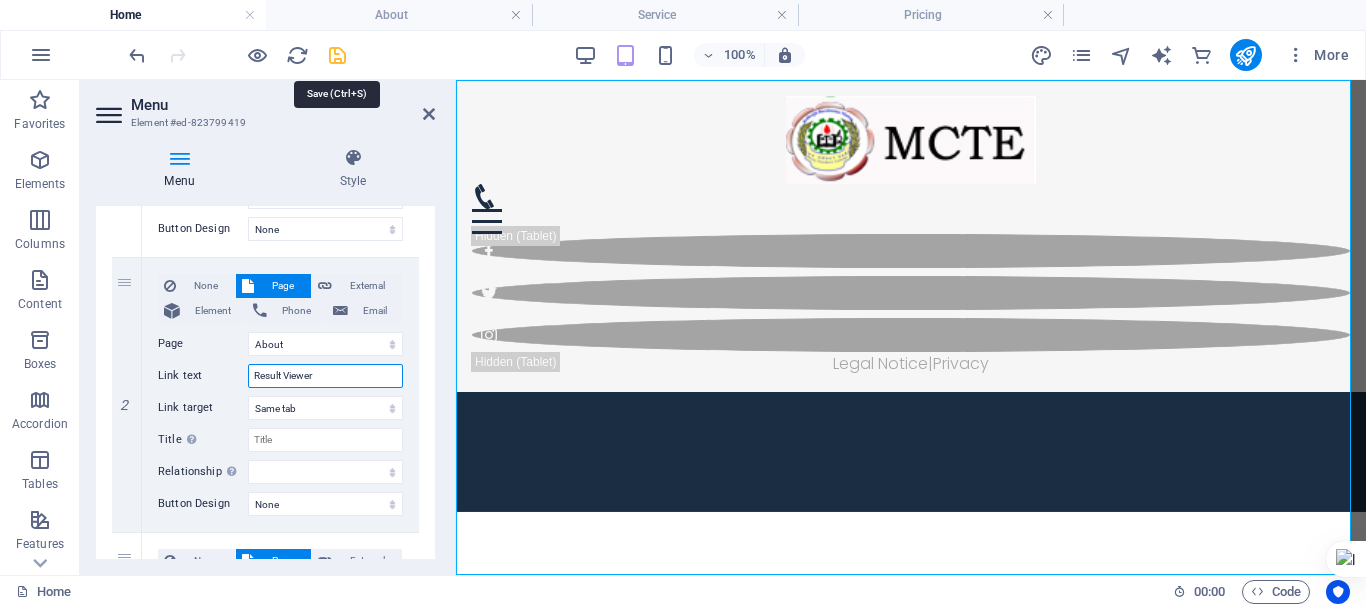 type on "Result Viewer" 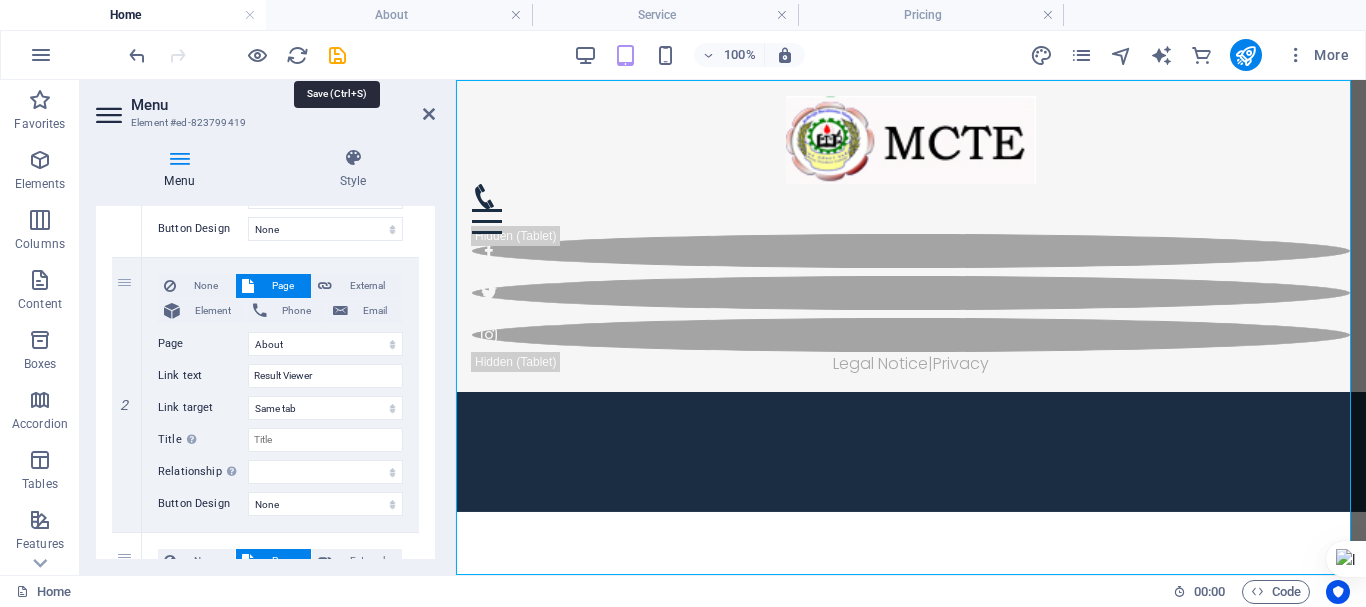 drag, startPoint x: 337, startPoint y: 51, endPoint x: 339, endPoint y: 65, distance: 14.142136 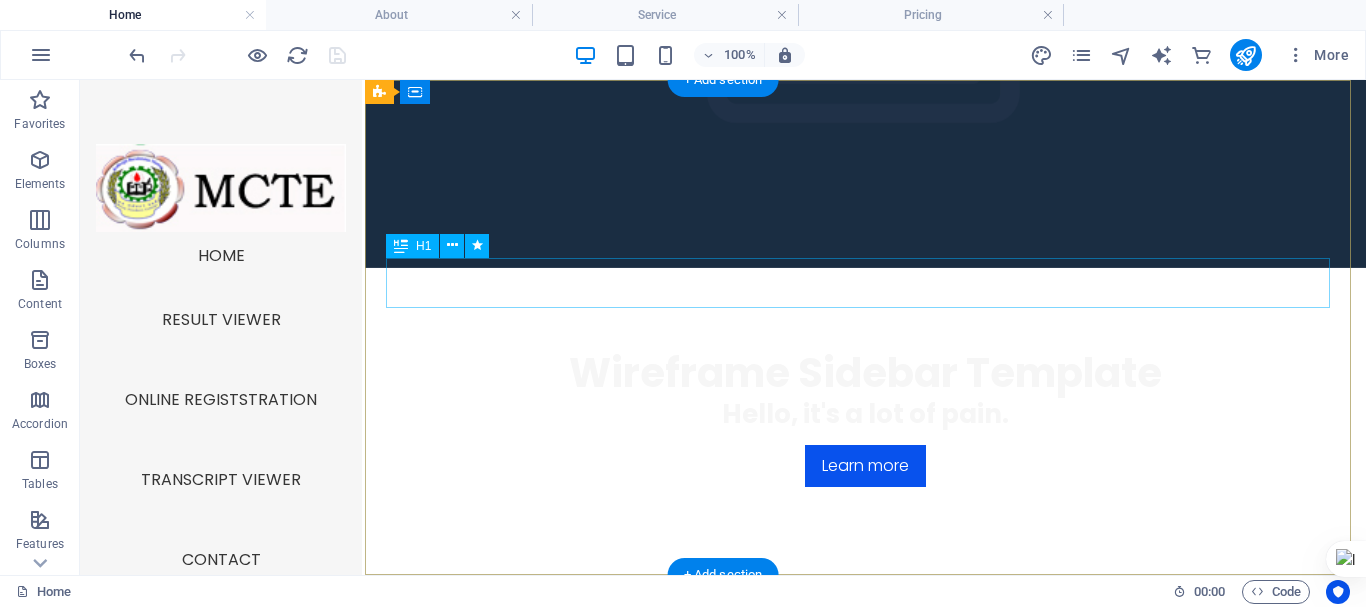 scroll, scrollTop: 0, scrollLeft: 0, axis: both 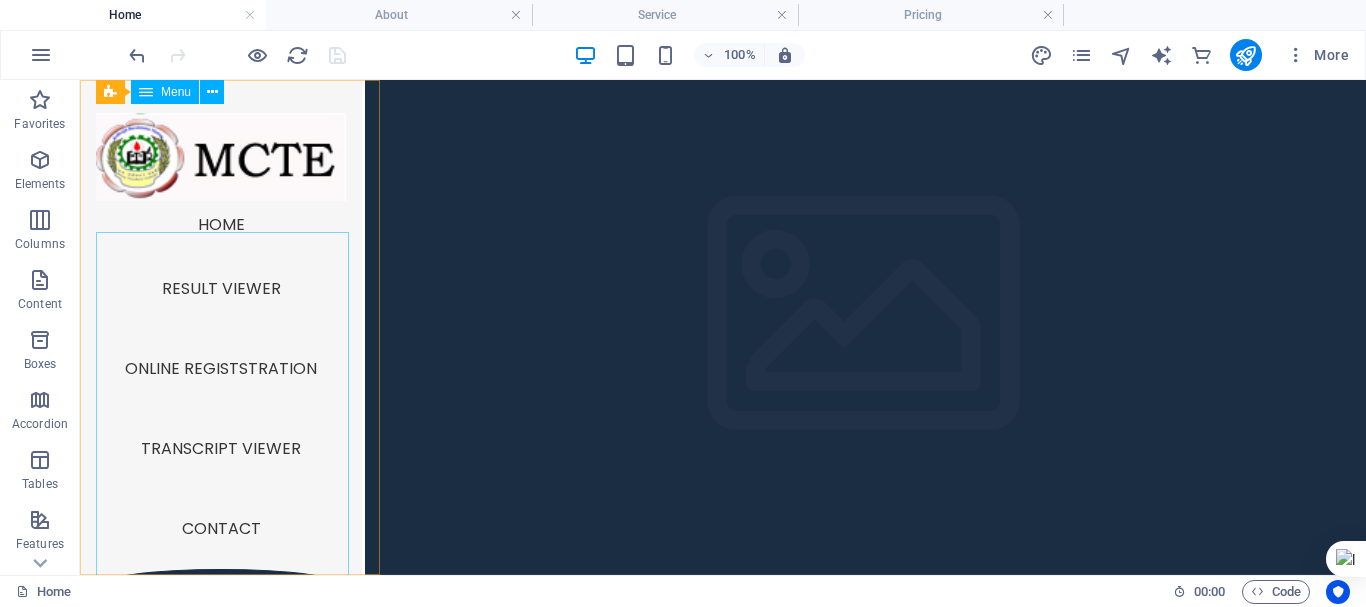 click on "Home Result Viewer Online Registstration Transcript Viewer Contact" at bounding box center [221, 385] 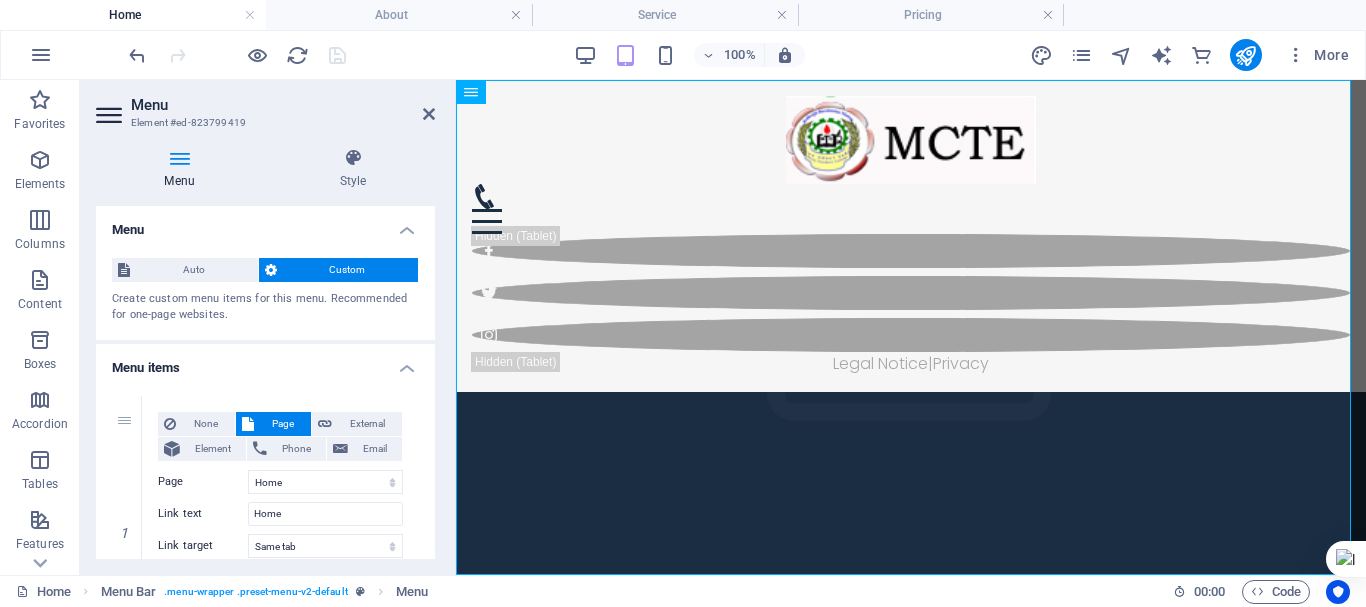 scroll, scrollTop: 0, scrollLeft: 0, axis: both 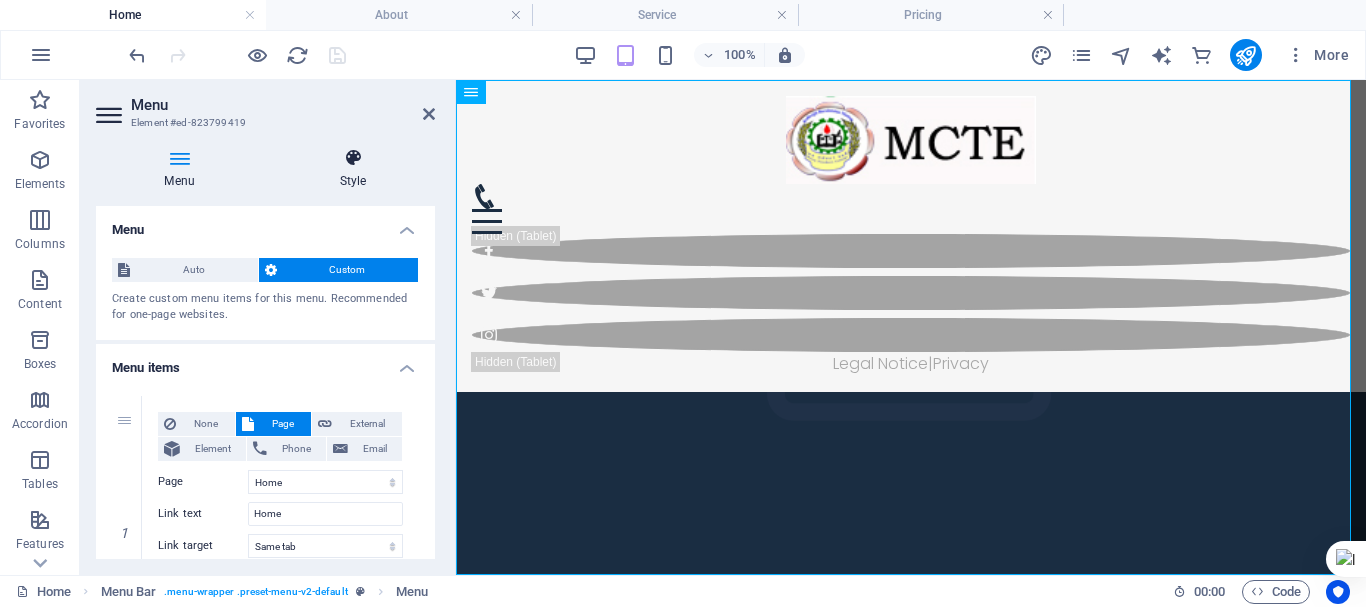 click at bounding box center [353, 158] 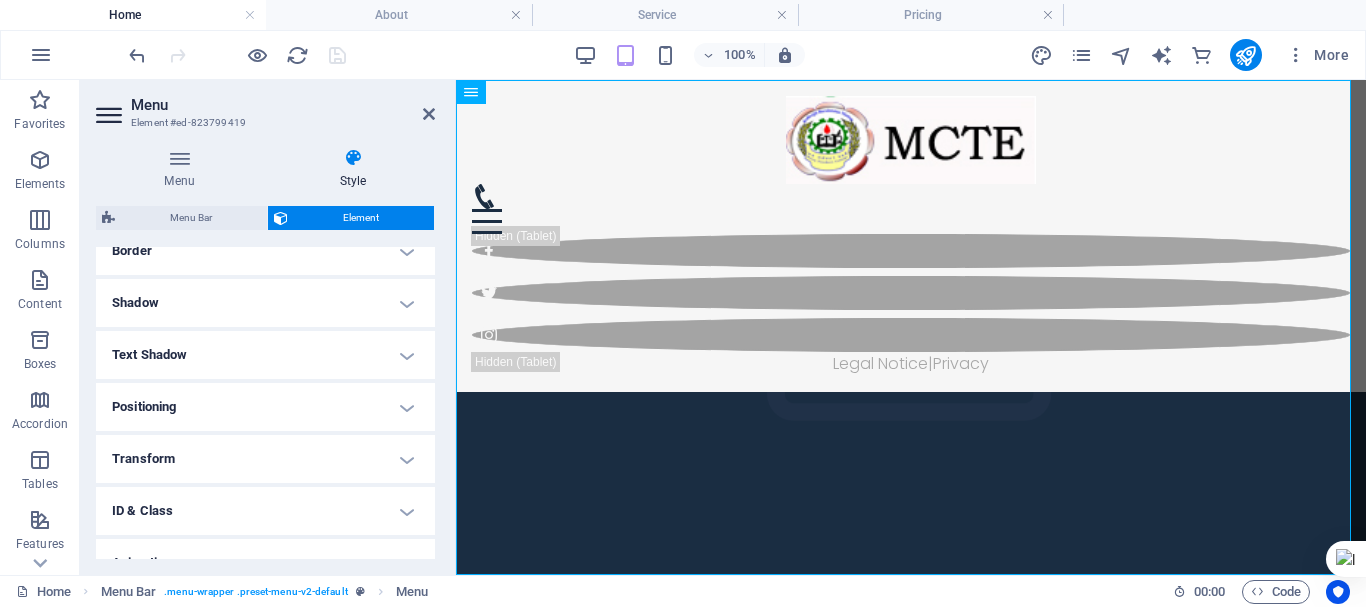 scroll, scrollTop: 448, scrollLeft: 0, axis: vertical 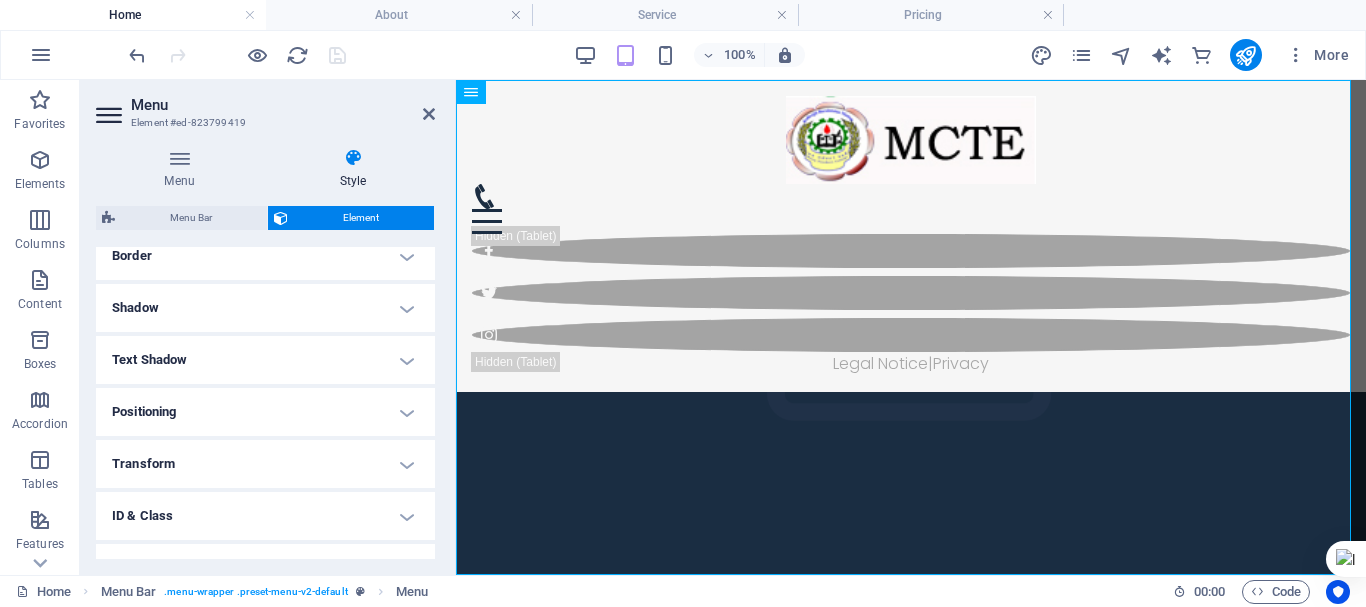 click on "Positioning" at bounding box center (265, 412) 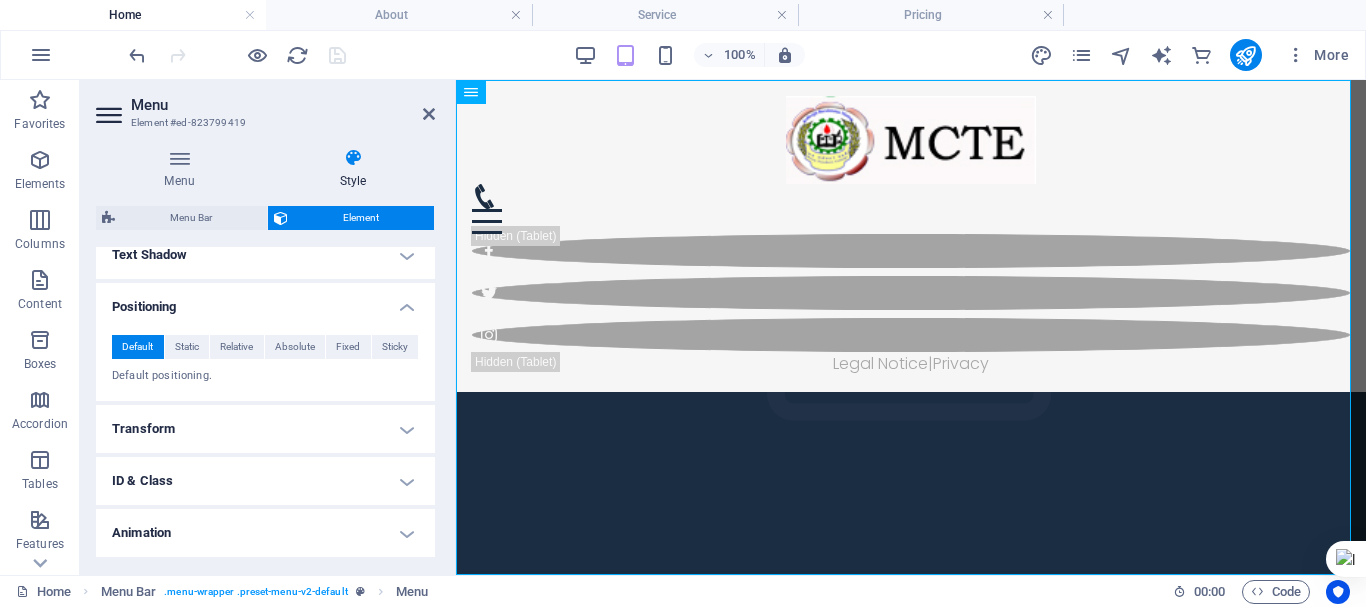 scroll, scrollTop: 0, scrollLeft: 0, axis: both 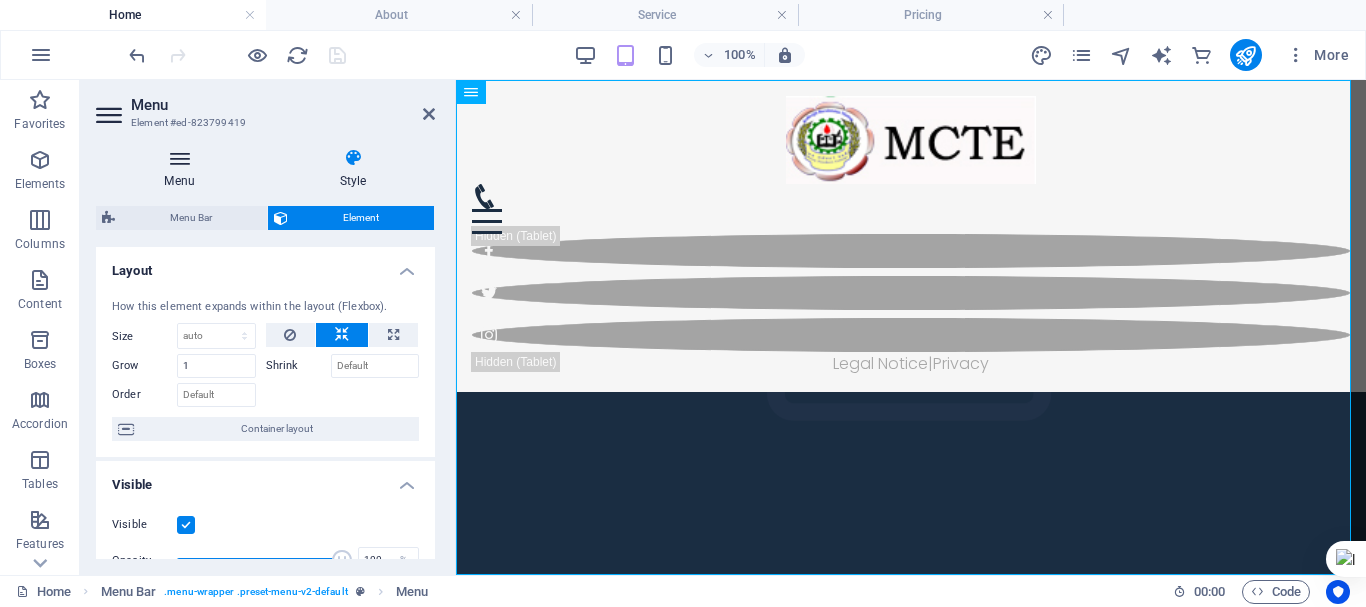 click at bounding box center [179, 158] 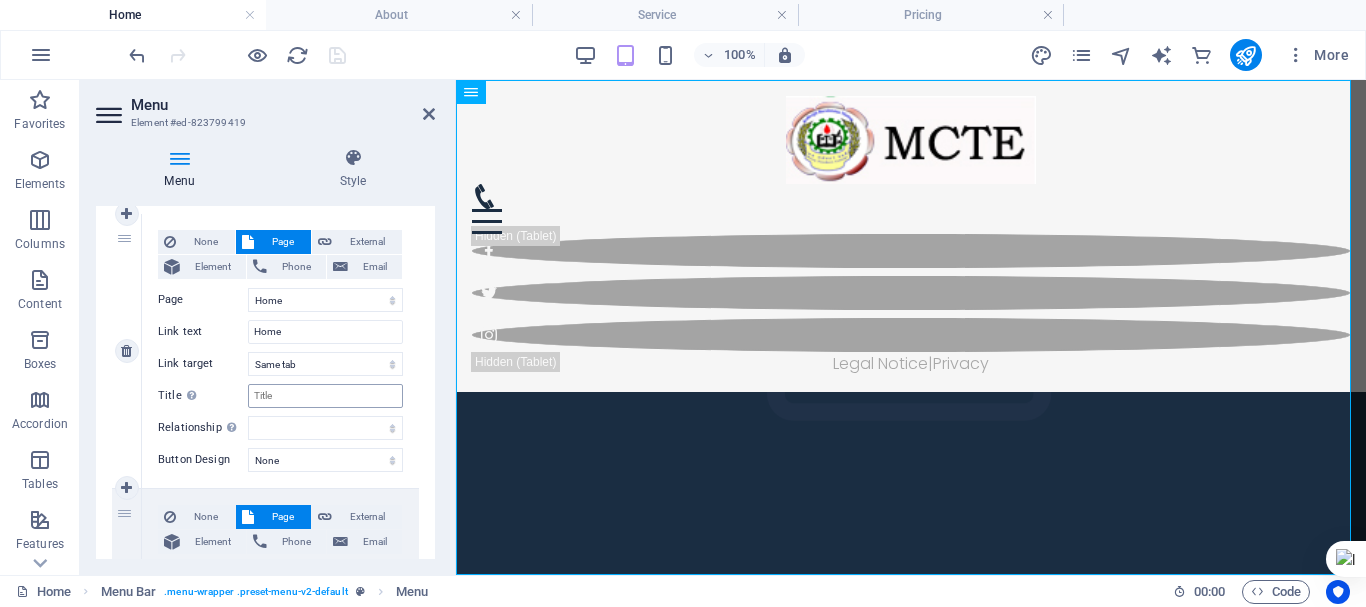 scroll, scrollTop: 164, scrollLeft: 0, axis: vertical 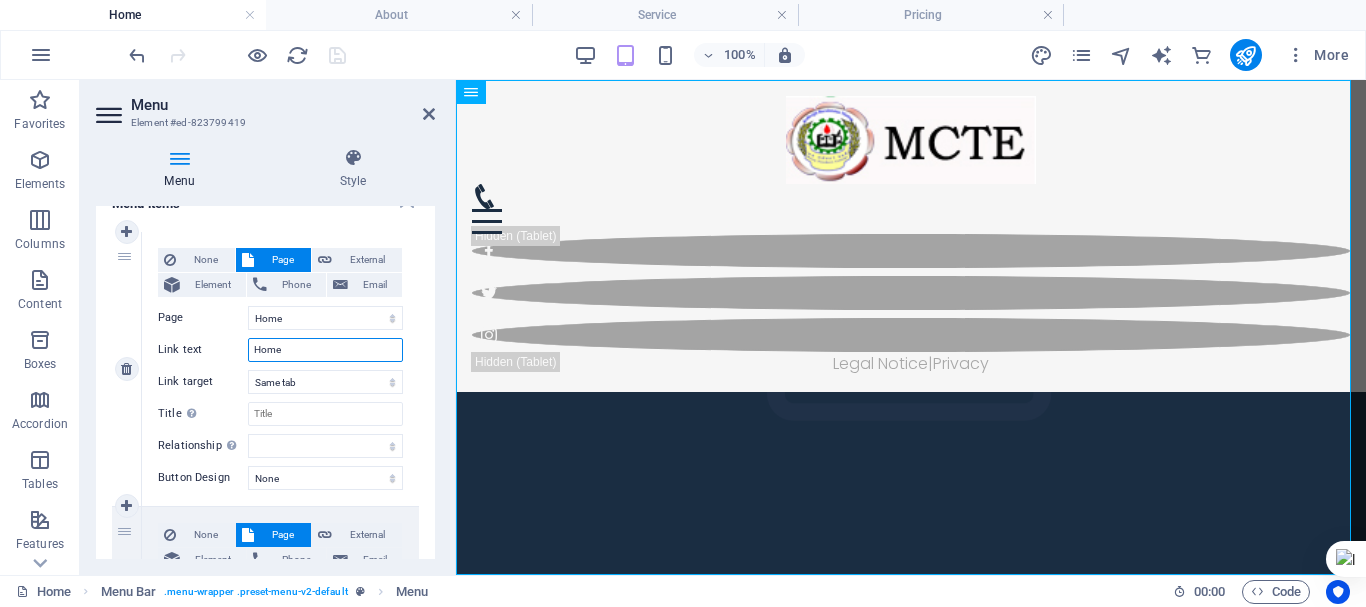 click on "Home" at bounding box center [325, 350] 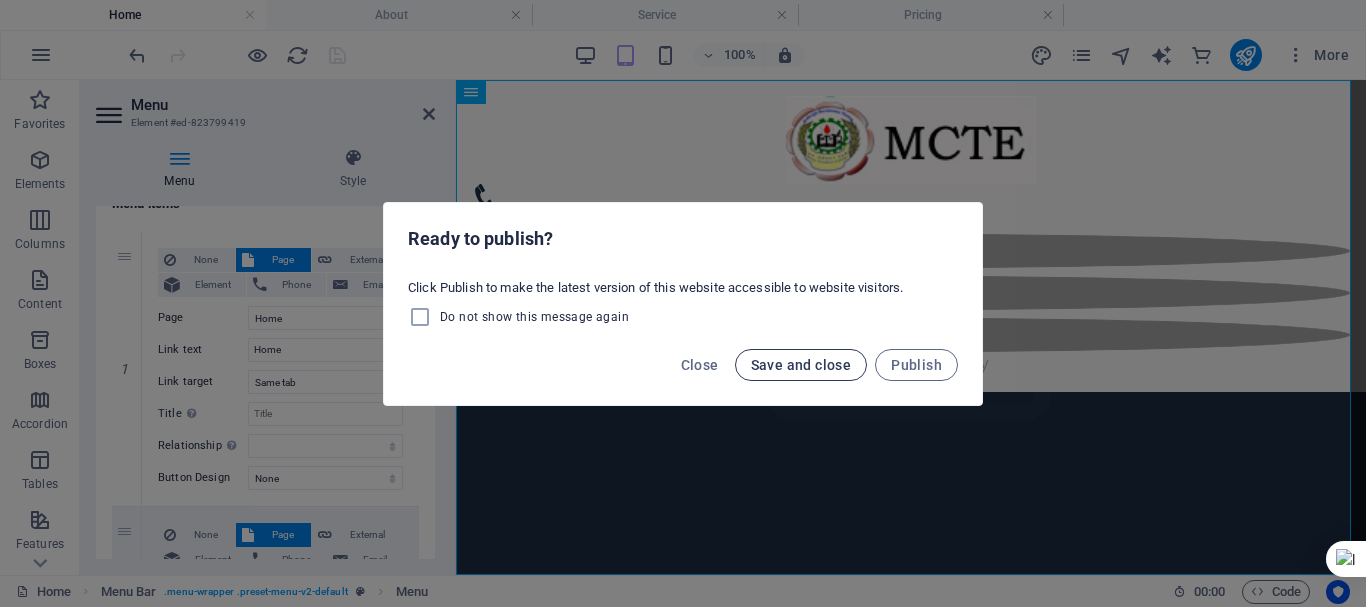 click on "Save and close" at bounding box center [801, 365] 